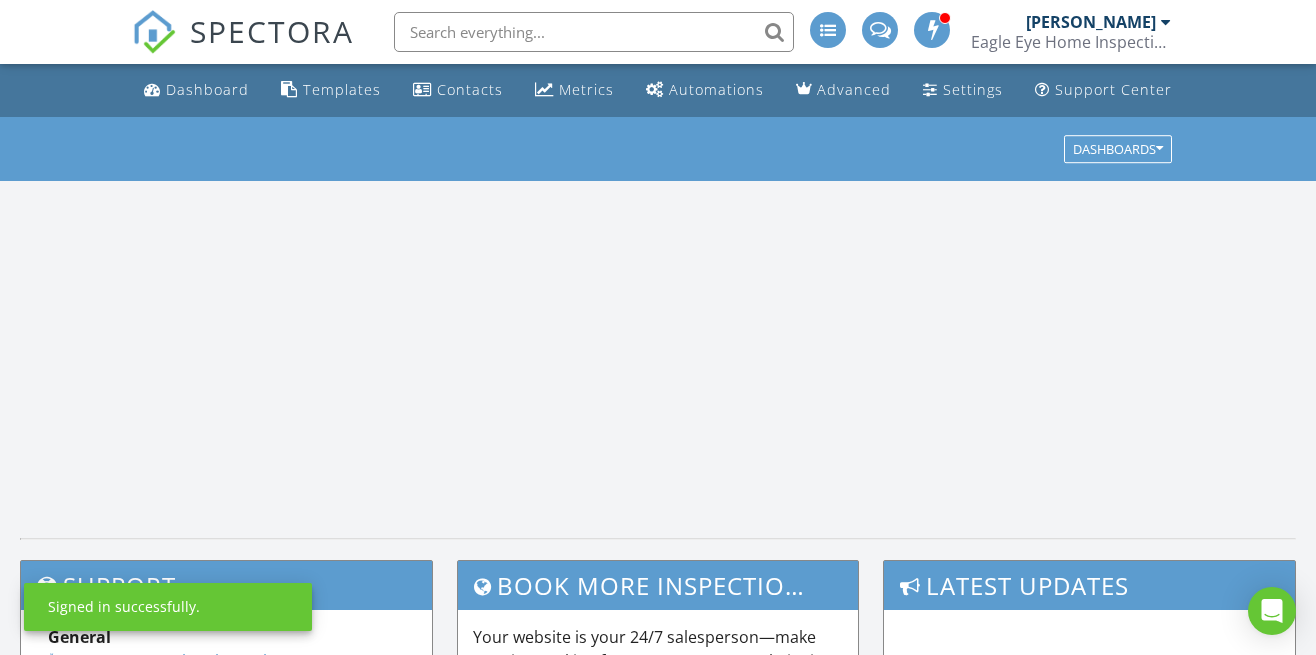 scroll, scrollTop: 0, scrollLeft: 0, axis: both 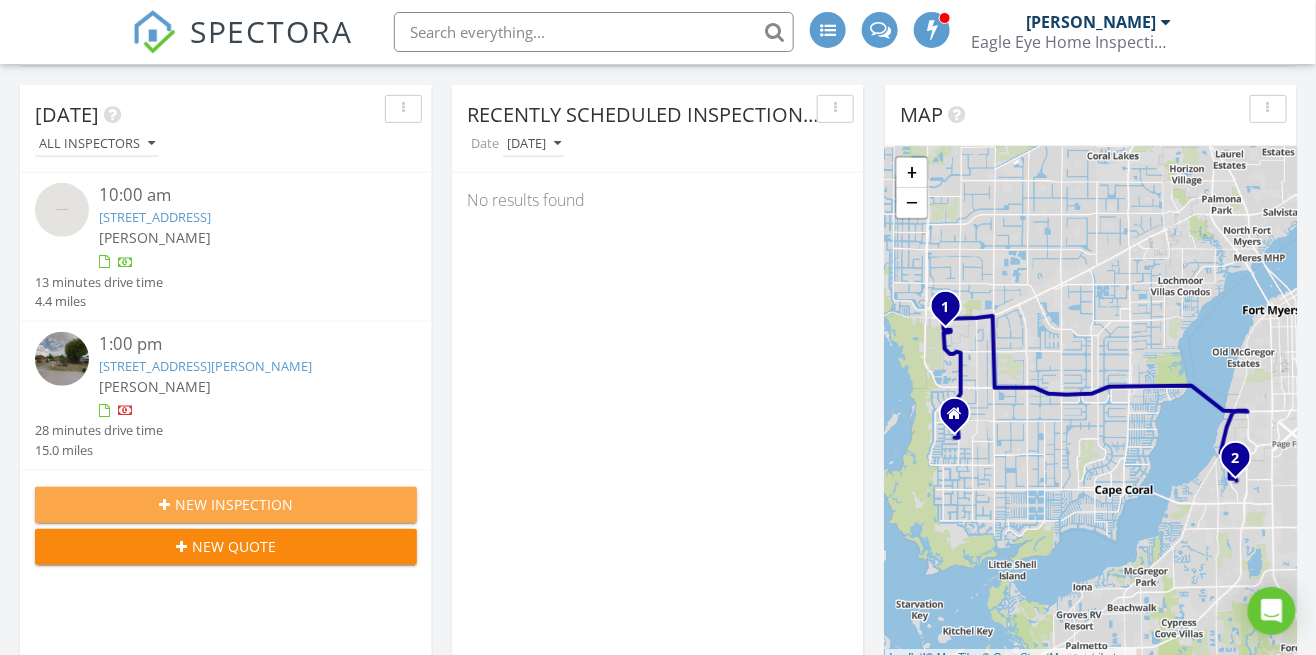 click on "New Inspection" at bounding box center (226, 504) 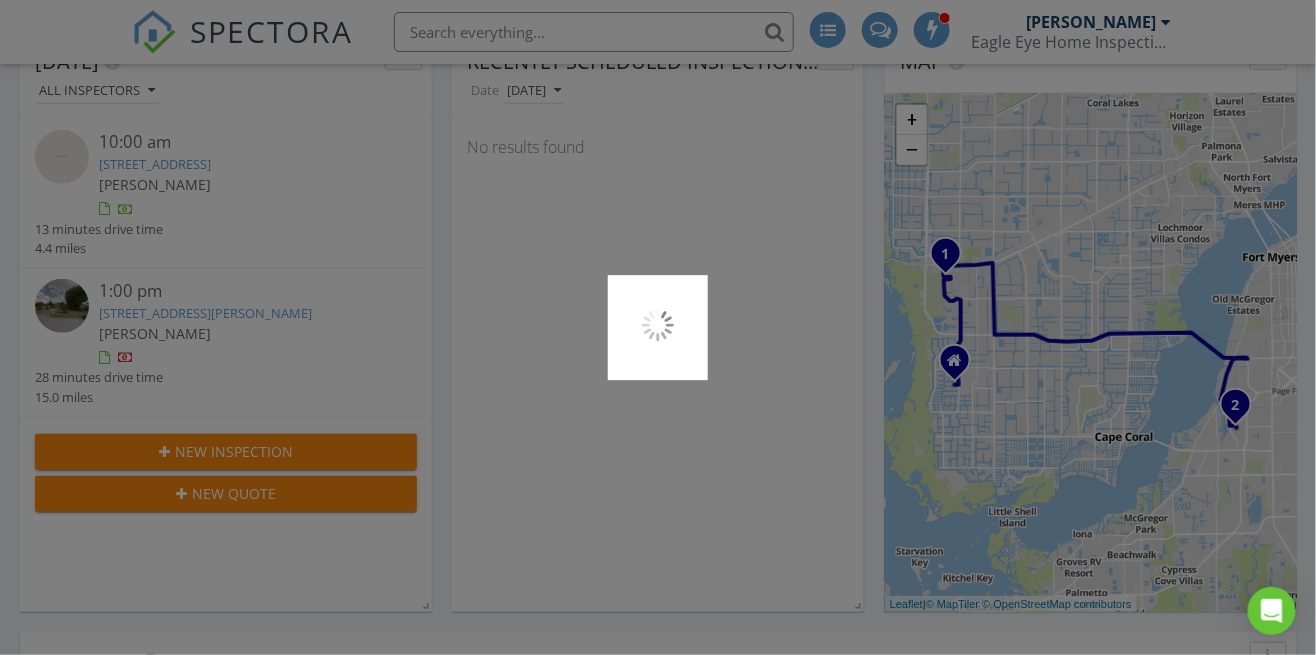 scroll, scrollTop: 291, scrollLeft: 0, axis: vertical 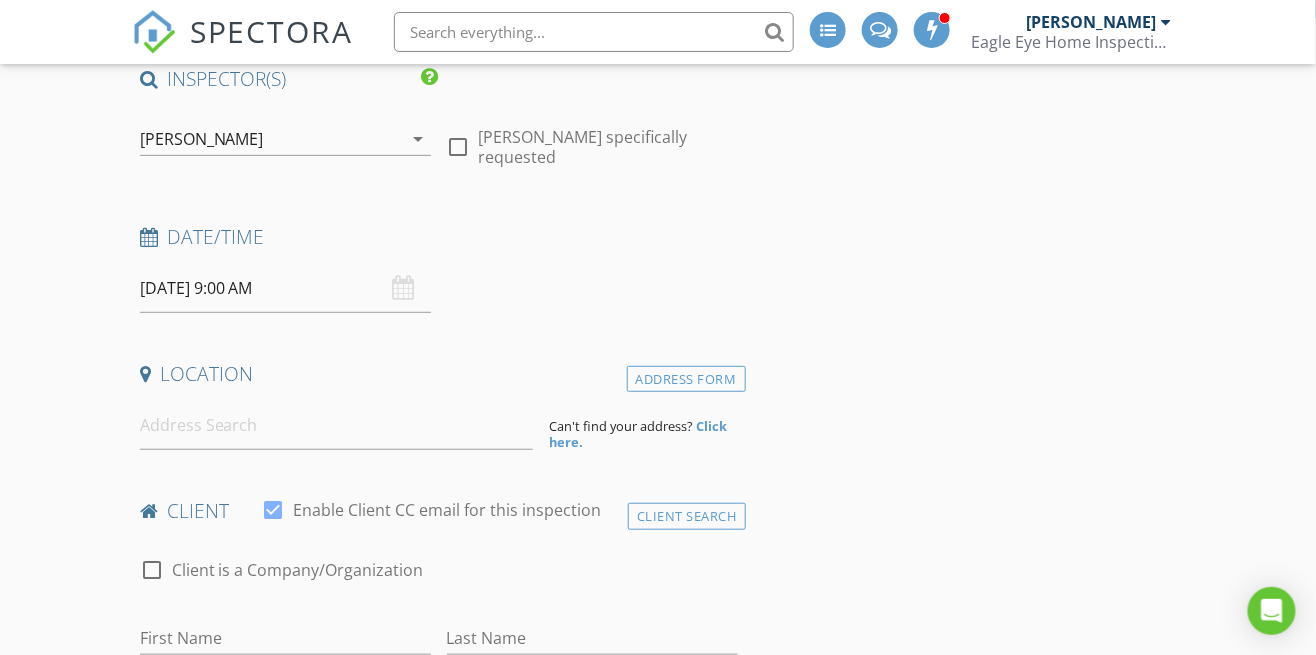 click on "SPECTORA
Nick Korchick
Eagle Eye Home Inspection
Role:
Inspector
Change Role
Dashboard
New Inspection
Inspections
Calendar
Template Editor
Contacts
Automations
Team
Metrics
Payments
Data Exports
Billing
Conversations
Tasks
Reporting
Advanced
Equipment
Settings
What's New
Sign Out
Change Active Role
Your account has more than one possible role. Please choose how you'd like to view the site:
Company/Agency
City
Role
Dashboard
Templates
Contacts
Metrics
Automations
Advanced
Settings
Support Center
Realtor Discount   Realtor" at bounding box center [658, 1512] 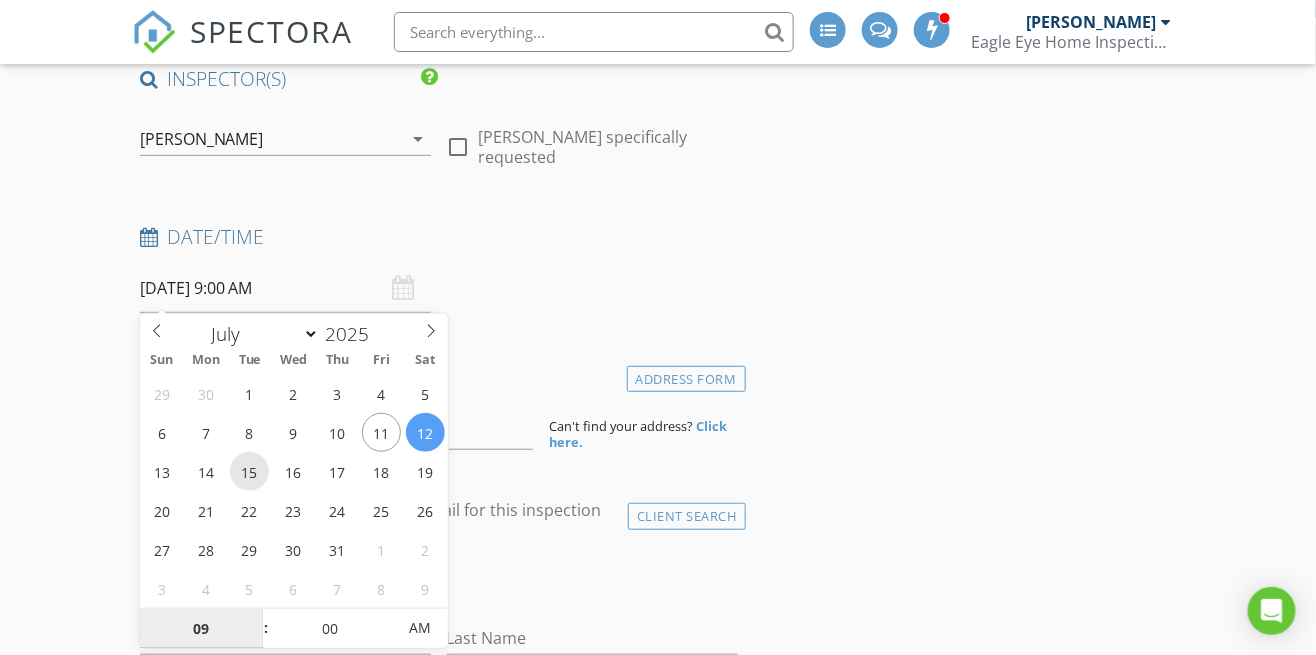 type on "07/15/2025 9:00 AM" 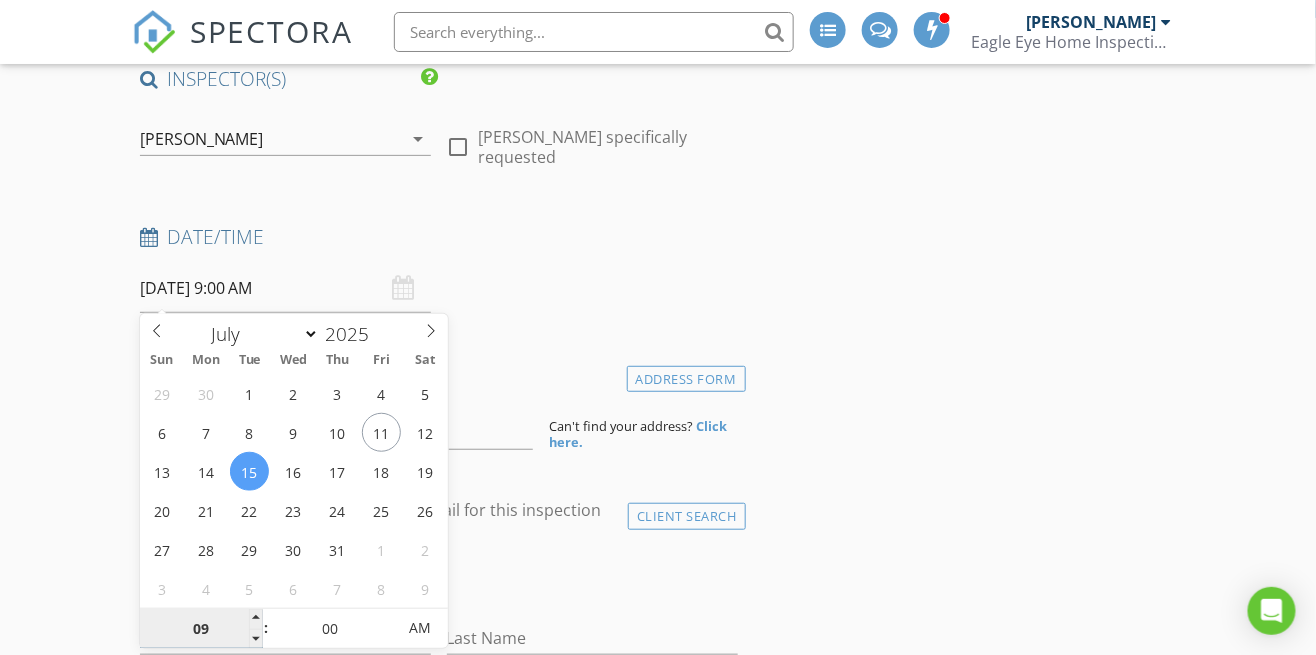 click on "09" at bounding box center (201, 629) 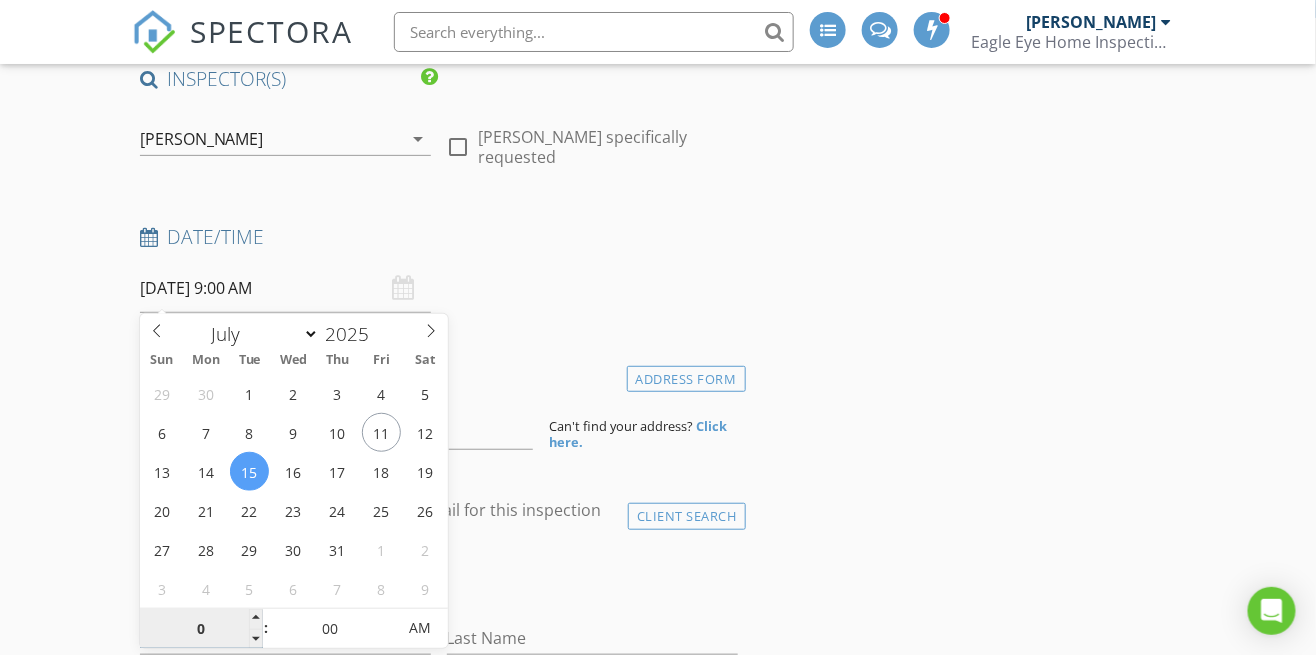 type on "04" 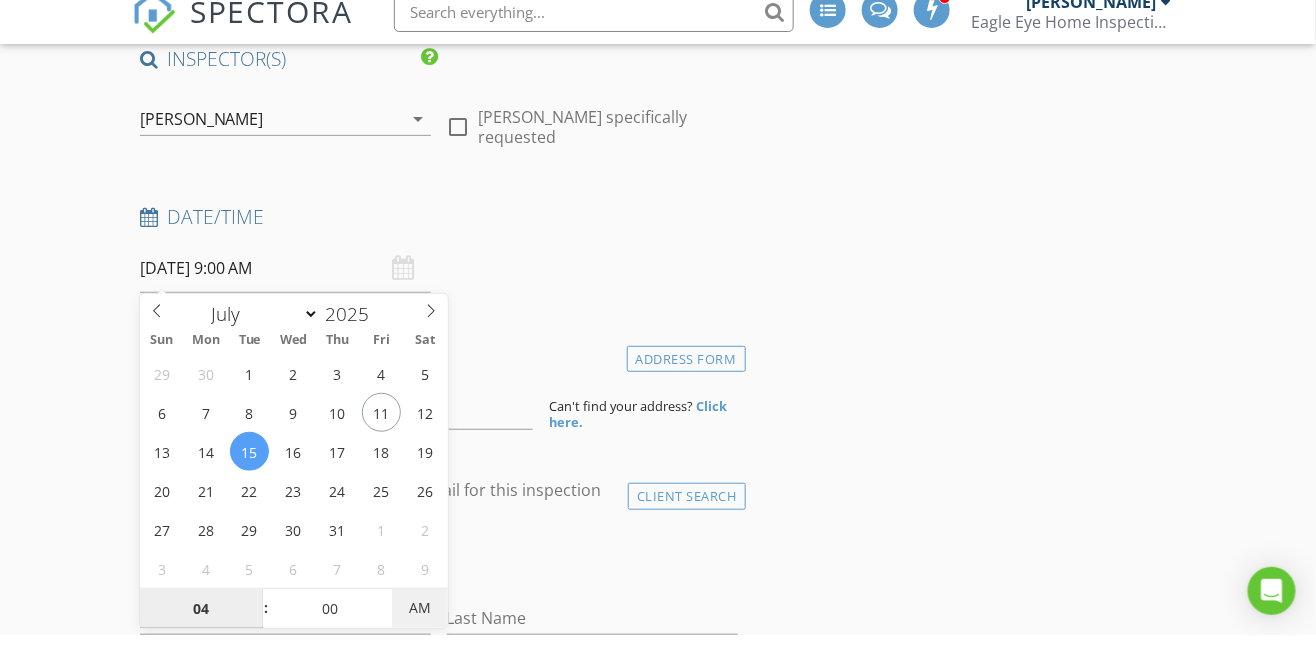 click on "AM" at bounding box center (419, 628) 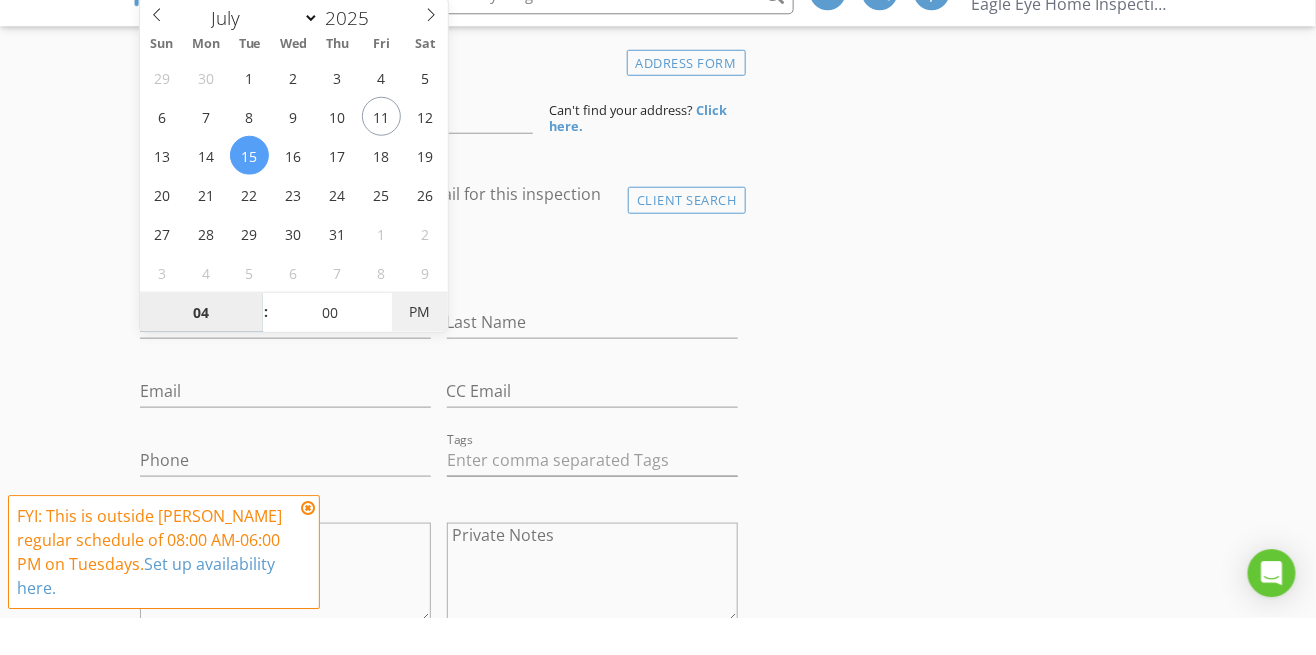 scroll, scrollTop: 448, scrollLeft: 0, axis: vertical 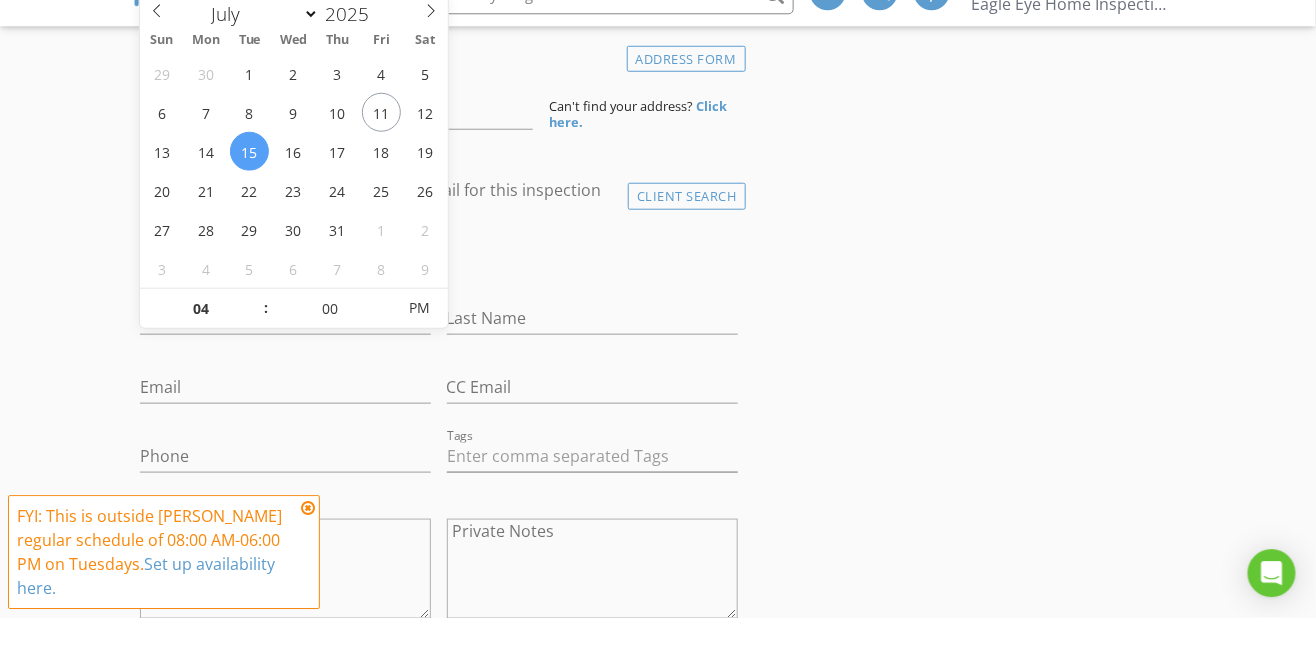 click on "New Inspection
INSPECTOR(S)
check_box   Nick Korchick   PRIMARY   check_box_outline_blank   Louis Korchick     Nick Korchick arrow_drop_down   check_box_outline_blank Nick Korchick specifically requested
Date/Time
07/15/2025 4:00 PM
Location
Address Form       Can't find your address?   Click here.
client
check_box Enable Client CC email for this inspection   Client Search     check_box_outline_blank Client is a Company/Organization     First Name   Last Name   Email   CC Email   Phone         Tags         Notes   Private Notes
ADD ADDITIONAL client
SERVICES
check_box_outline_blank   Residential Inspection 0-2000 Sq Ft.   Comprehensive home inspection check_box_outline_blank   Residential Inspection 2000-2500 Sq Ft.   Comprehensive home inspection check_box_outline_blank" at bounding box center [658, 1288] 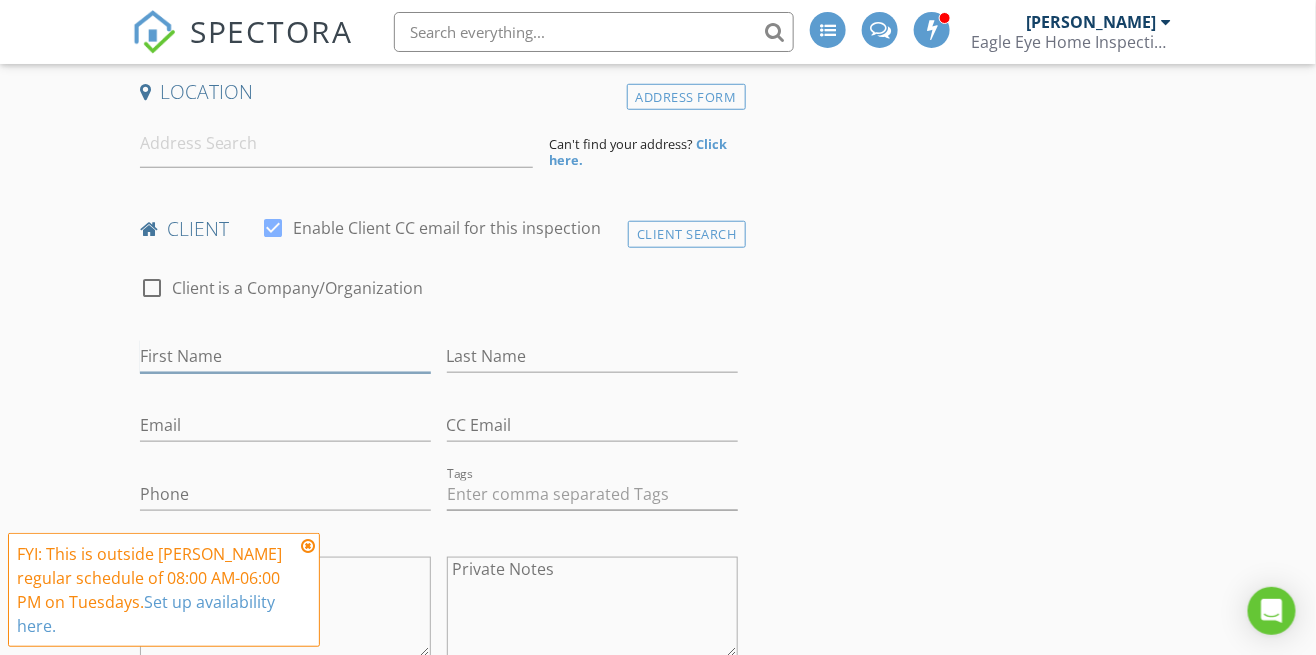 click on "First Name" at bounding box center [285, 356] 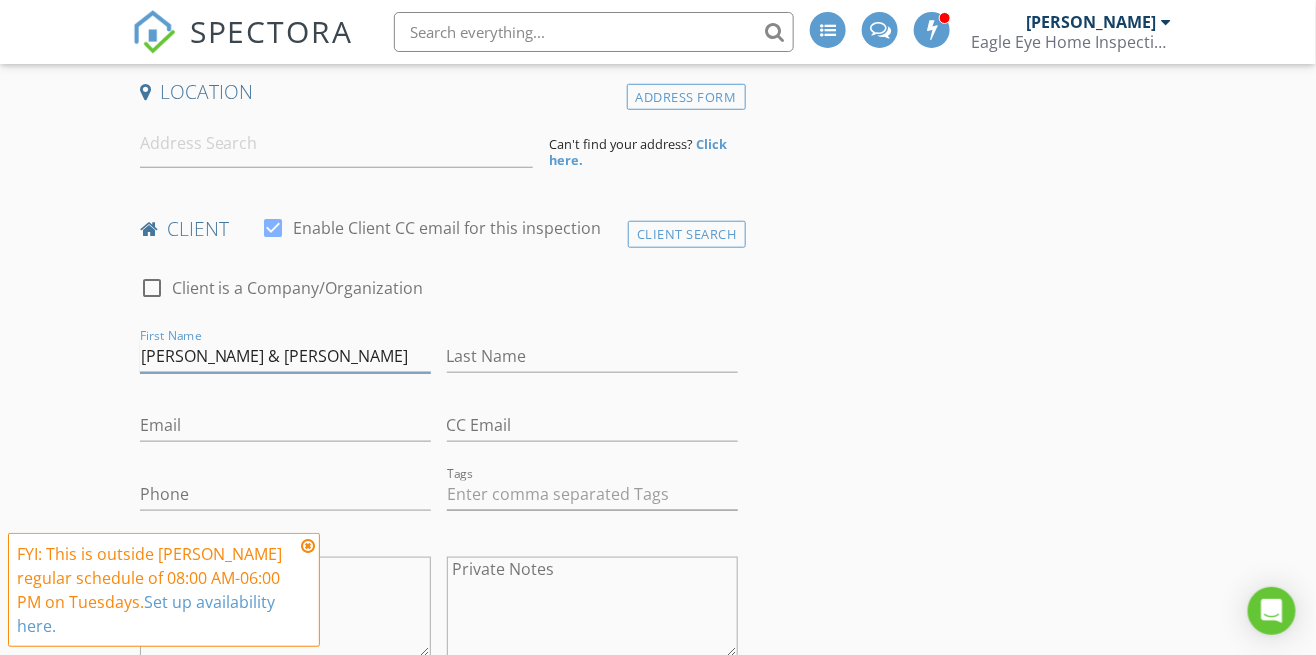 type on "[PERSON_NAME] & [PERSON_NAME]" 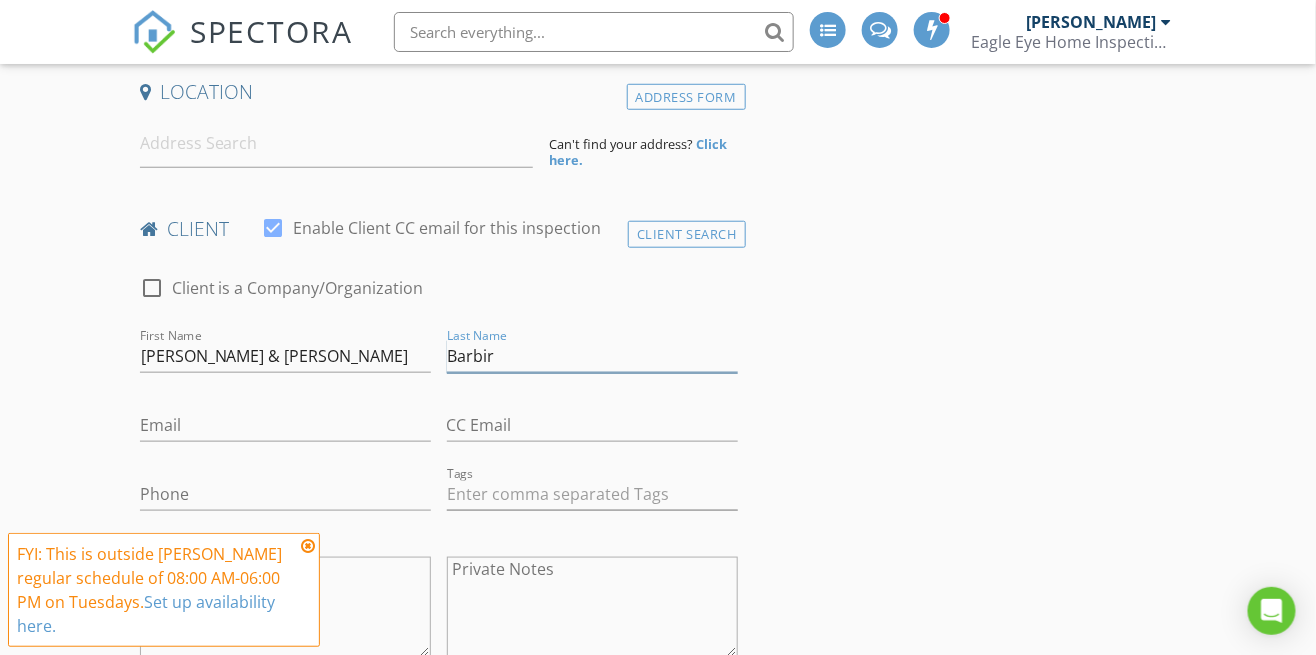 type on "Barbir" 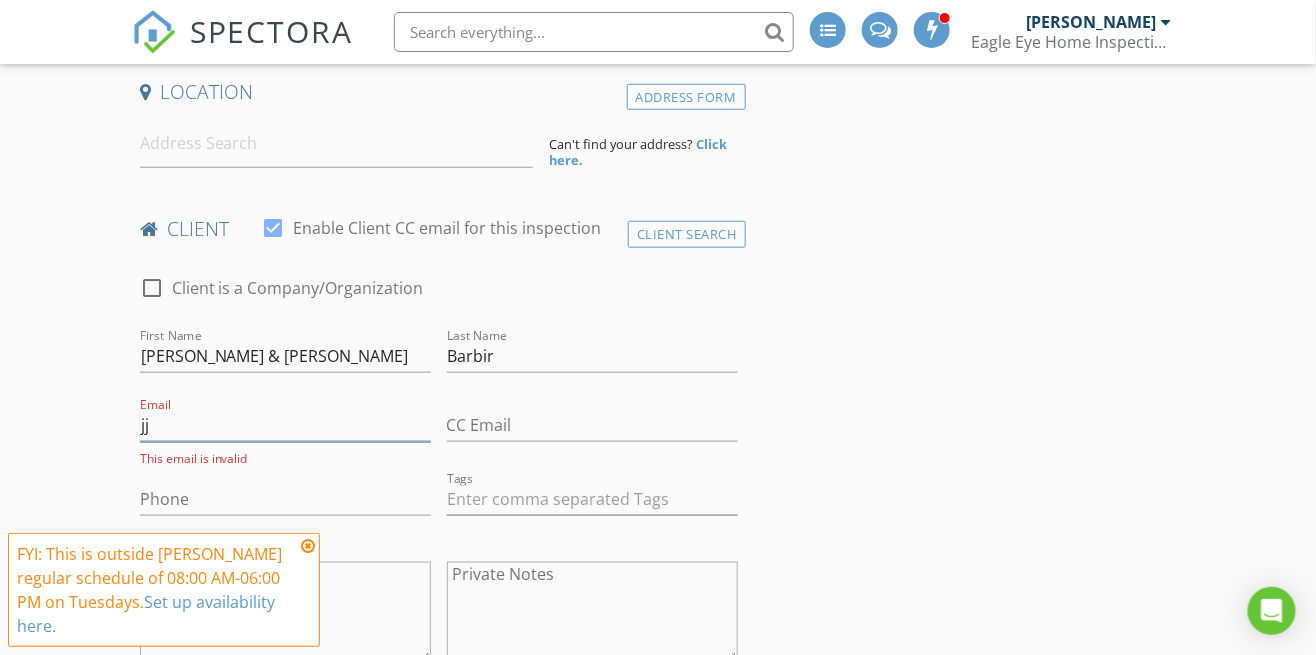 type on "j" 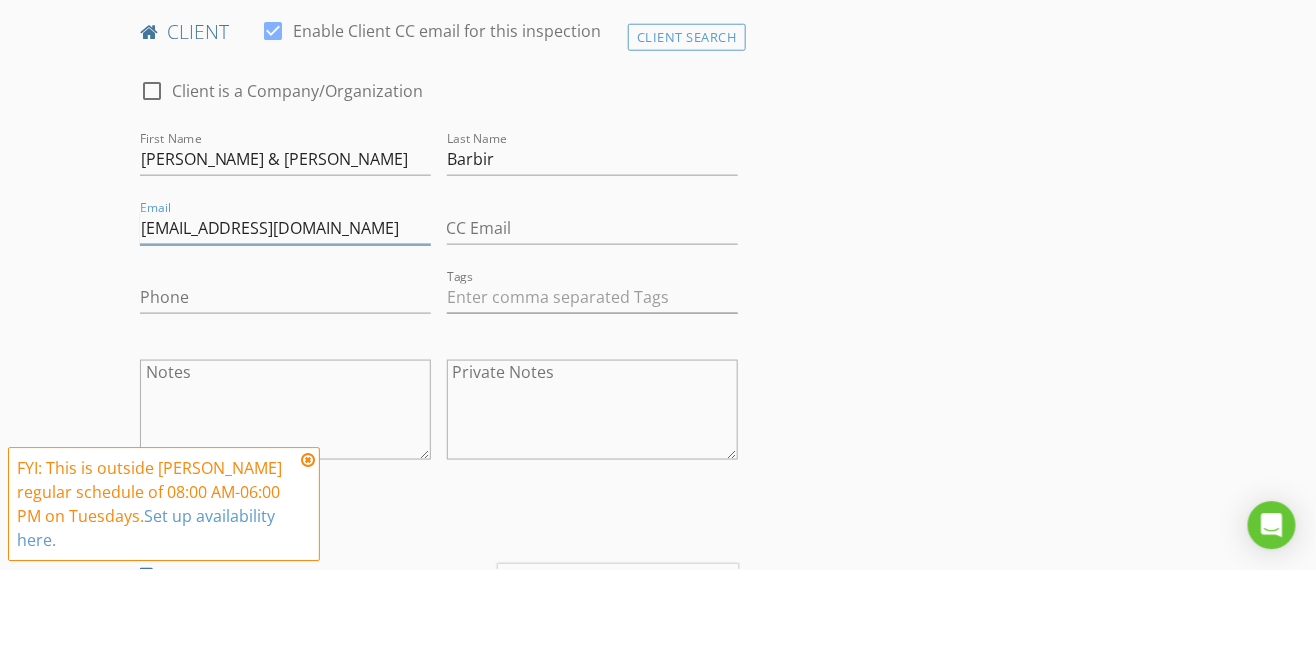 scroll, scrollTop: 561, scrollLeft: 0, axis: vertical 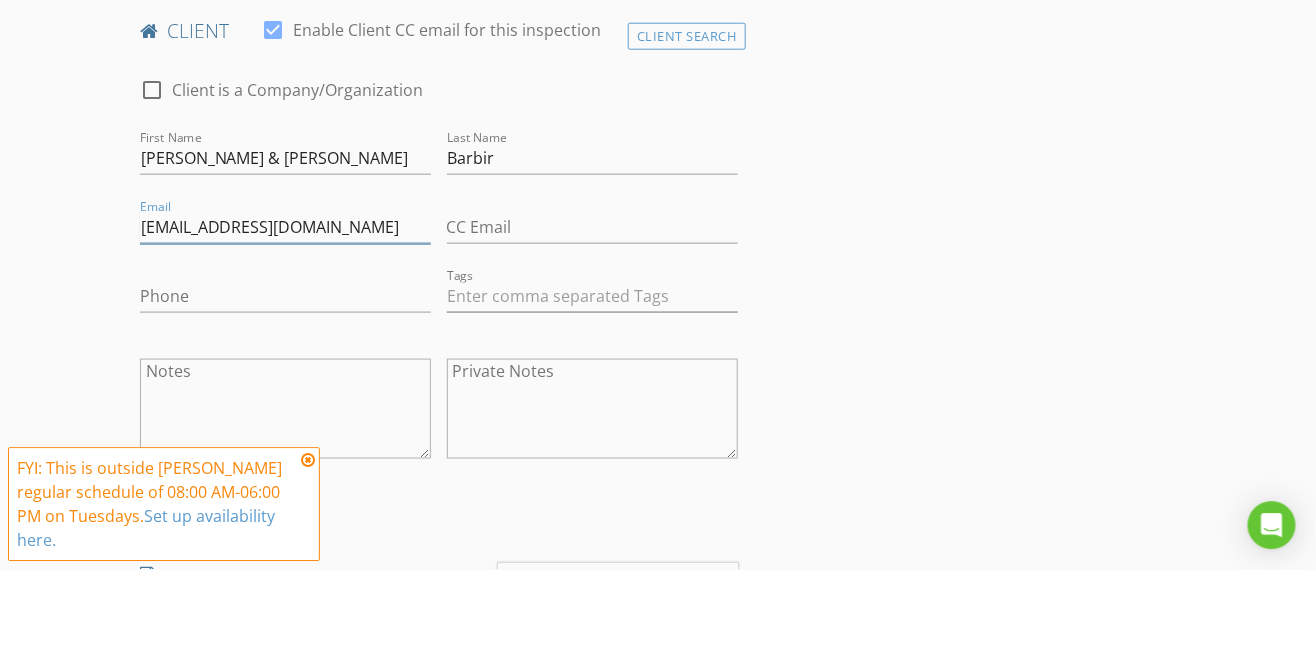 type on "[EMAIL_ADDRESS][DOMAIN_NAME]" 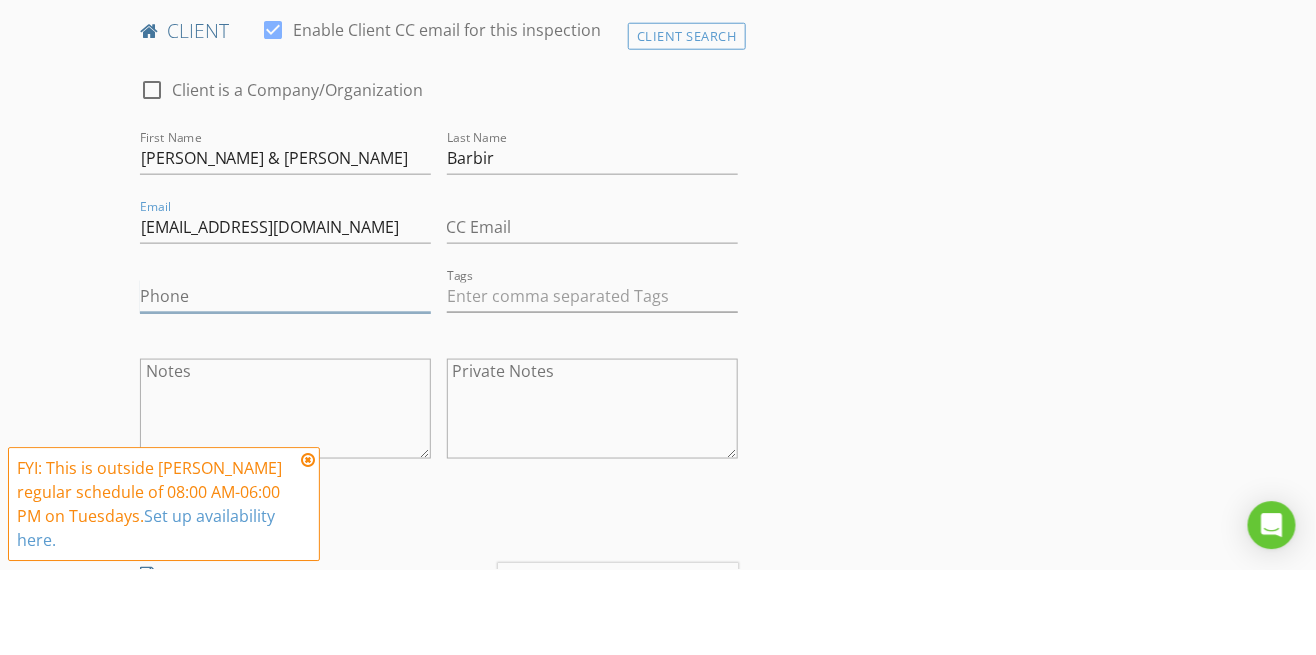 click on "Phone" at bounding box center [285, 381] 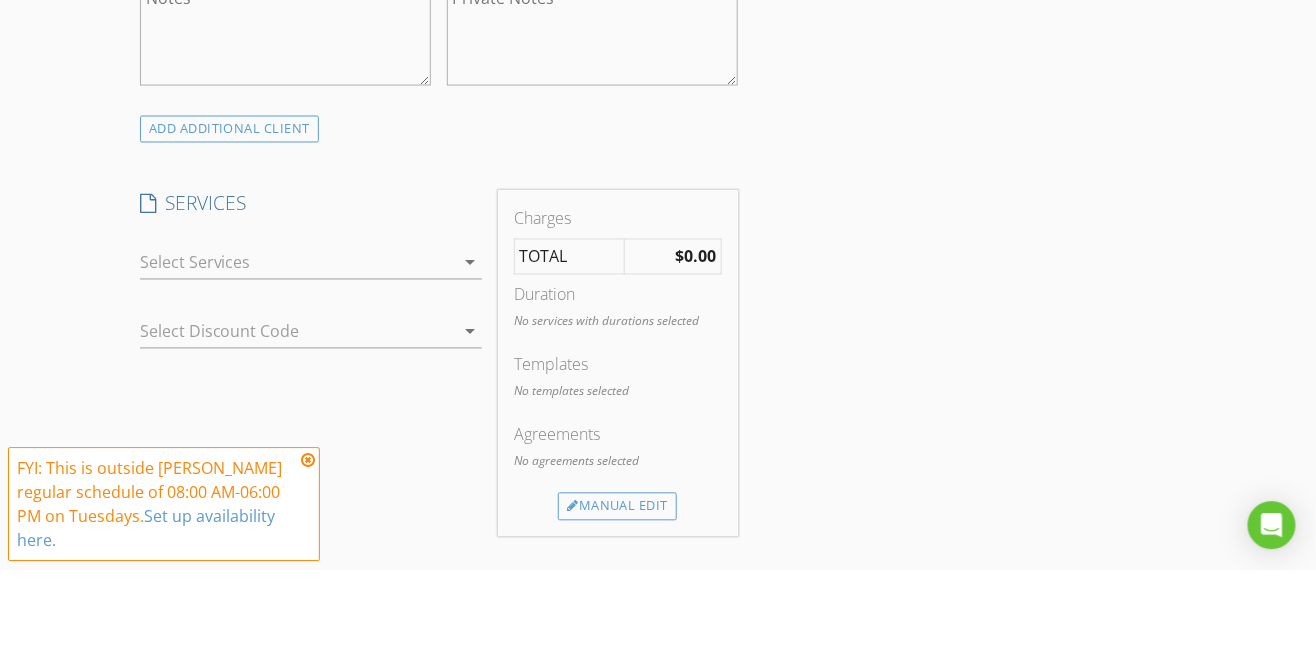 scroll, scrollTop: 938, scrollLeft: 0, axis: vertical 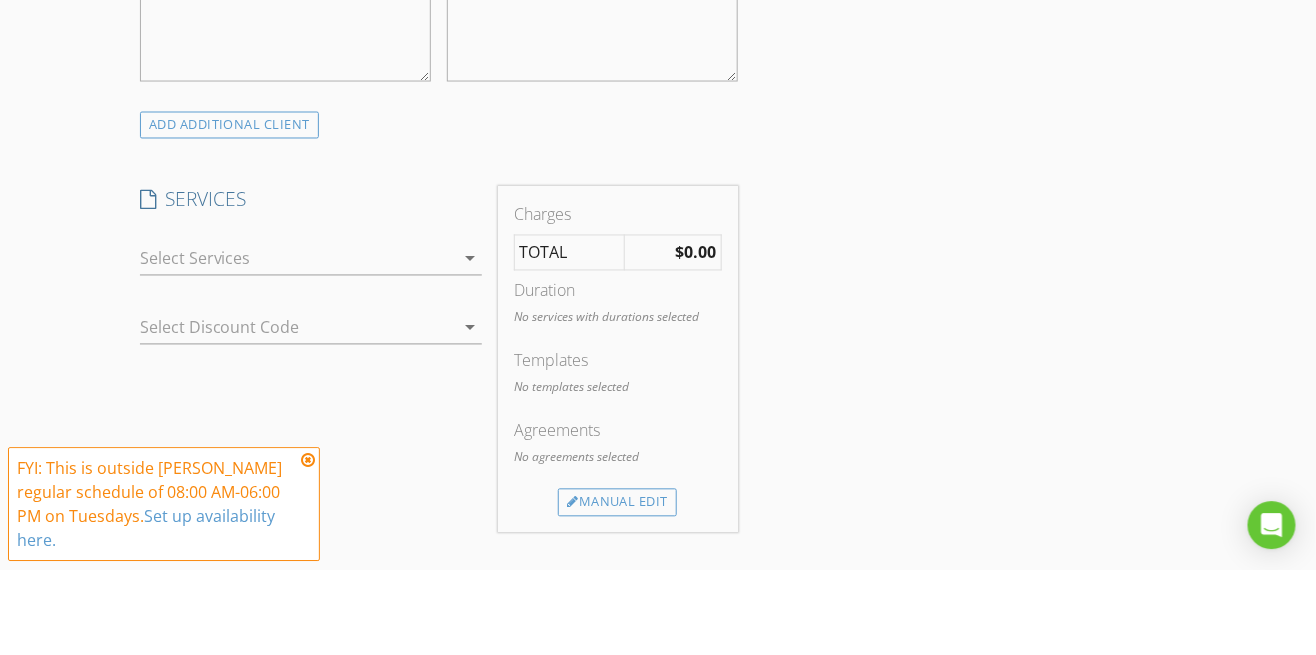 click at bounding box center (297, 344) 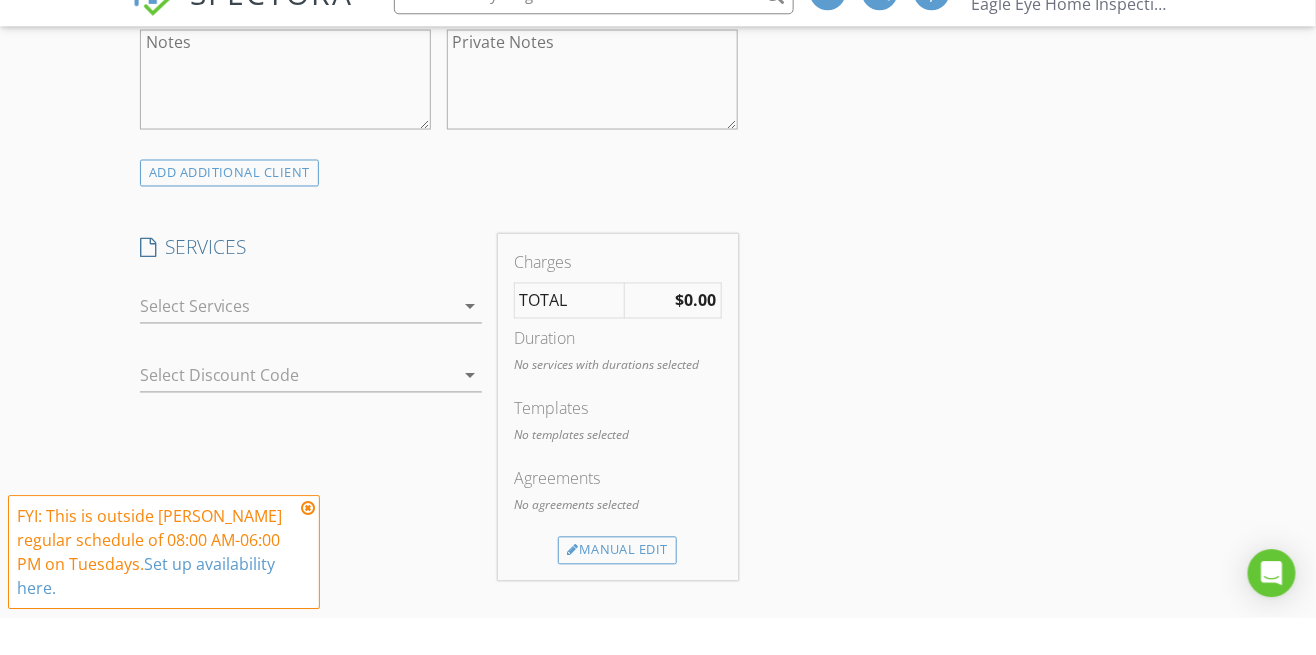 scroll, scrollTop: 938, scrollLeft: 0, axis: vertical 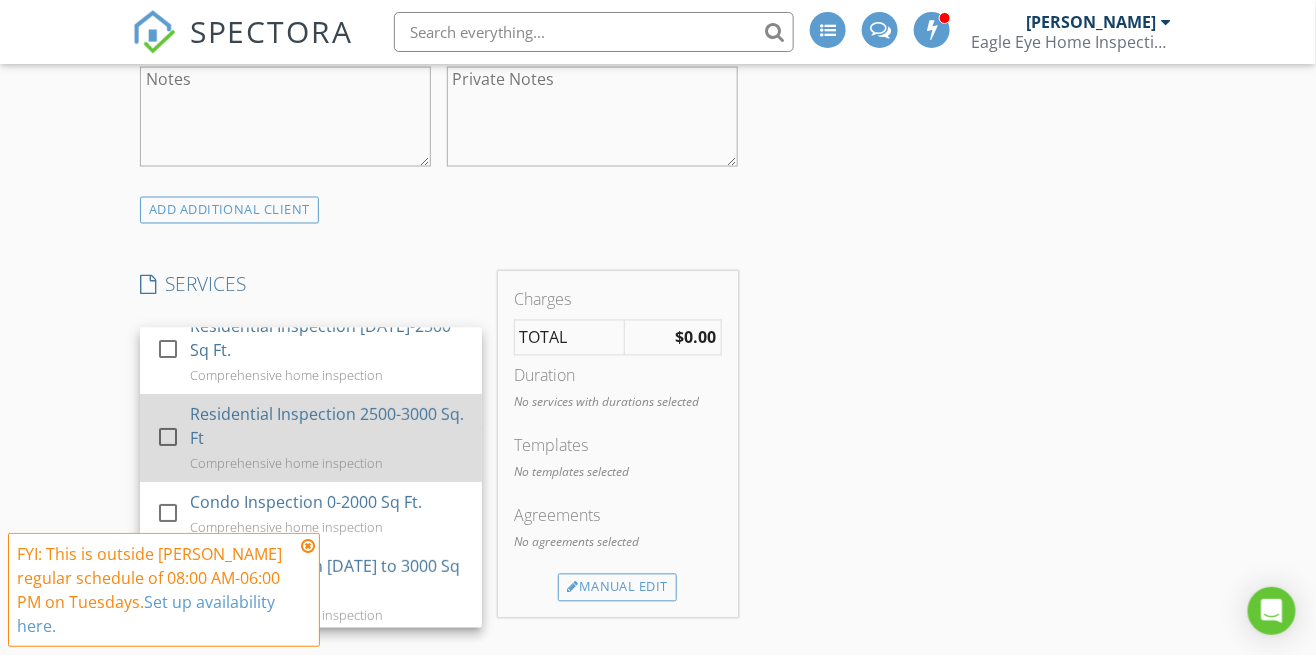 click at bounding box center (168, 438) 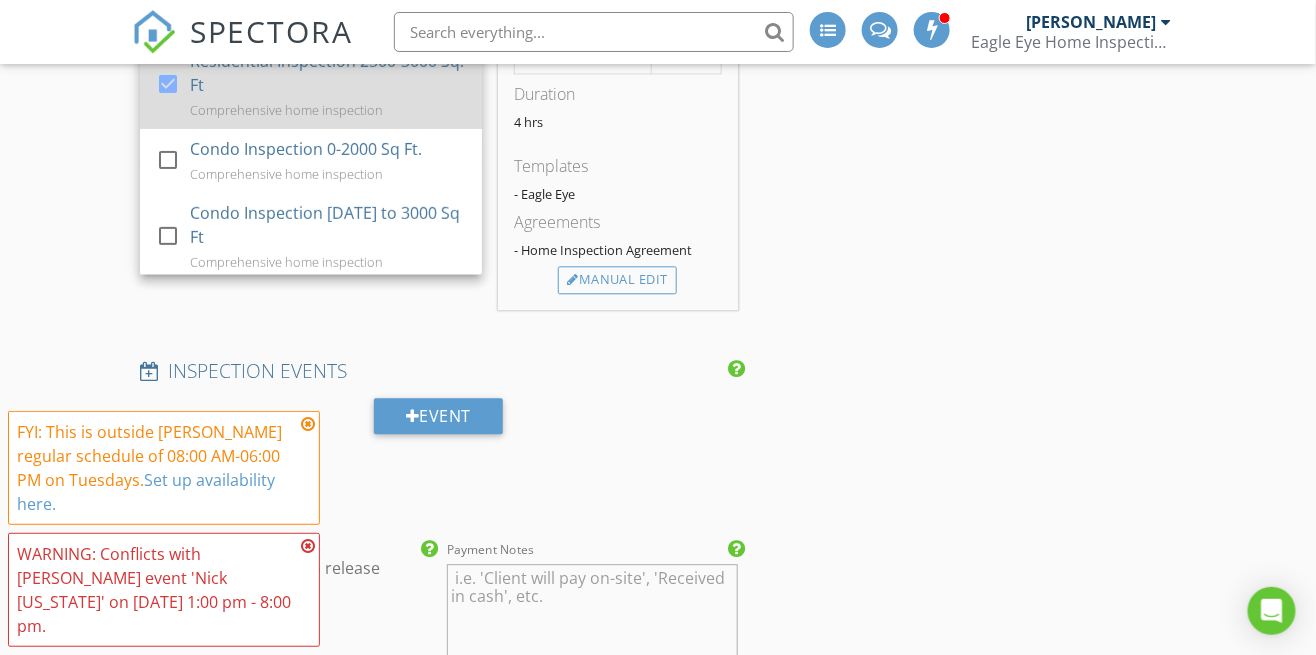 scroll, scrollTop: 1317, scrollLeft: 0, axis: vertical 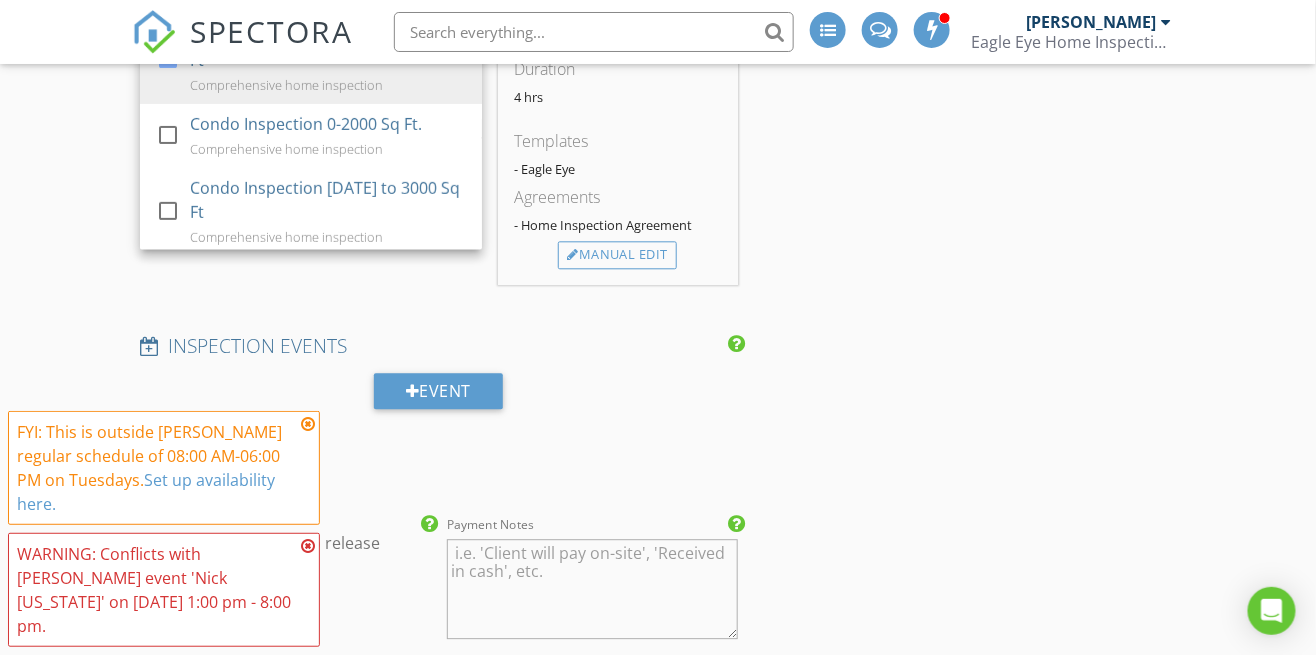click on "New Inspection
INSPECTOR(S)
check_box   Nick Korchick   PRIMARY   check_box_outline_blank   Louis Korchick     Nick Korchick arrow_drop_down   check_box_outline_blank Nick Korchick specifically requested
Date/Time
07/15/2025 4:00 PM
Location
Address Form       Can't find your address?   Click here.
client
check_box Enable Client CC email for this inspection   Client Search     check_box_outline_blank Client is a Company/Organization     First Name Joshua & Gabrielle   Last Name Barbir   Email jgbarbir@gmail.com   CC Email   Phone         Tags         Notes   Private Notes
ADD ADDITIONAL client
SERVICES
check_box_outline_blank   Residential Inspection 0-2000 Sq Ft.   Comprehensive home inspection check_box_outline_blank   Residential Inspection 2000-2500 Sq Ft." at bounding box center (658, 443) 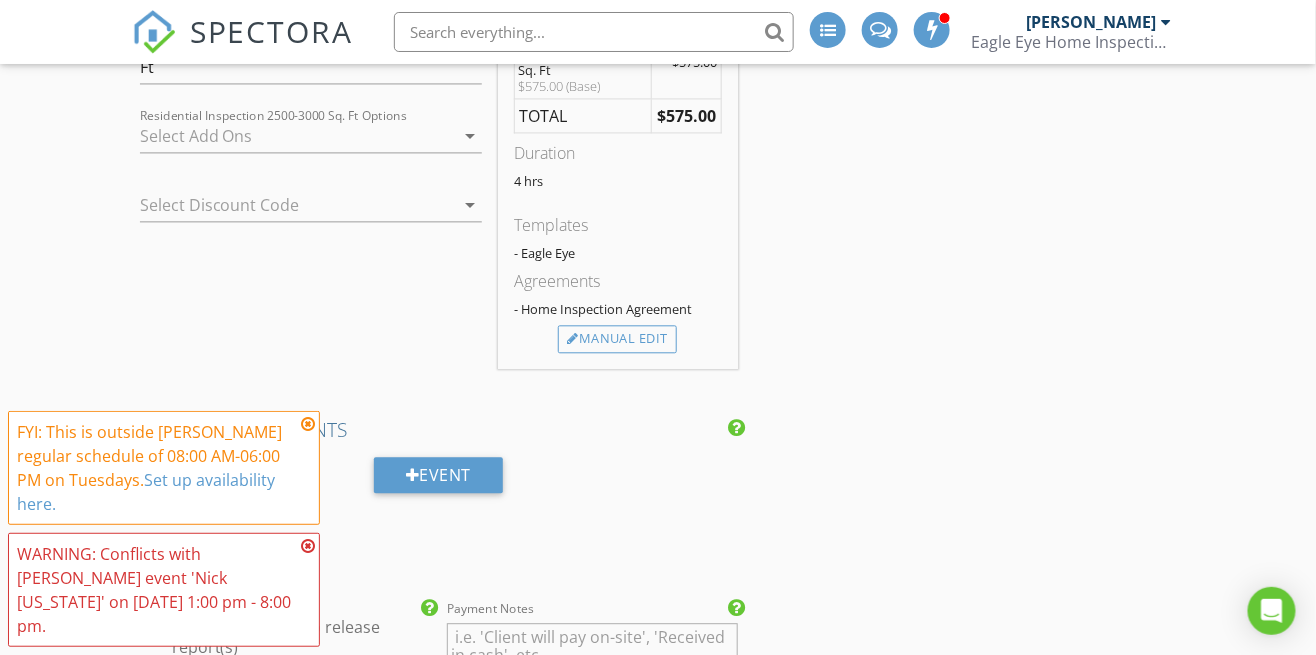 scroll, scrollTop: 1235, scrollLeft: 0, axis: vertical 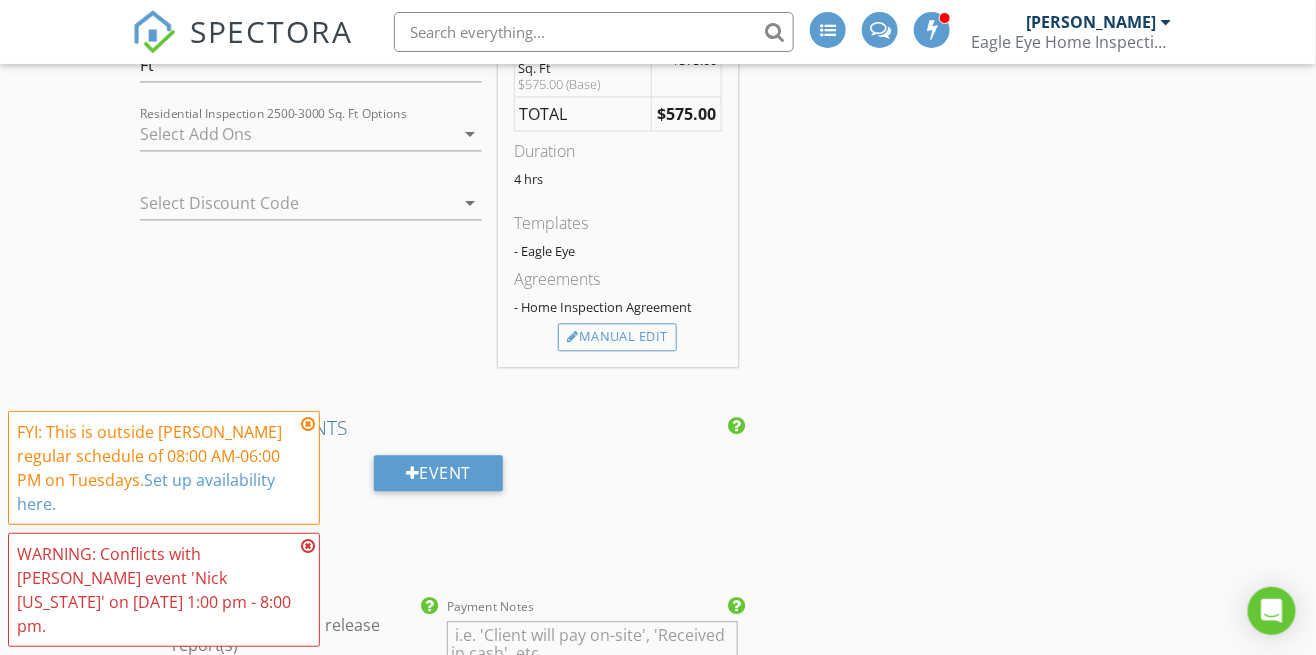 click at bounding box center [297, 134] 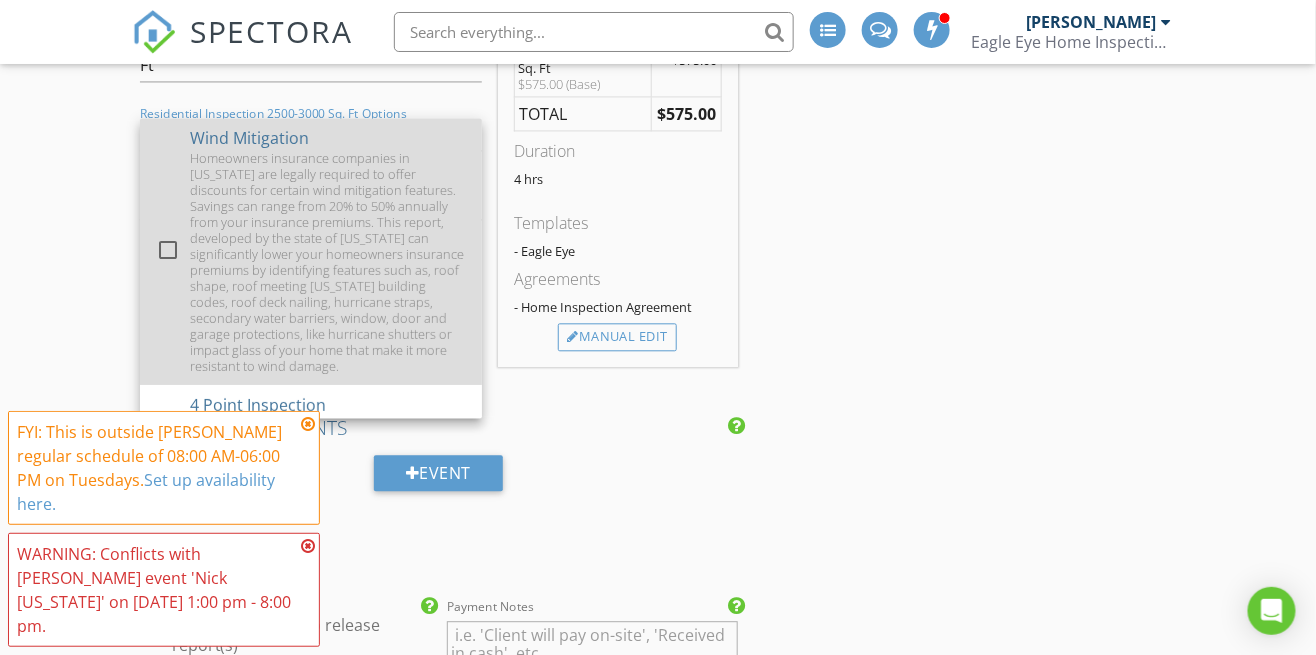 click at bounding box center (168, 250) 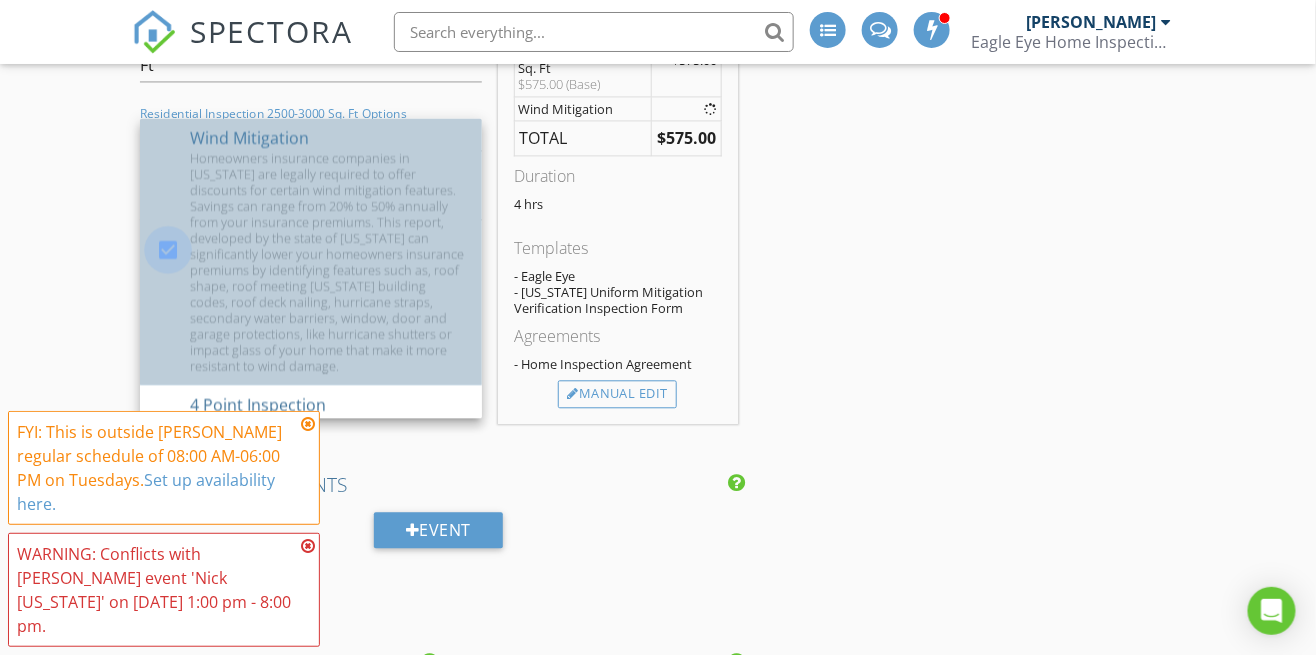 click at bounding box center [168, 250] 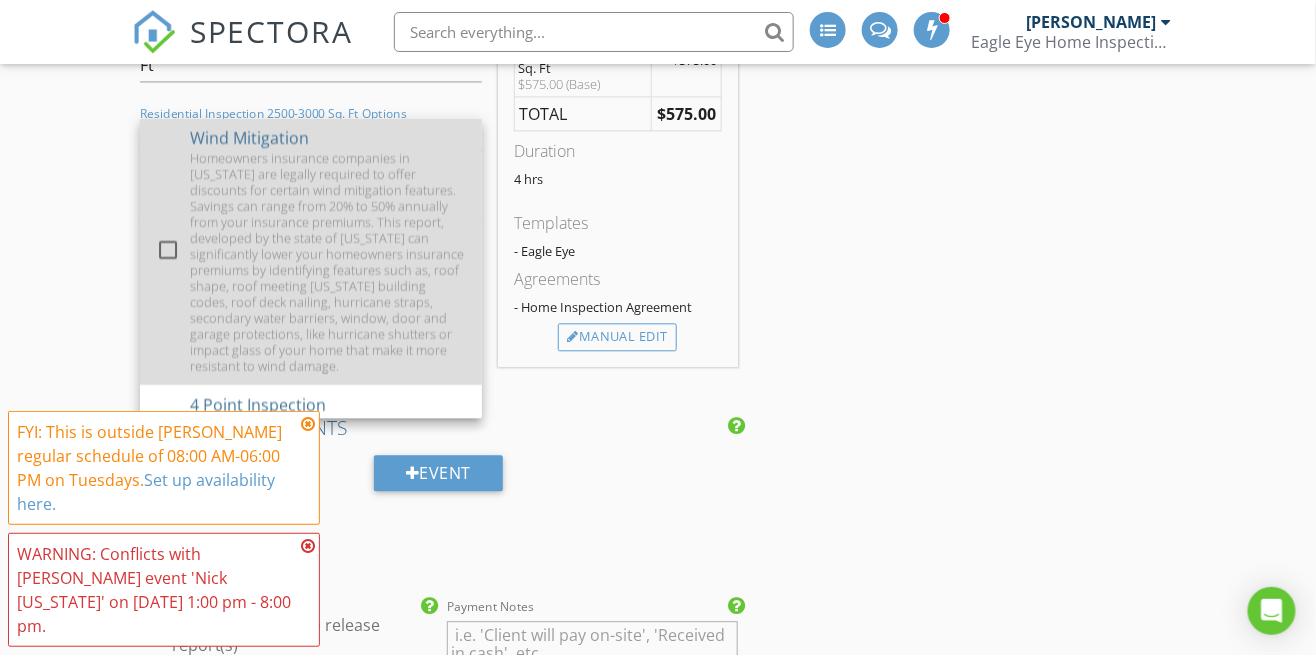 click at bounding box center [168, 250] 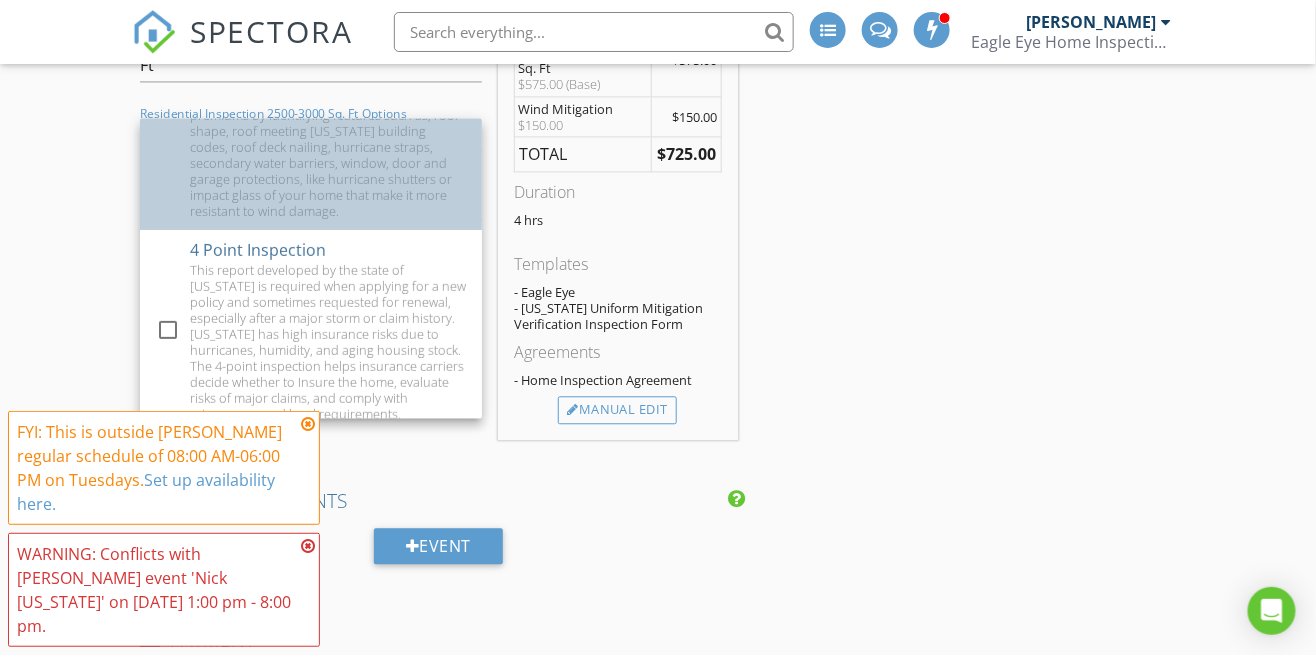 scroll, scrollTop: 166, scrollLeft: 0, axis: vertical 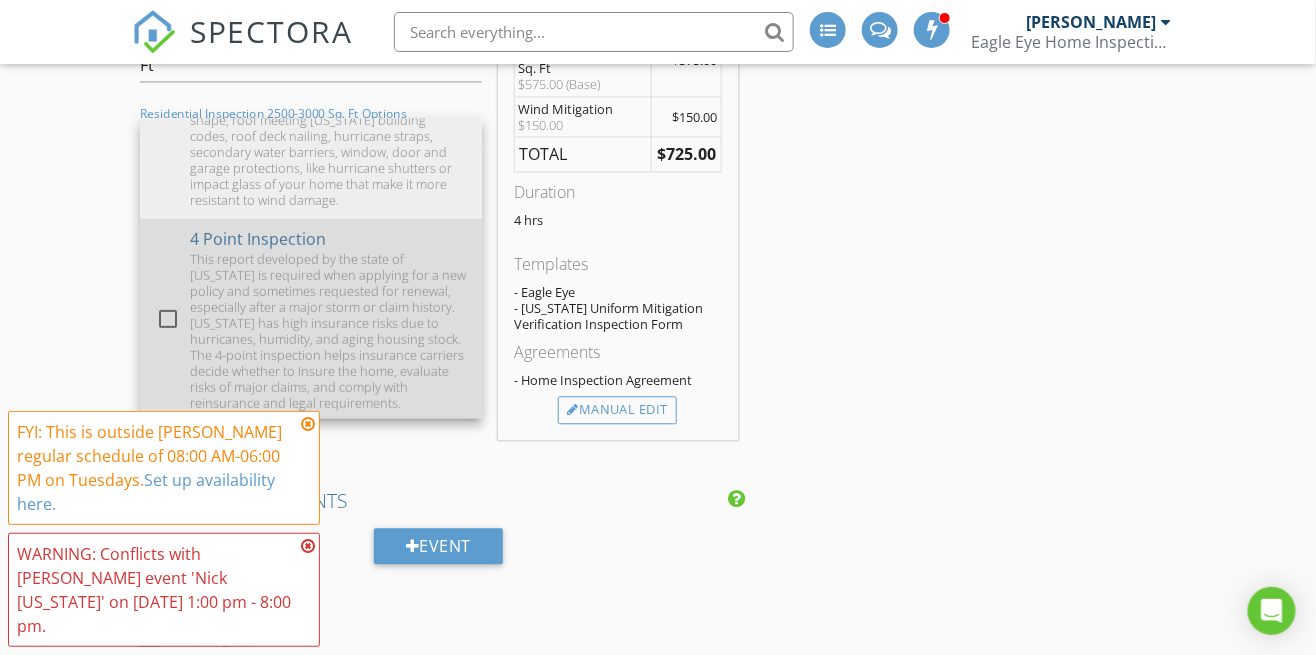 click at bounding box center (168, 319) 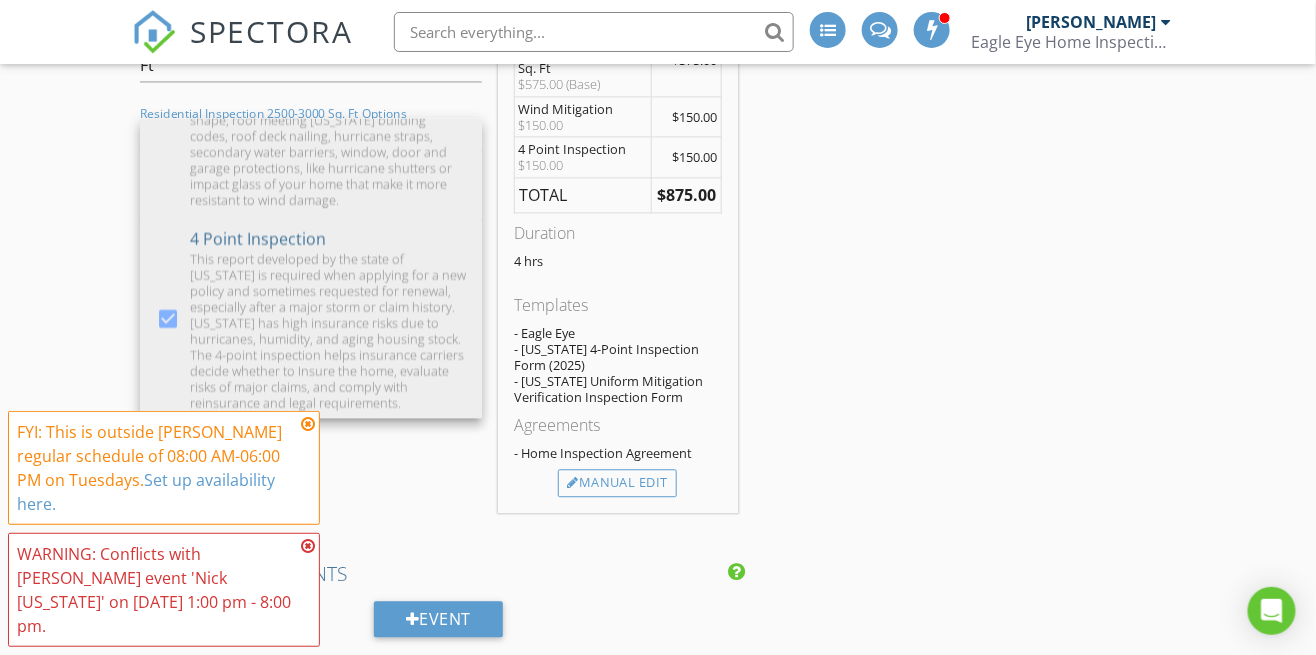 click on "New Inspection
INSPECTOR(S)
check_box   Nick Korchick   PRIMARY   check_box_outline_blank   Louis Korchick     Nick Korchick arrow_drop_down   check_box_outline_blank Nick Korchick specifically requested
Date/Time
07/15/2025 4:00 PM
Location
Address Form       Can't find your address?   Click here.
client
check_box Enable Client CC email for this inspection   Client Search     check_box_outline_blank Client is a Company/Organization     First Name Joshua & Gabrielle   Last Name Barbir   Email jgbarbir@gmail.com   CC Email   Phone         Tags         Notes   Private Notes
ADD ADDITIONAL client
SERVICES
check_box_outline_blank   Residential Inspection 0-2000 Sq Ft.   Comprehensive home inspection check_box_outline_blank   Residential Inspection 2000-2500 Sq Ft." at bounding box center [658, 597] 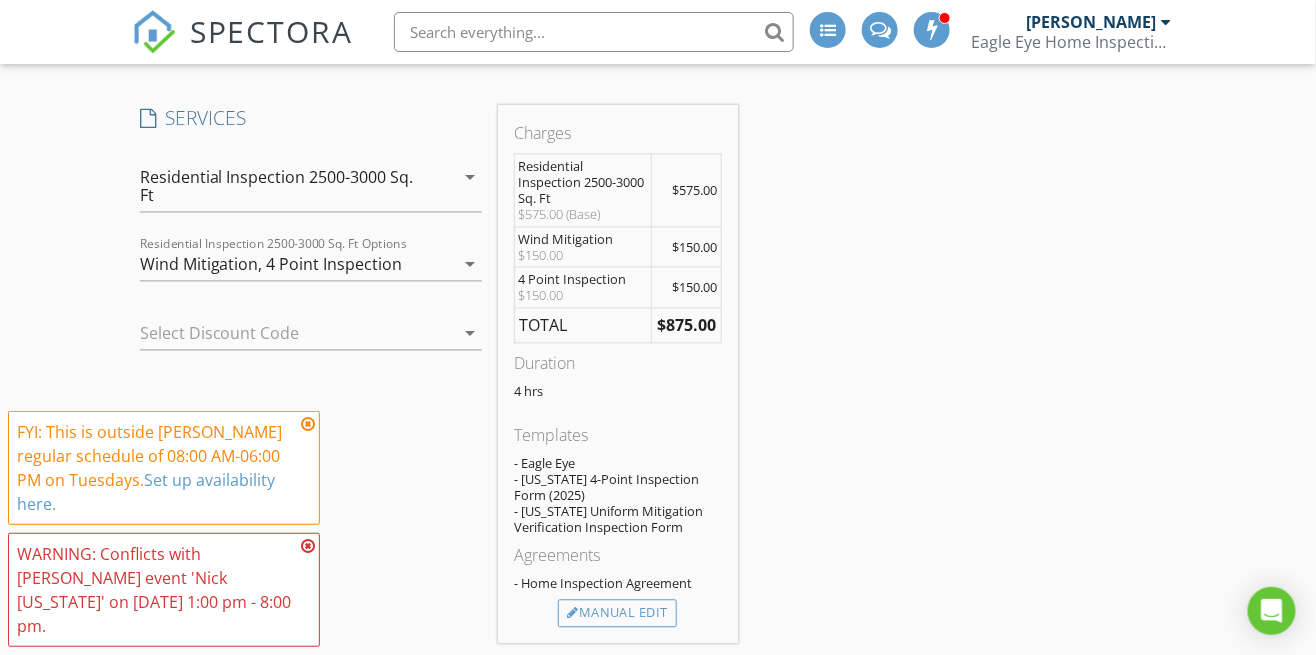 scroll, scrollTop: 1112, scrollLeft: 0, axis: vertical 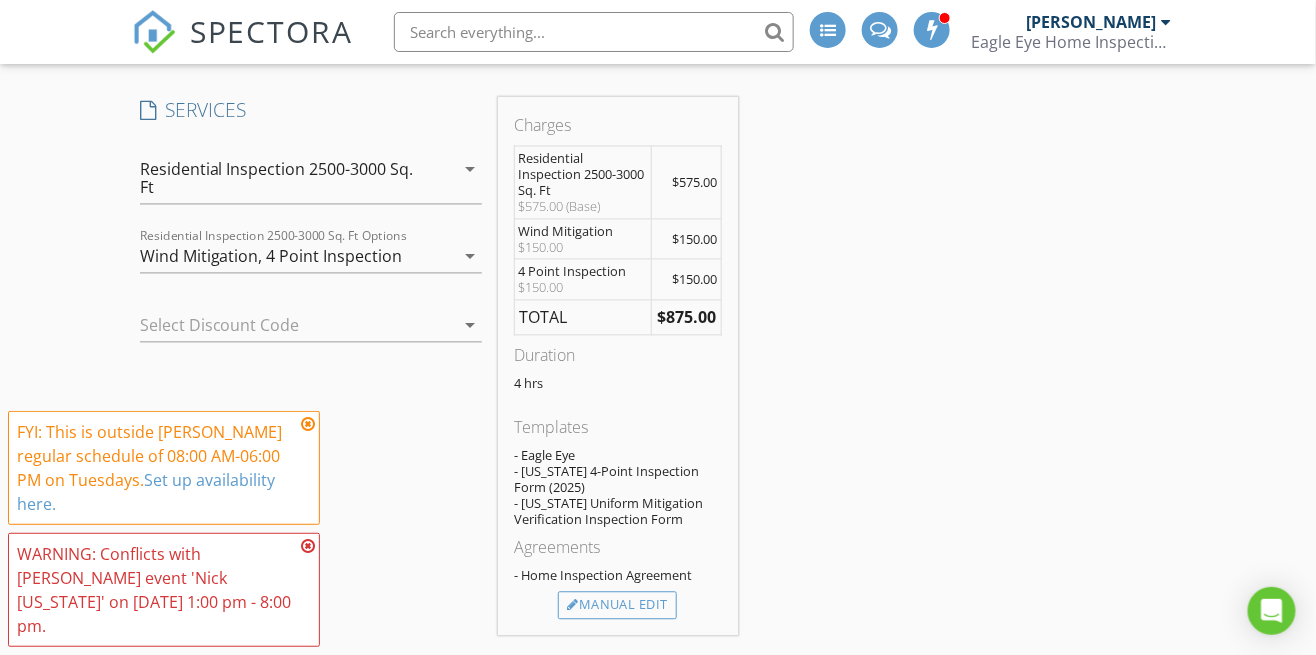 click at bounding box center (308, 424) 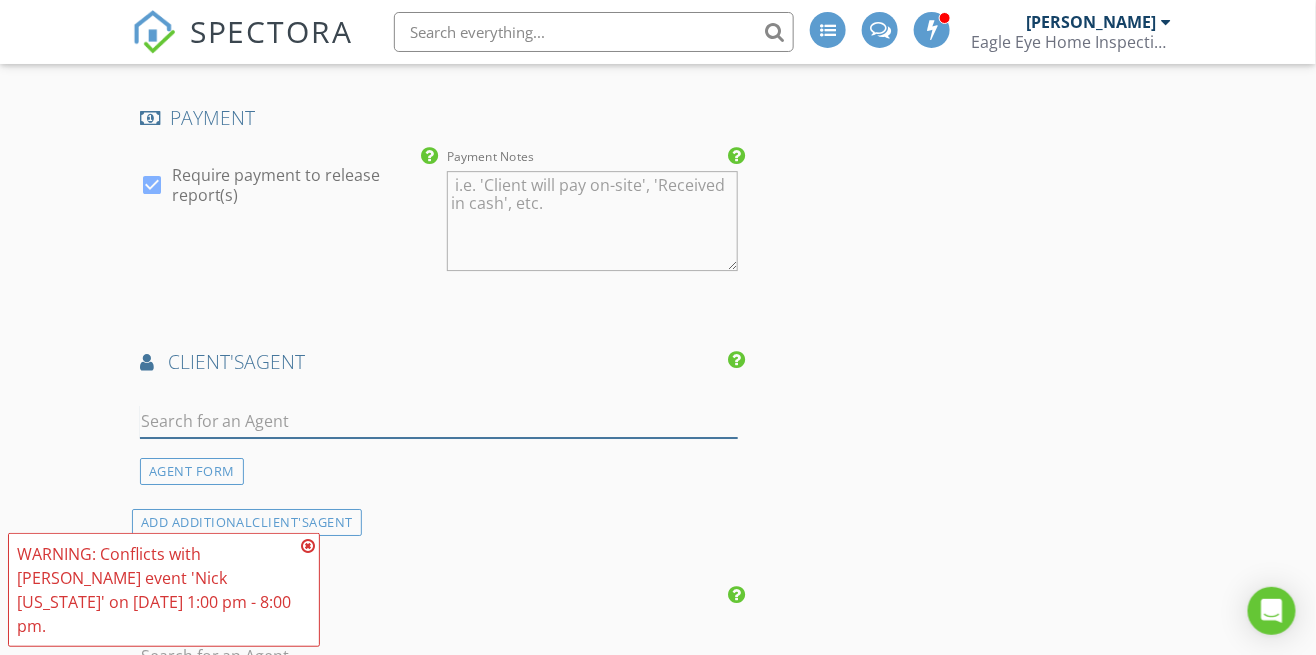 click at bounding box center (439, 421) 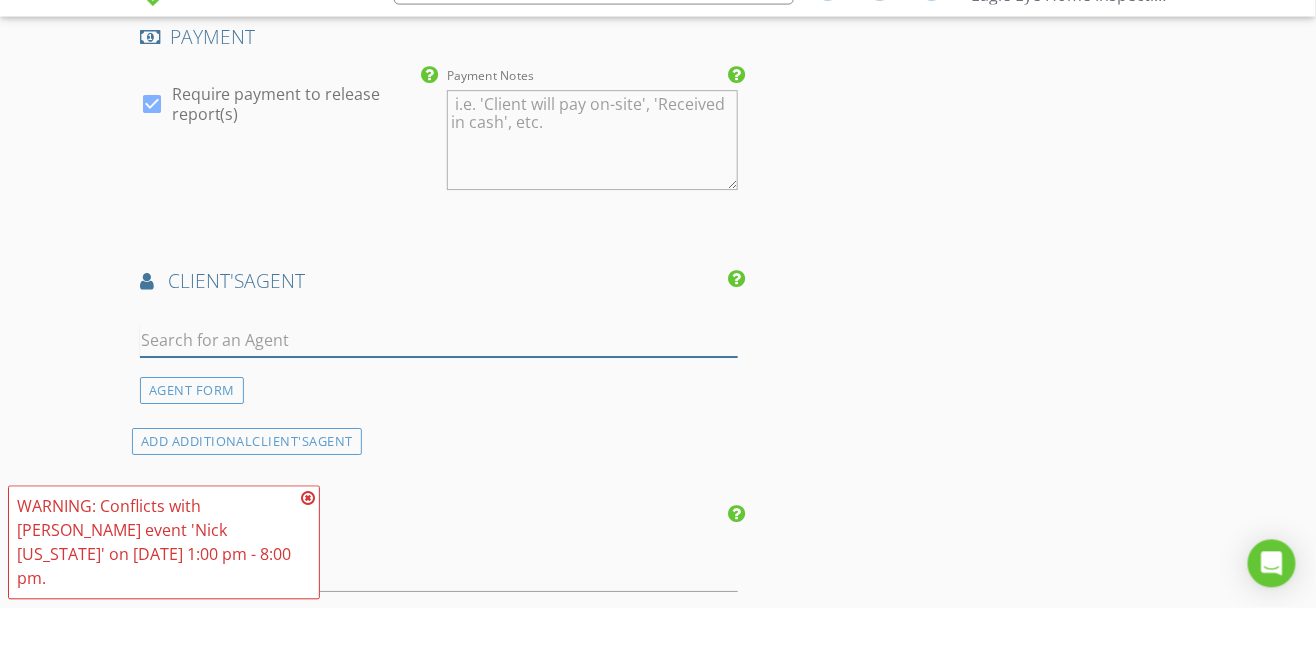 scroll, scrollTop: 1878, scrollLeft: 0, axis: vertical 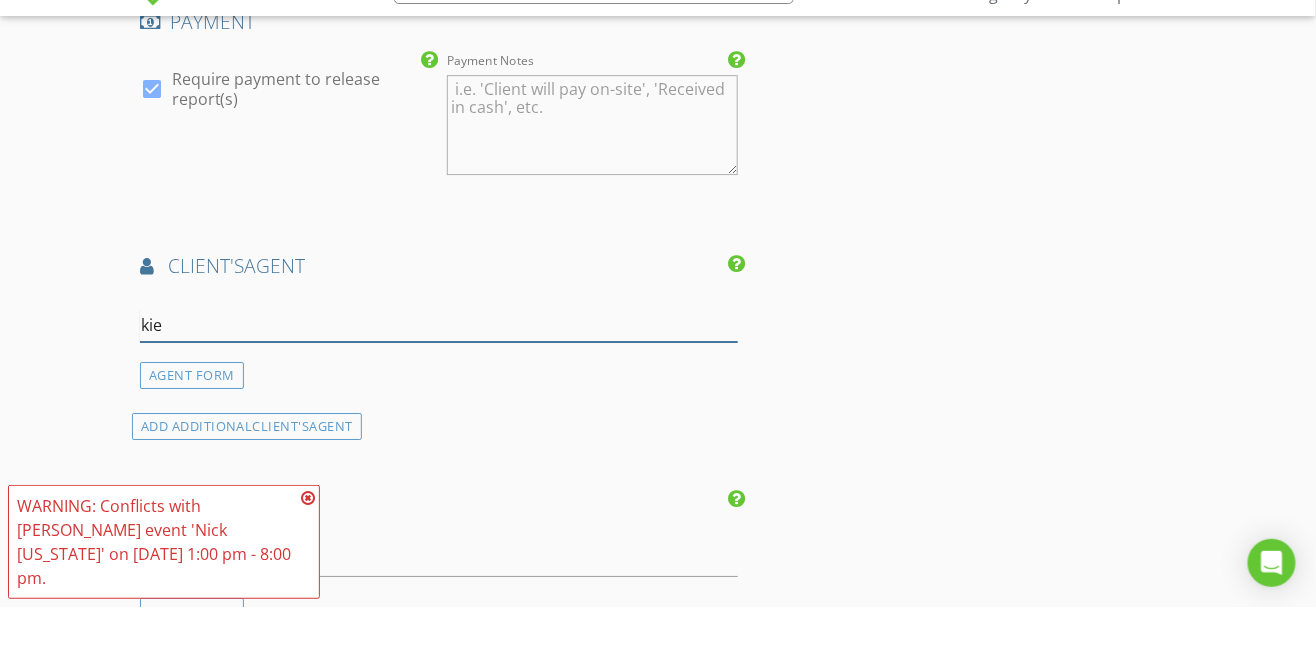 type on "kier" 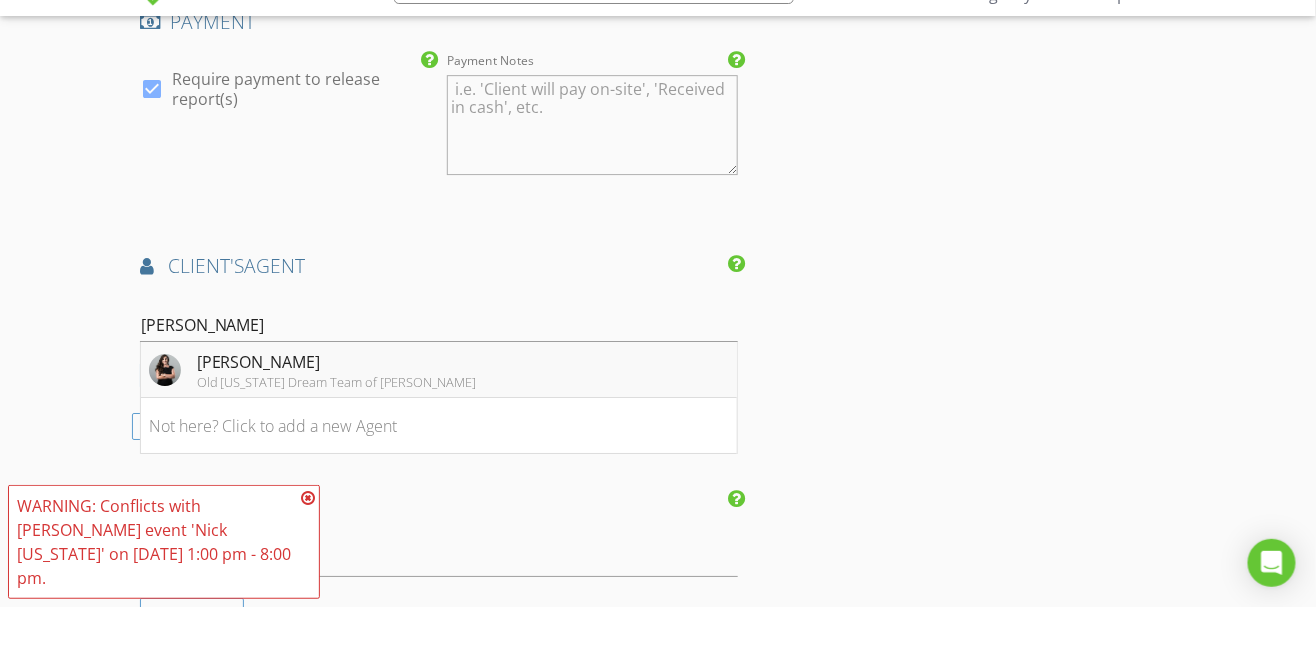 click on "[PERSON_NAME]" at bounding box center (337, 410) 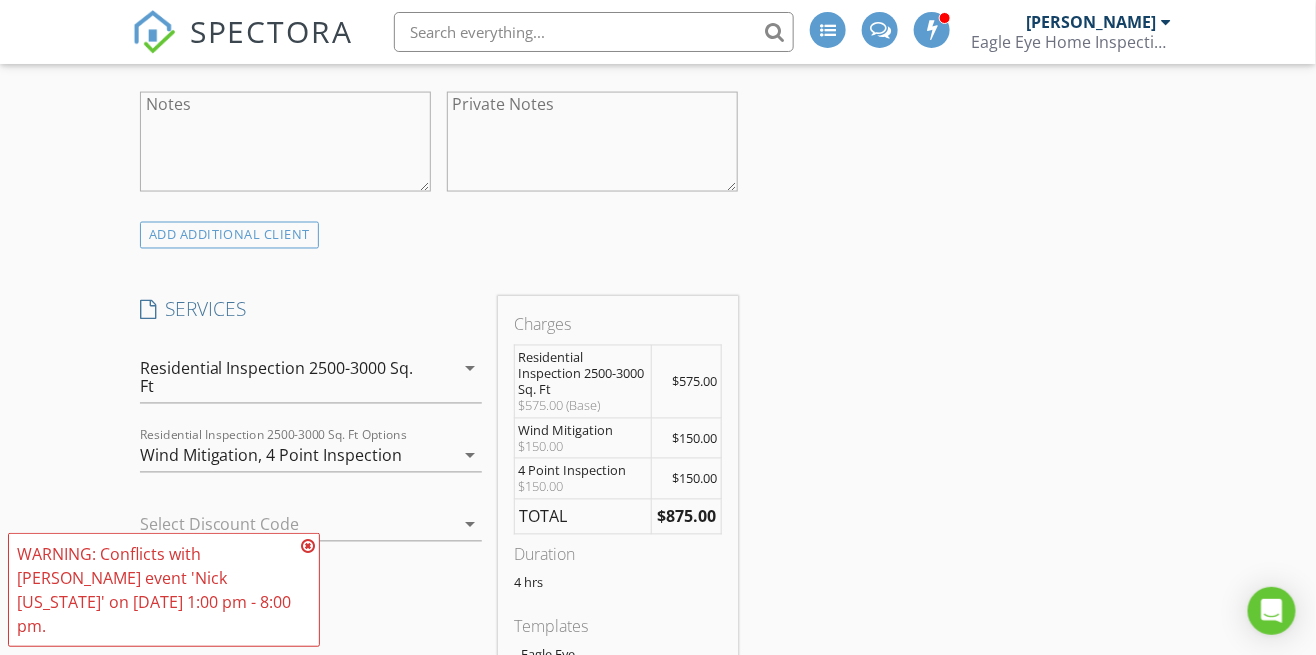 scroll, scrollTop: 0, scrollLeft: 0, axis: both 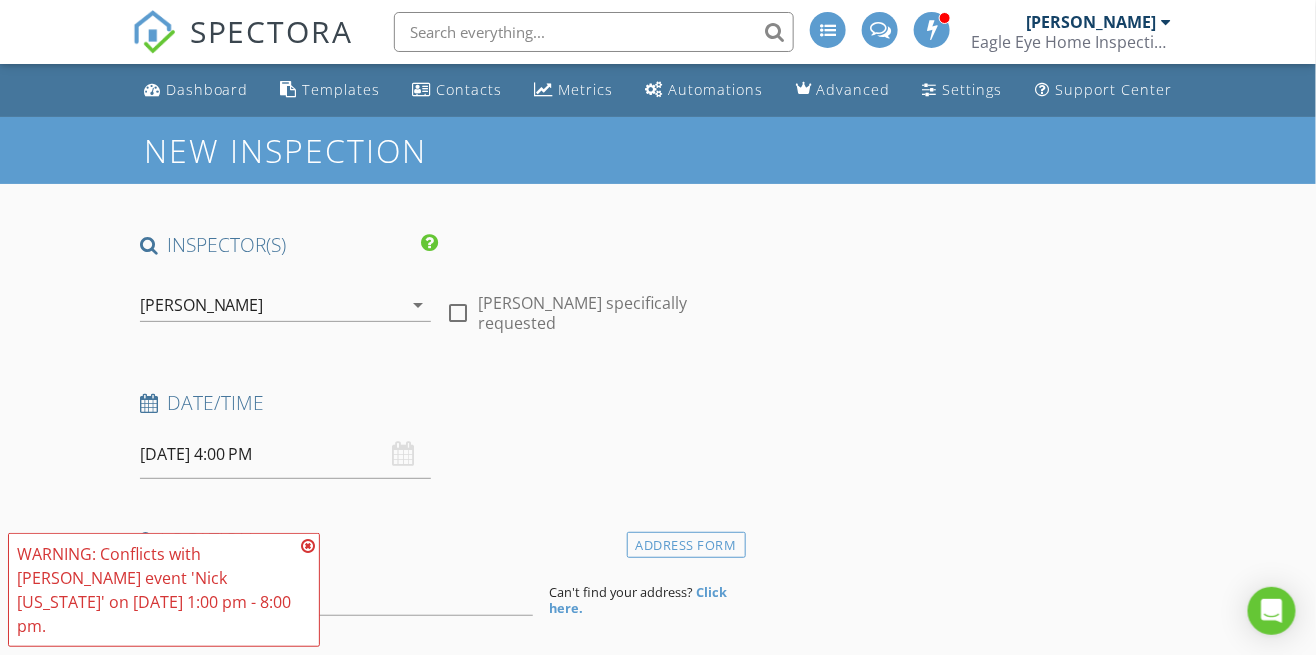 click at bounding box center [308, 546] 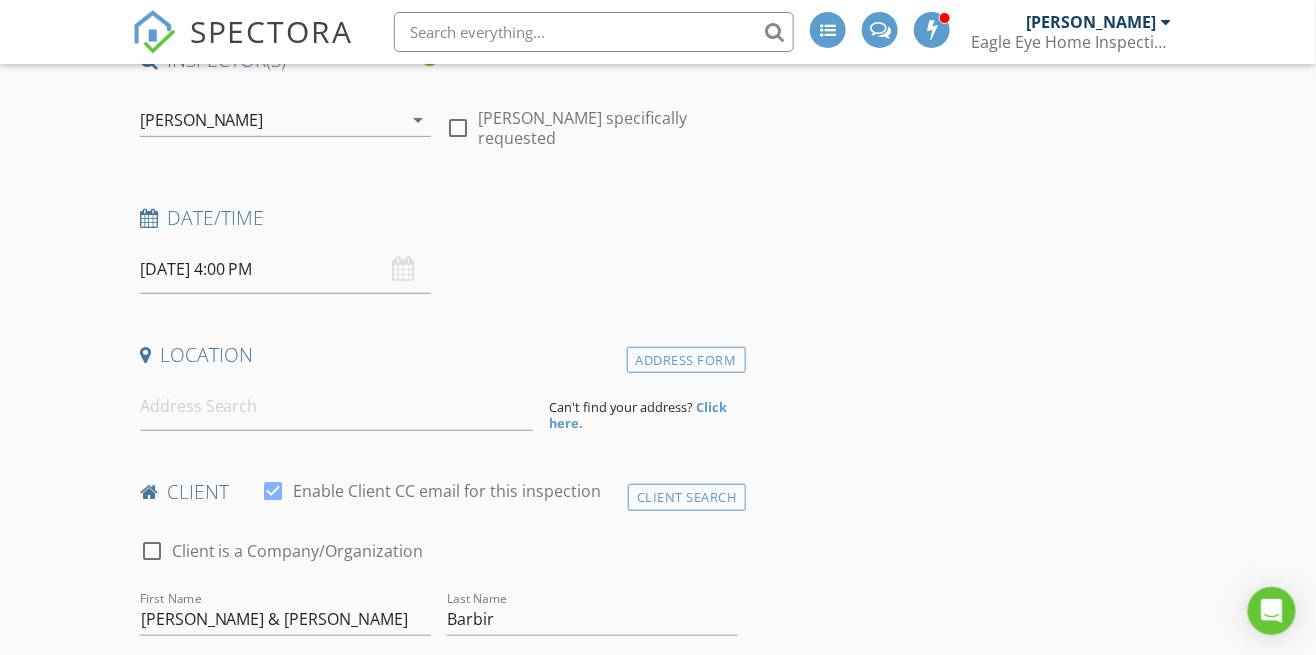 scroll, scrollTop: 186, scrollLeft: 0, axis: vertical 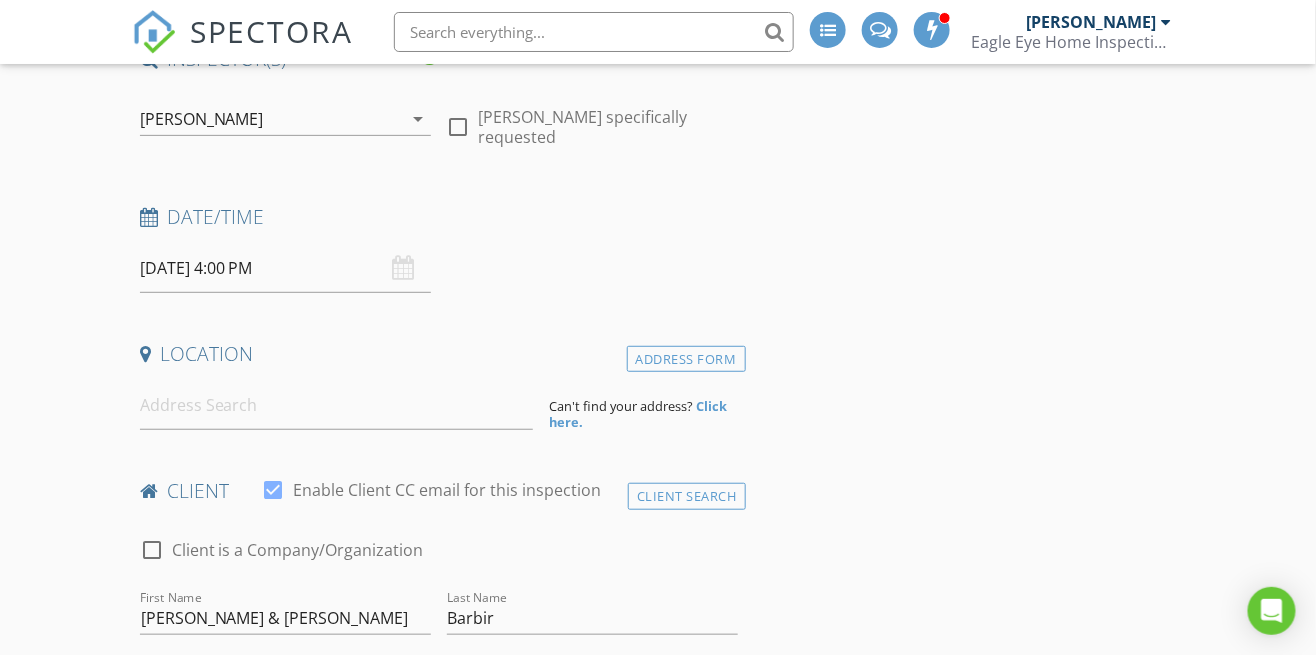 click on "Location" at bounding box center [439, 361] 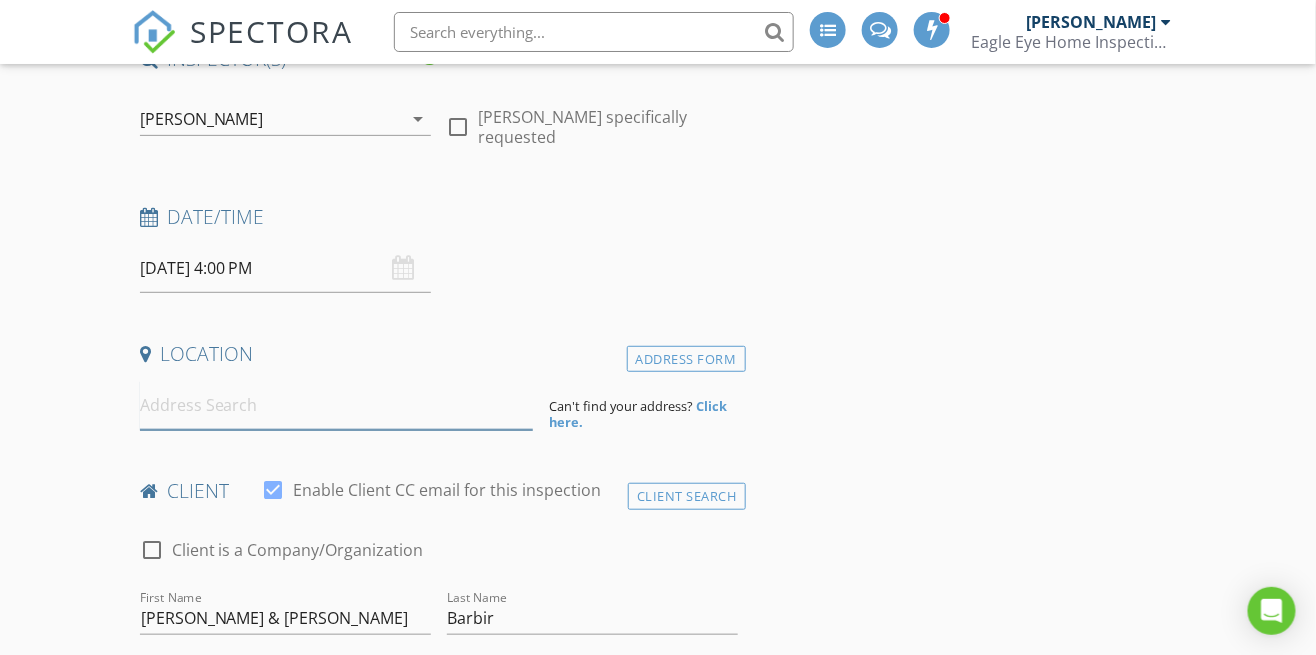 click at bounding box center [336, 405] 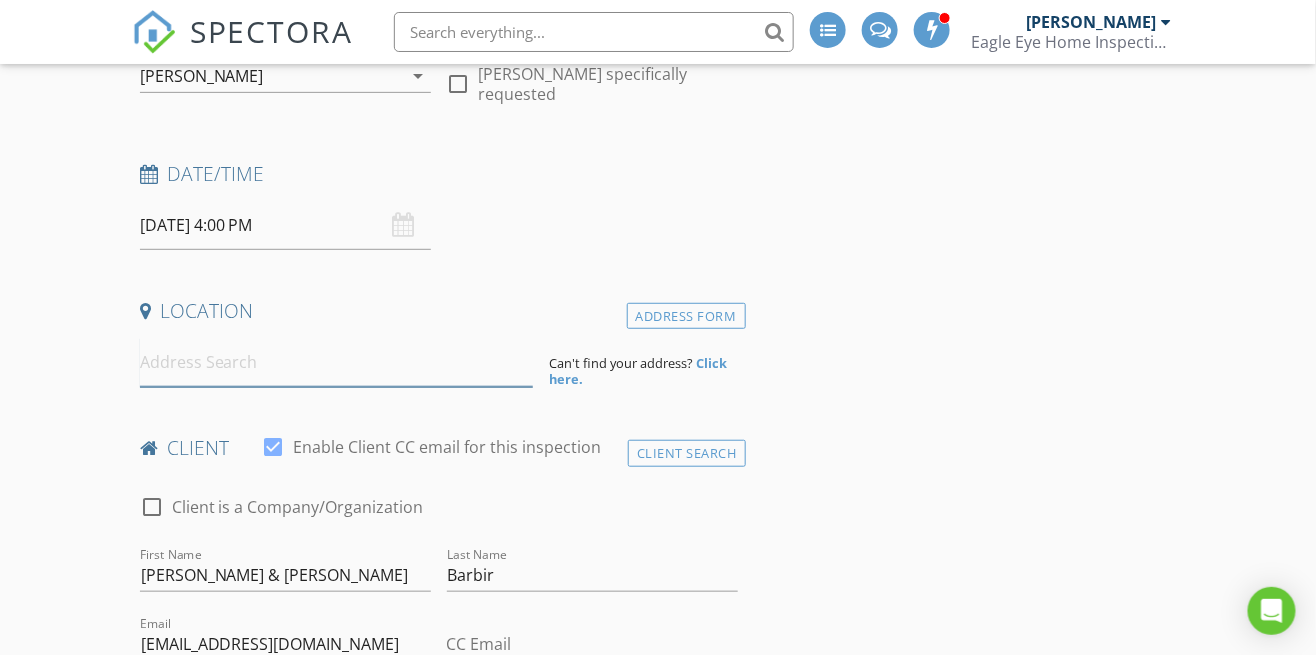 scroll, scrollTop: 282, scrollLeft: 0, axis: vertical 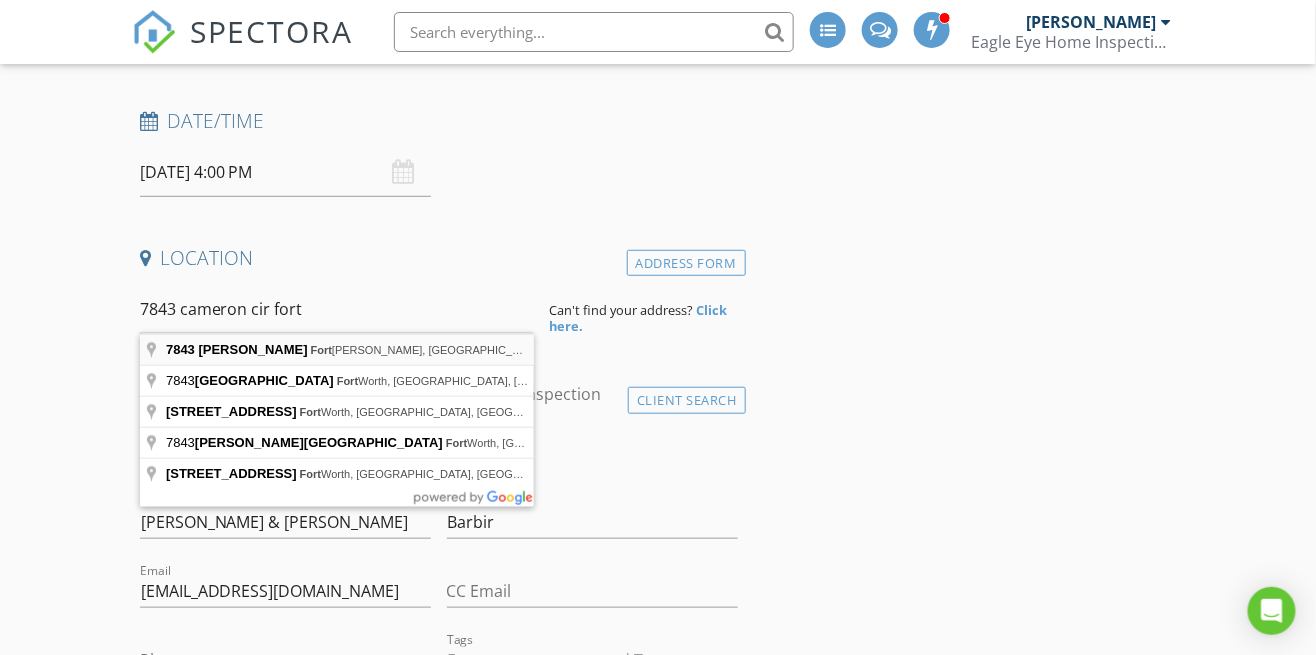 type on "7843 Cameron Cir, Fort Myers, FL, USA" 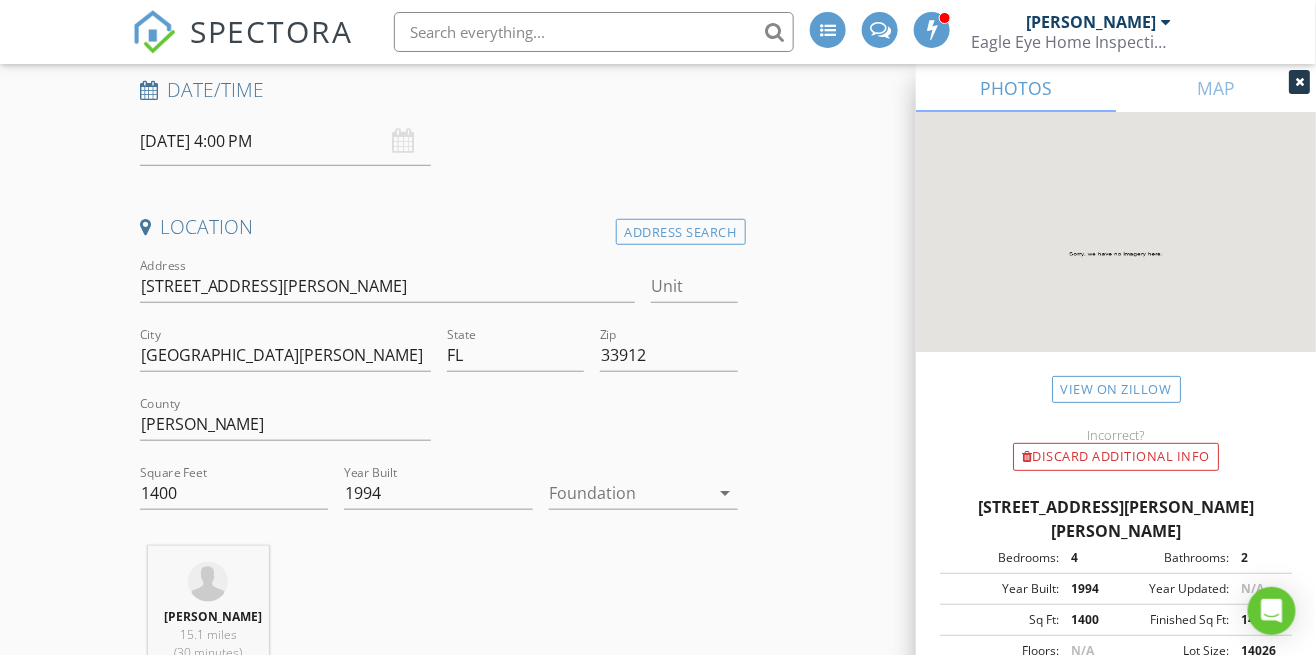 scroll, scrollTop: 318, scrollLeft: 0, axis: vertical 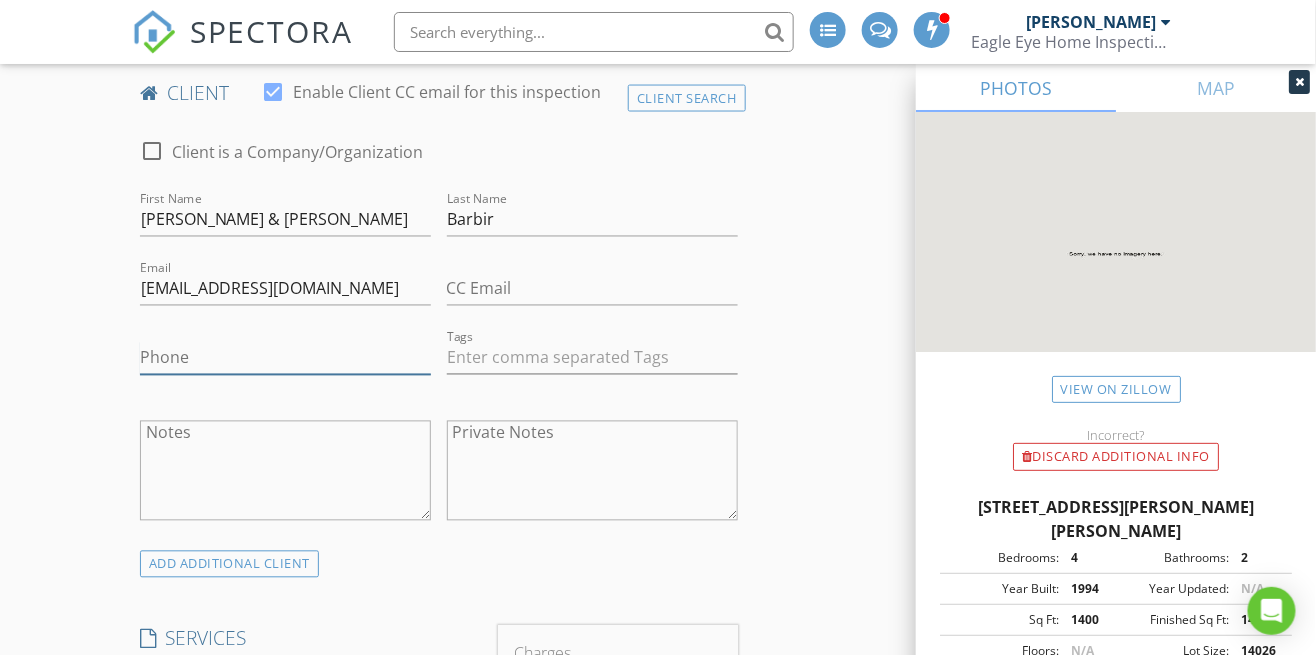 click on "Phone" at bounding box center (285, 358) 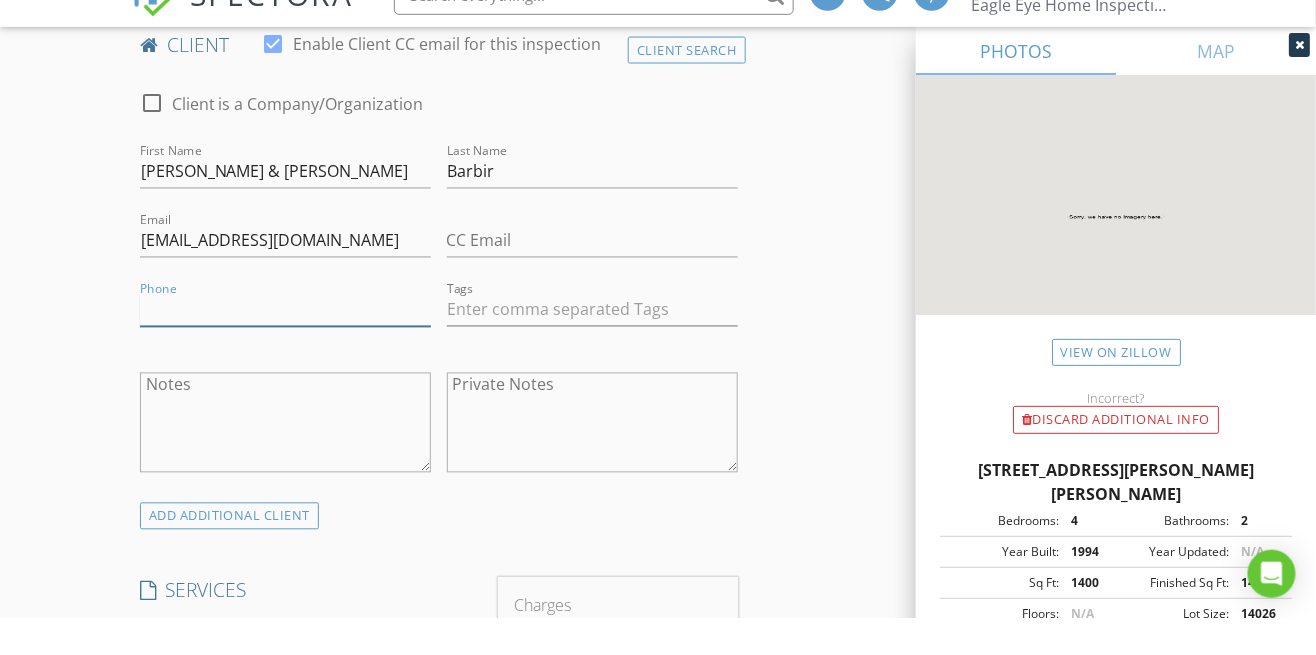 scroll, scrollTop: 1042, scrollLeft: 0, axis: vertical 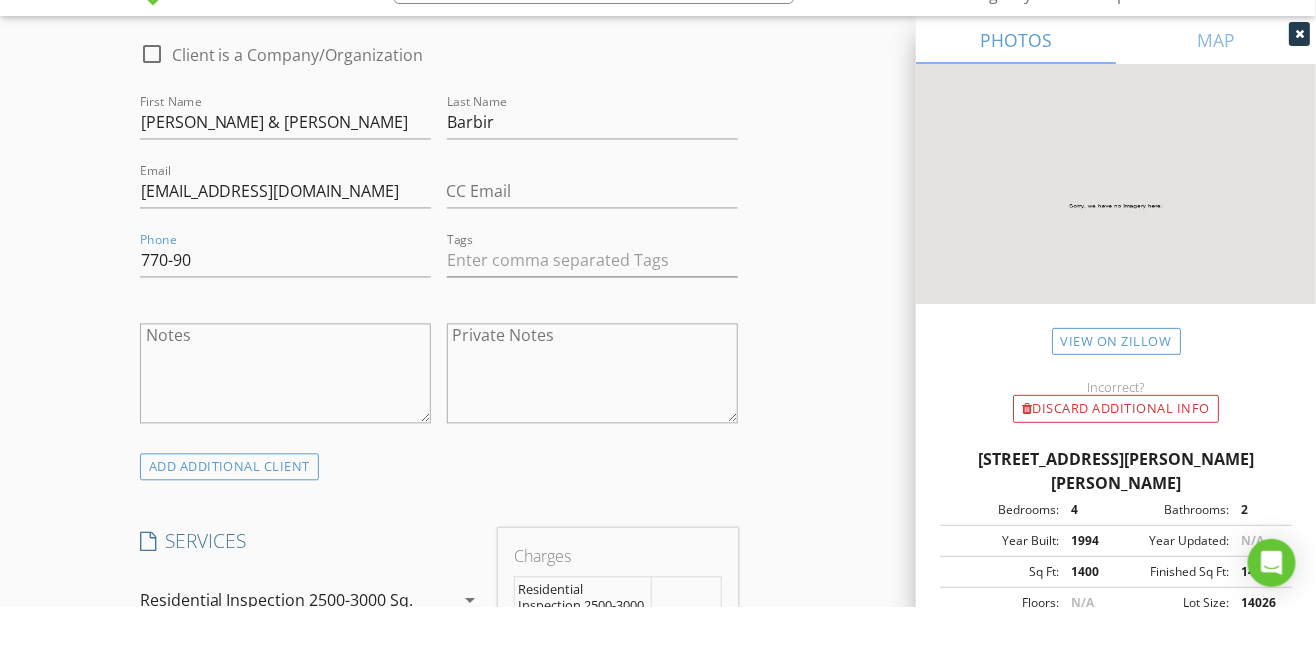 click on "Year Built:   1994   Year Updated:   N/A" at bounding box center [1116, 589] 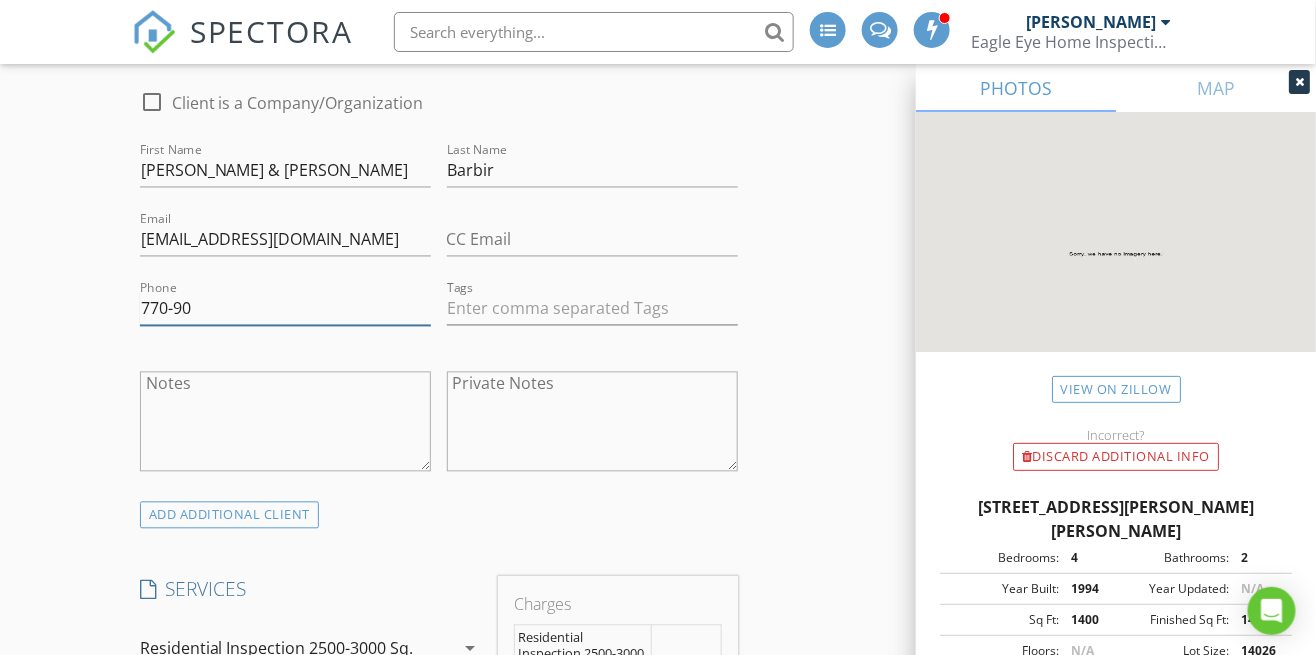 click on "770-90" at bounding box center [285, 309] 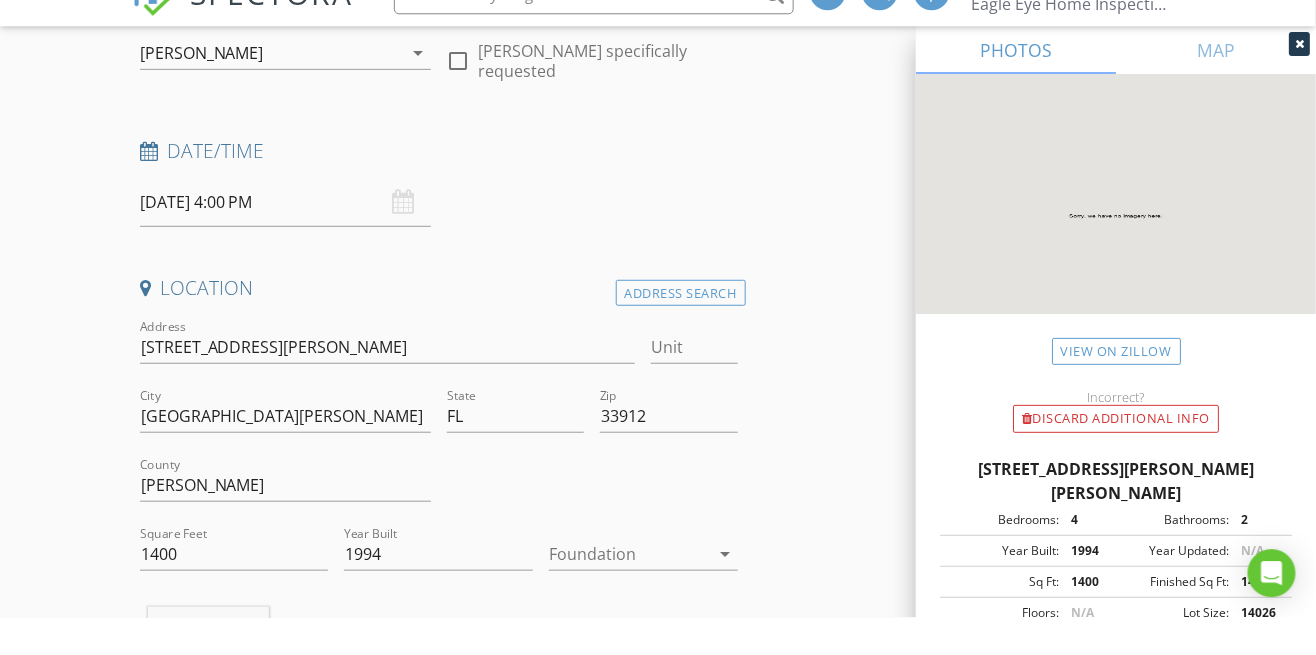 scroll, scrollTop: 218, scrollLeft: 0, axis: vertical 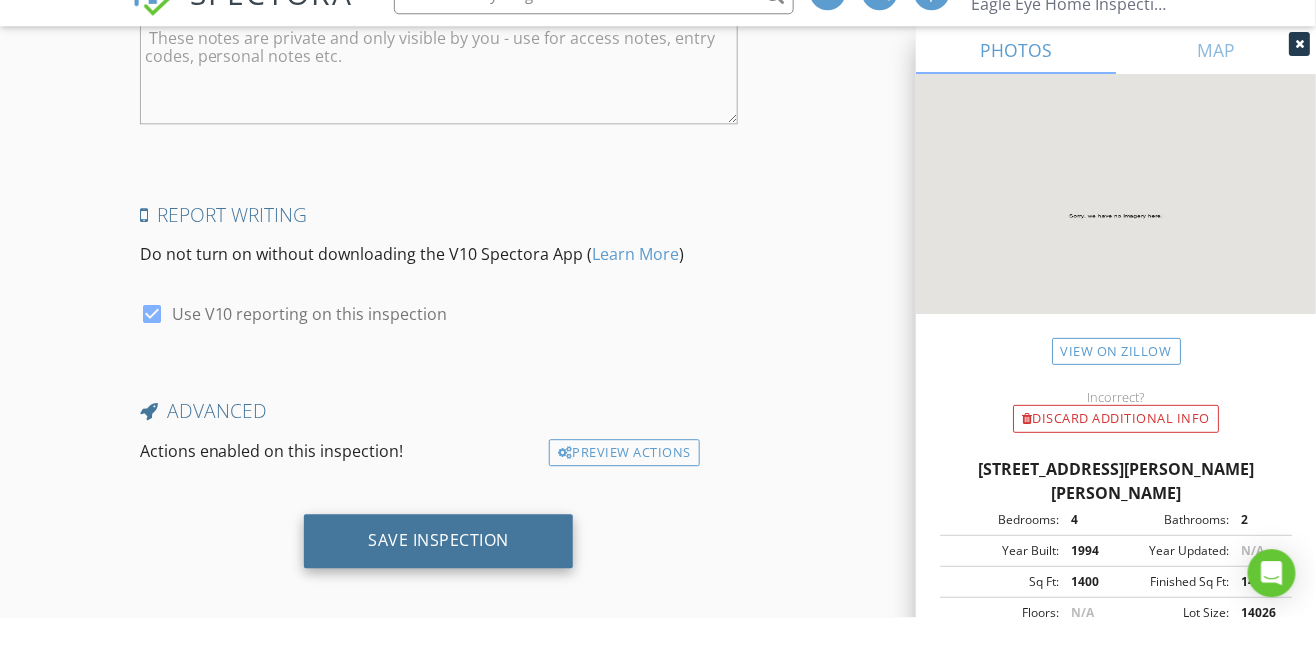 type on "770-905-5076" 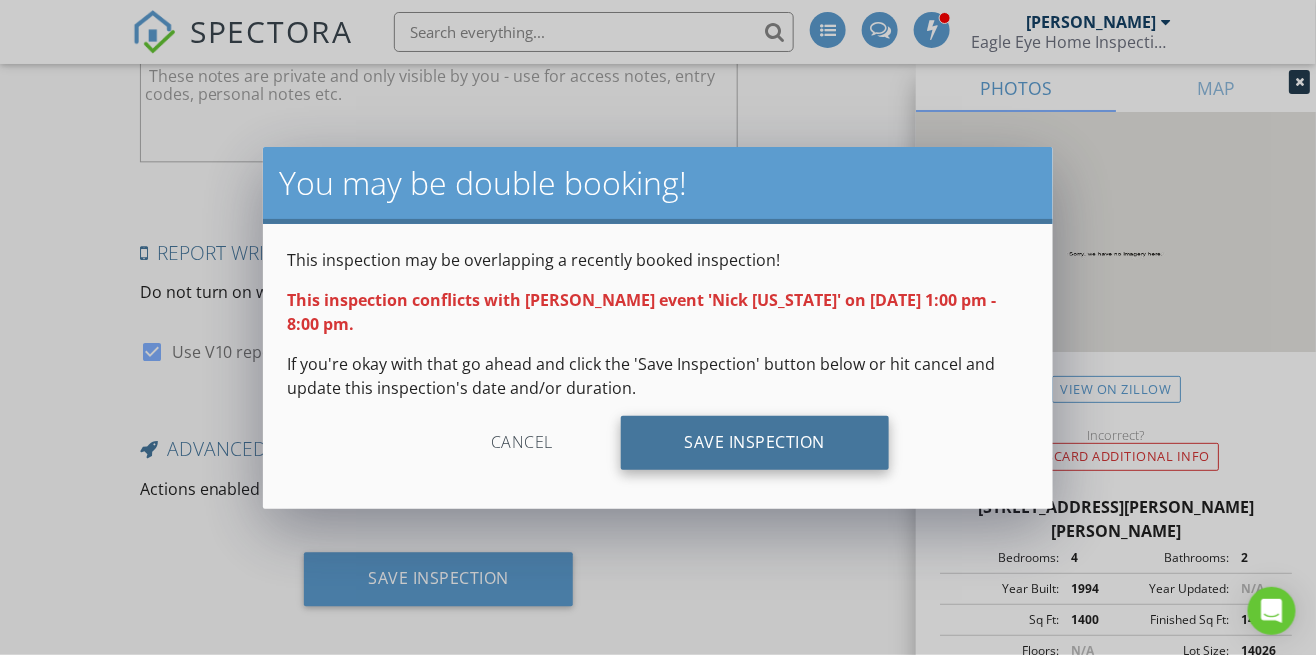 click on "Save Inspection" at bounding box center [755, 443] 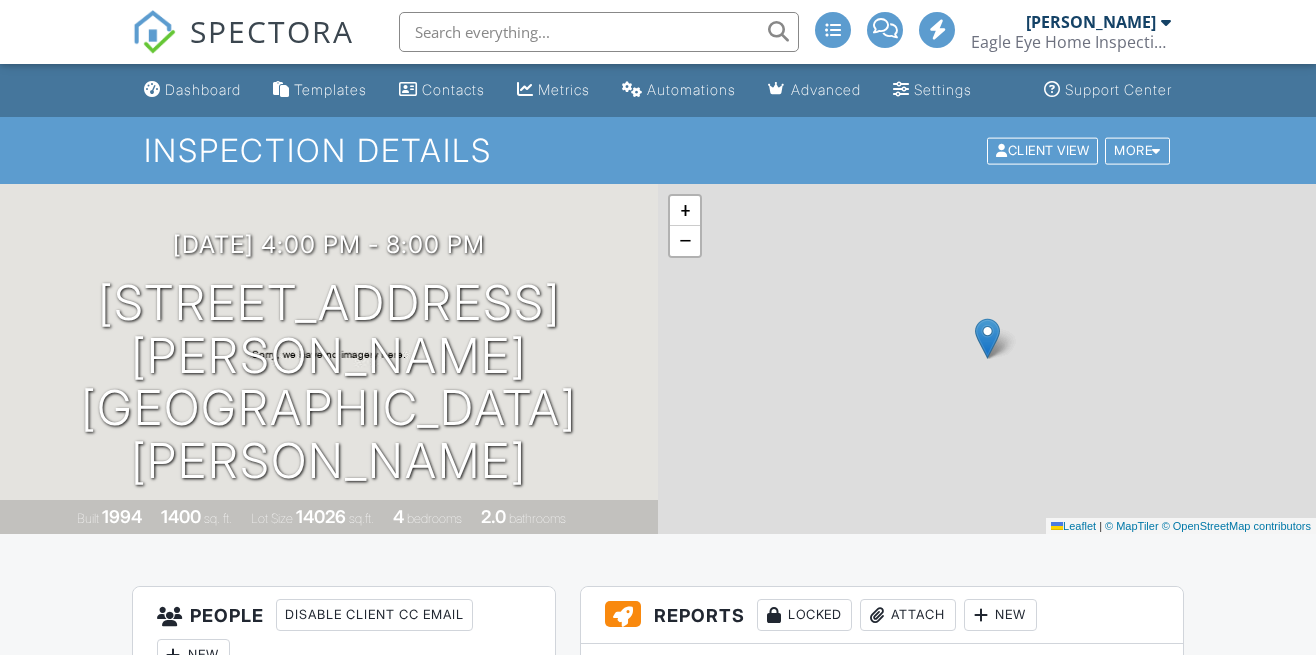 scroll, scrollTop: 0, scrollLeft: 0, axis: both 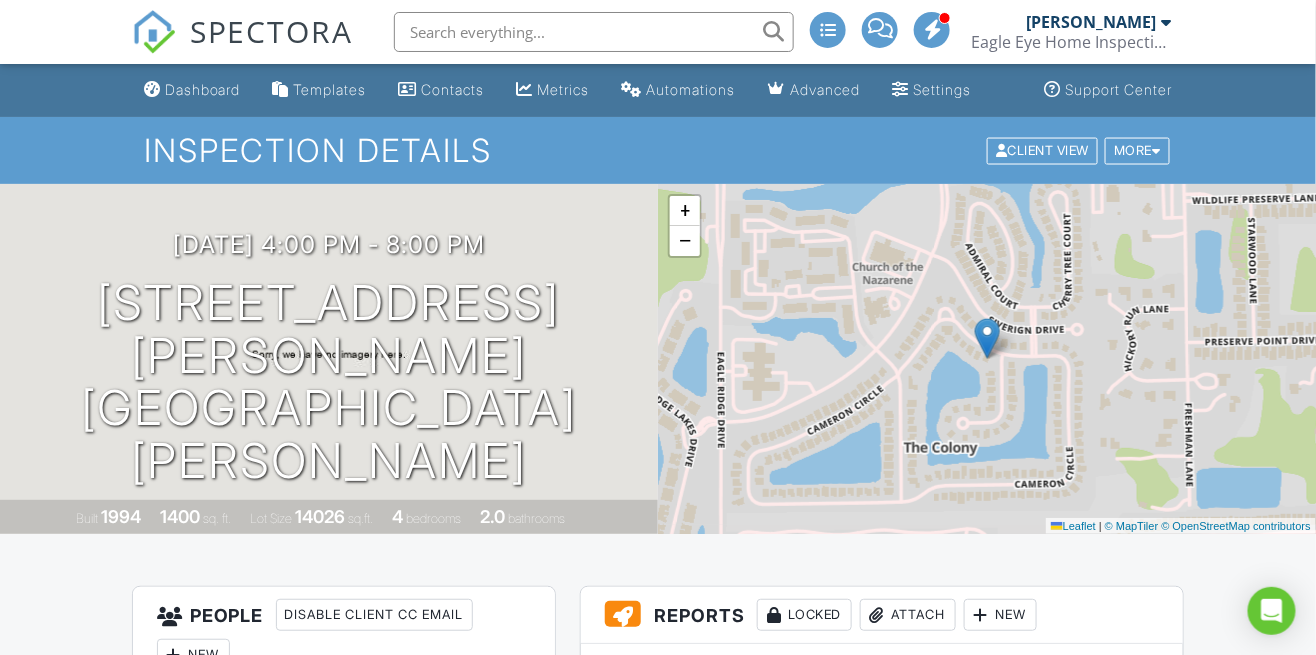 click at bounding box center (933, 29) 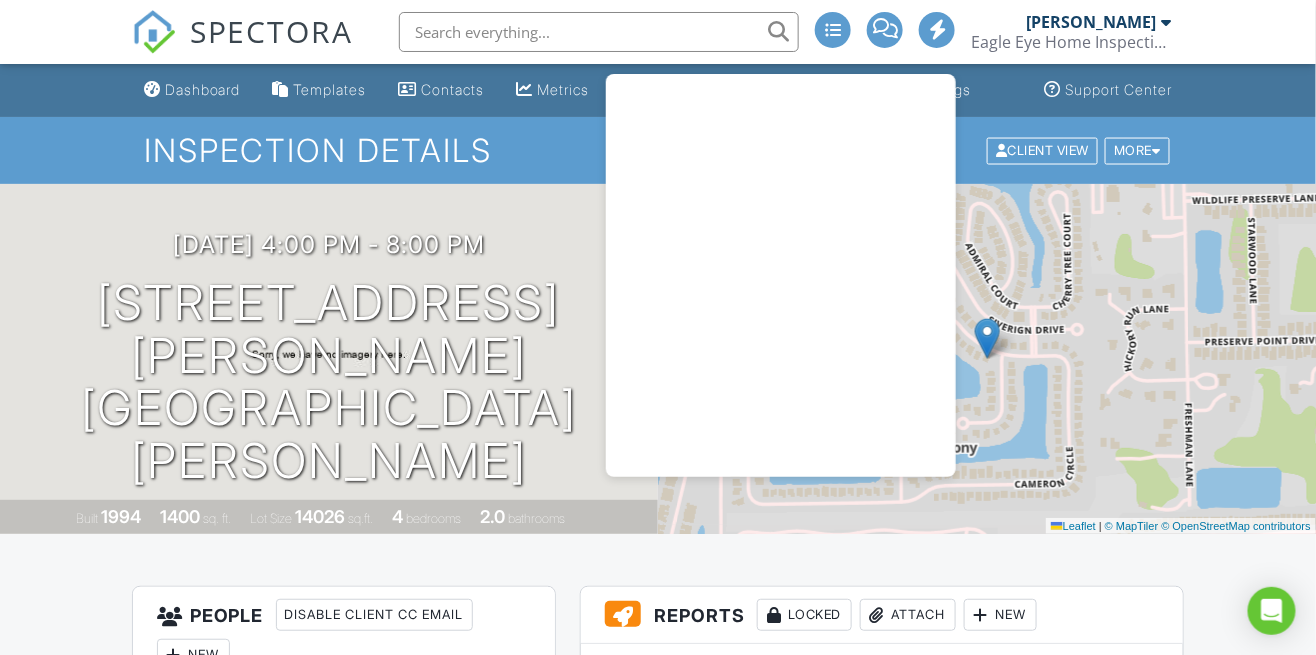 click on "Dashboard
Templates
Contacts
Metrics
Automations
Advanced
Settings
Support Center" at bounding box center (658, 90) 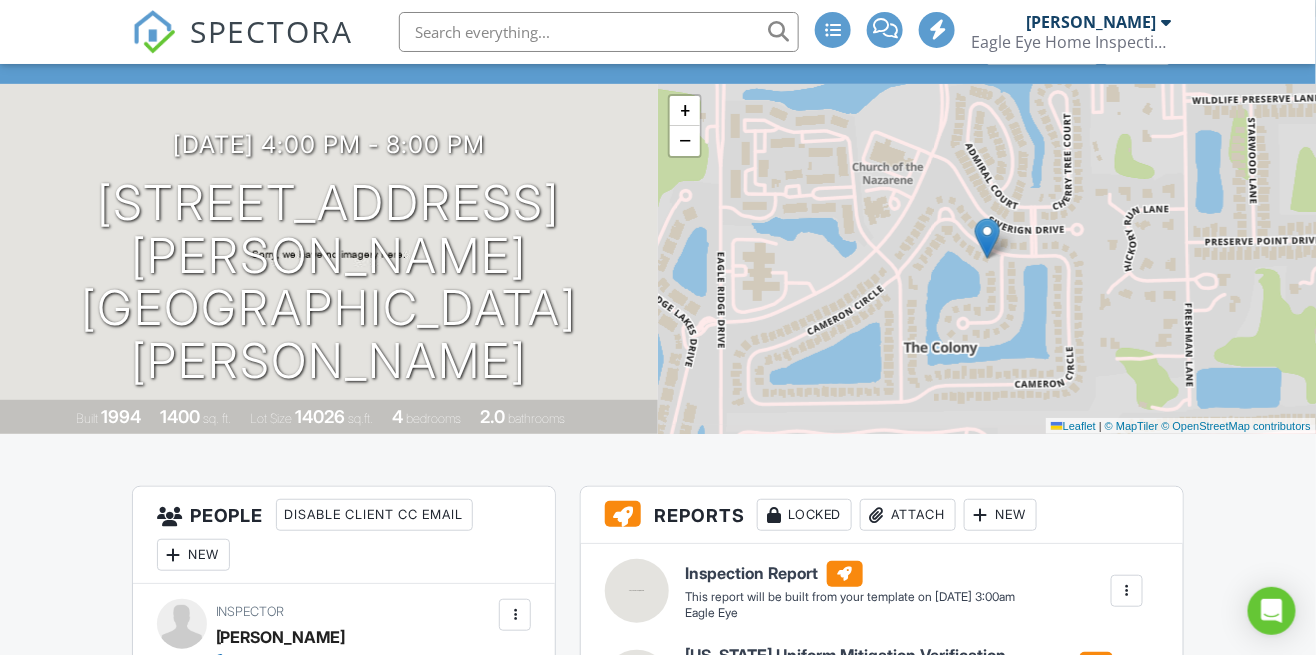 scroll, scrollTop: 0, scrollLeft: 0, axis: both 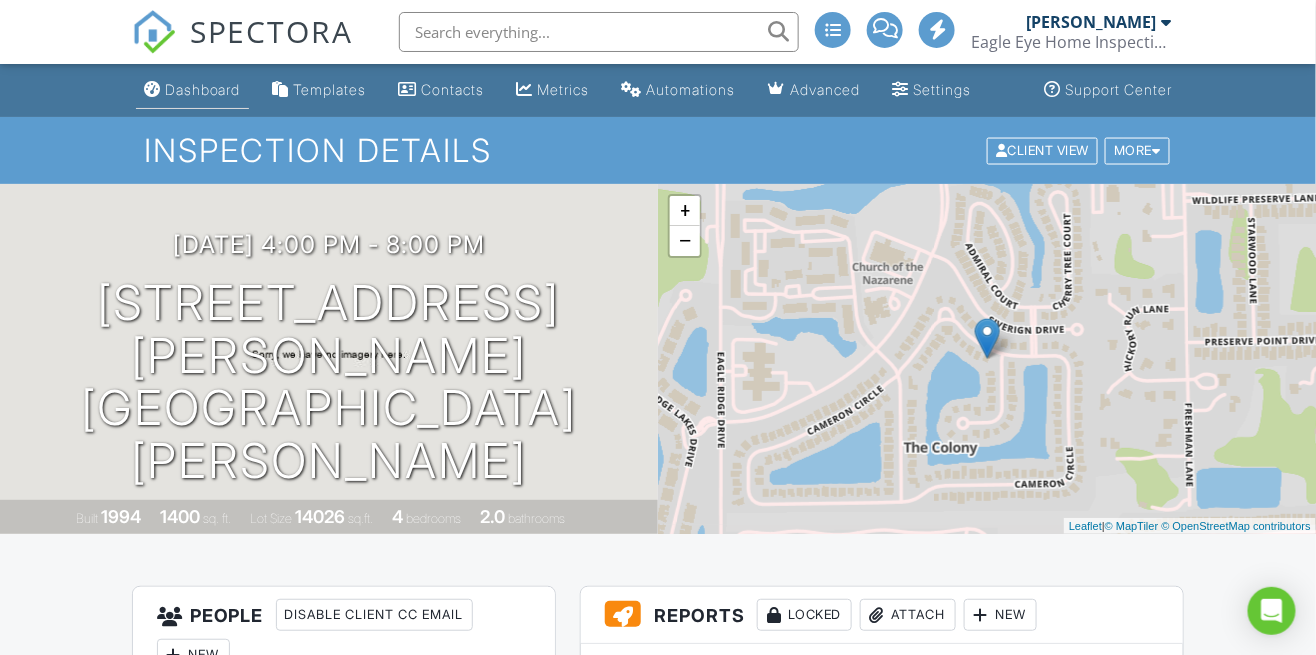 click on "Dashboard" at bounding box center [203, 89] 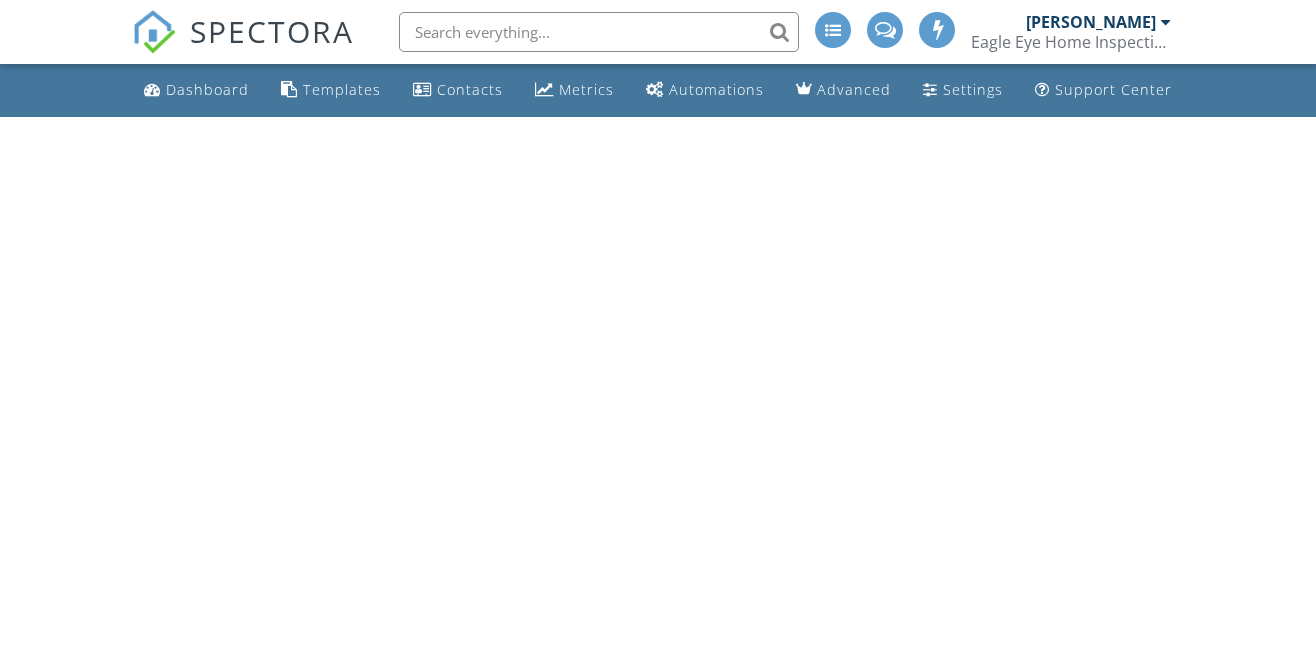 scroll, scrollTop: 0, scrollLeft: 0, axis: both 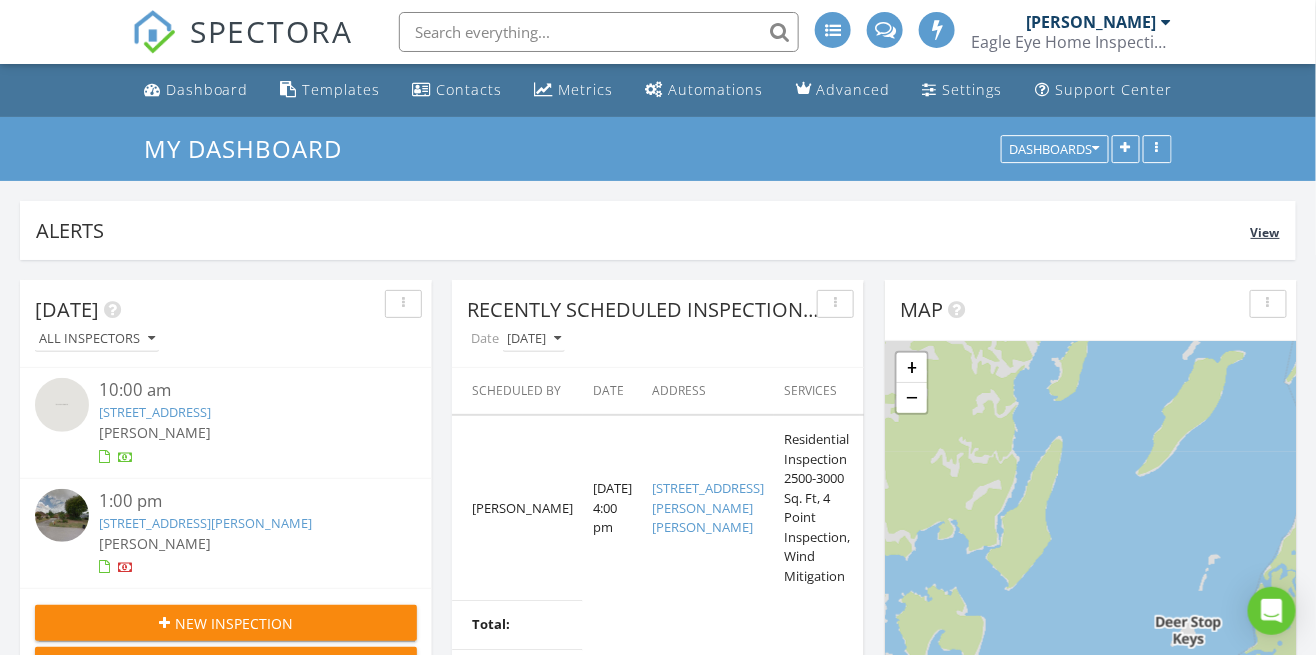 click on "Alerts
View" at bounding box center [658, 230] 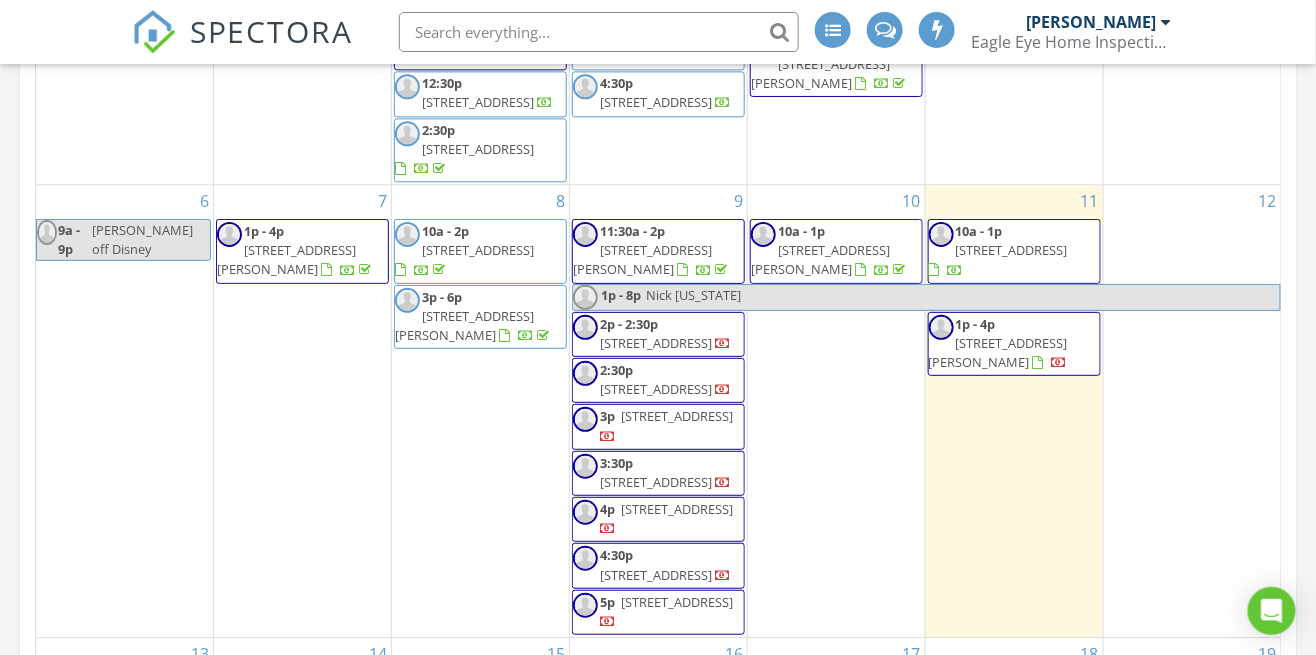 scroll, scrollTop: 1395, scrollLeft: 0, axis: vertical 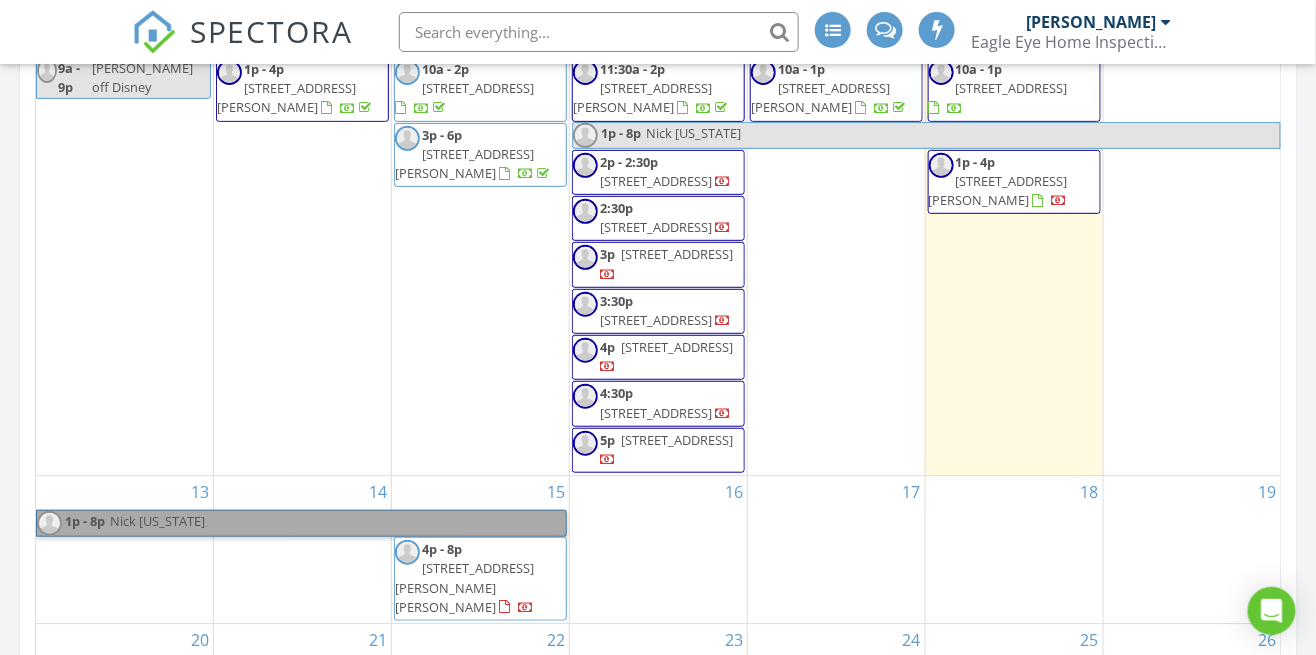 click on "1p - 8p
Nick Texas" at bounding box center [301, 523] 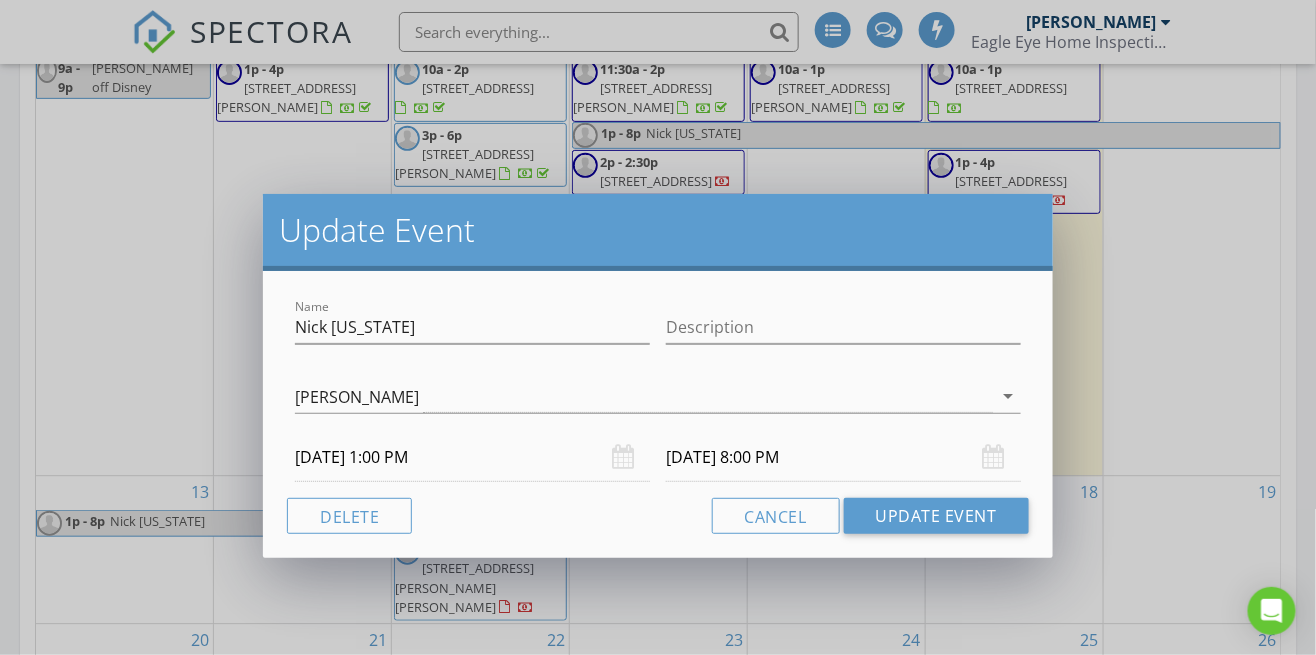 click on "07/15/2025 8:00 PM" at bounding box center [843, 457] 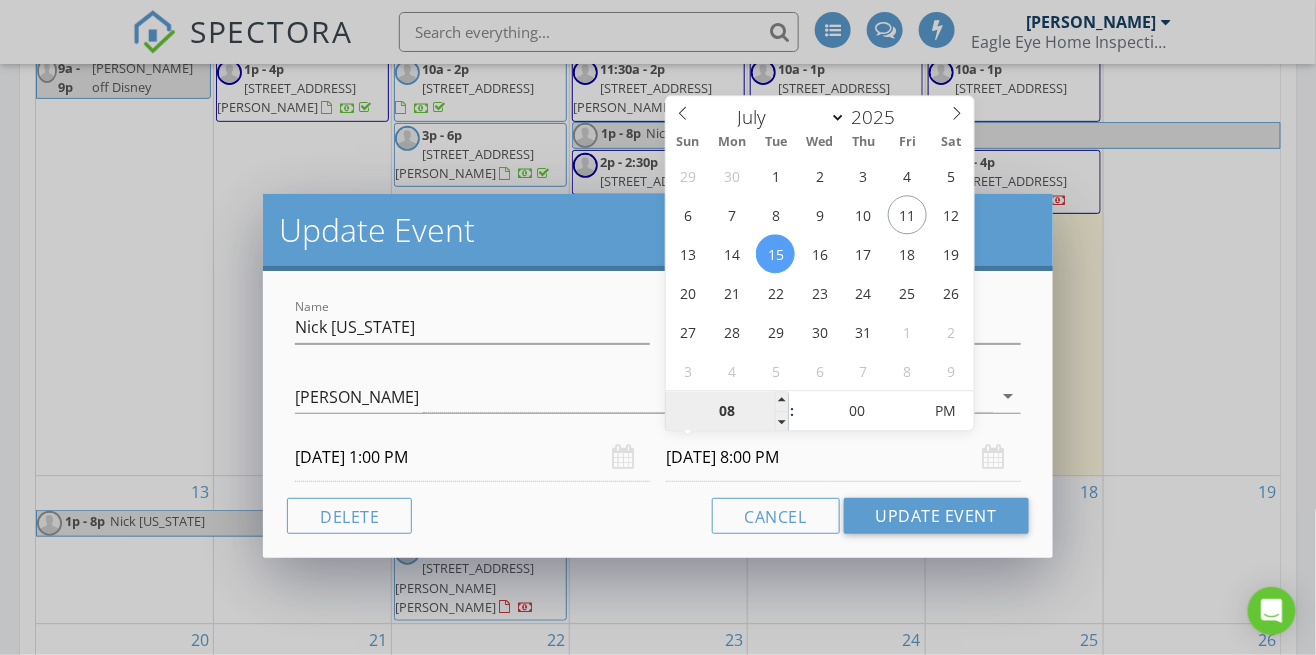 click on "08" at bounding box center [727, 412] 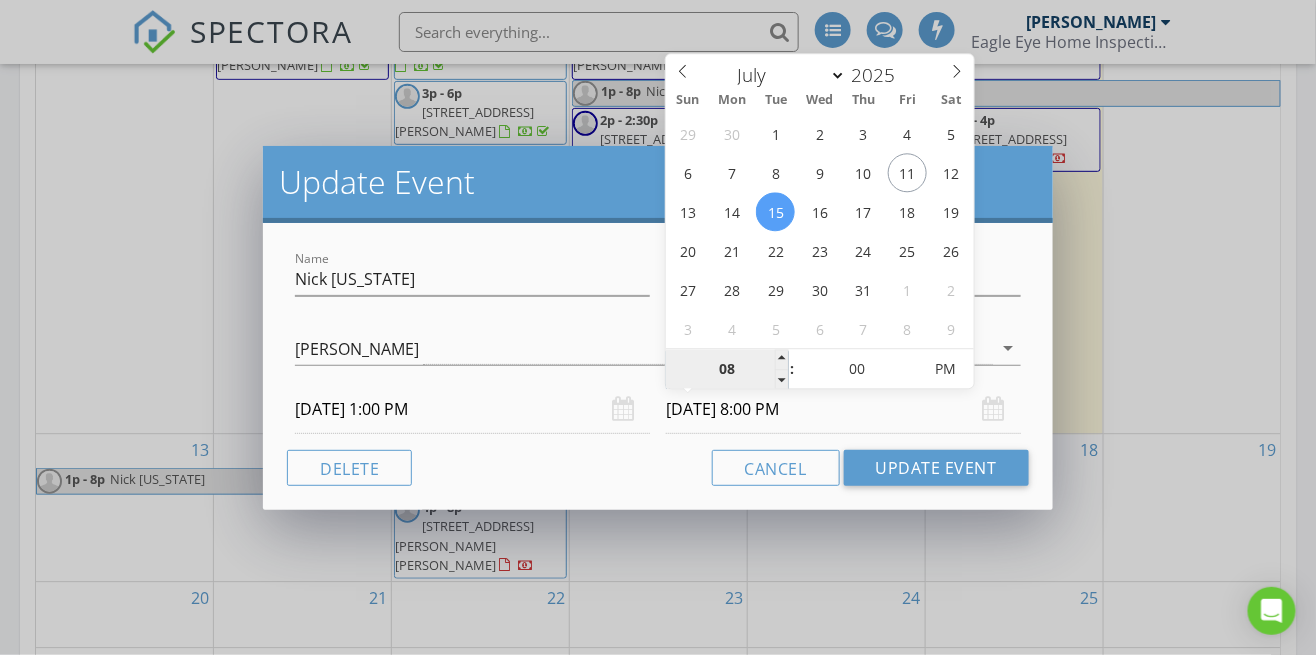 scroll, scrollTop: 1491, scrollLeft: 0, axis: vertical 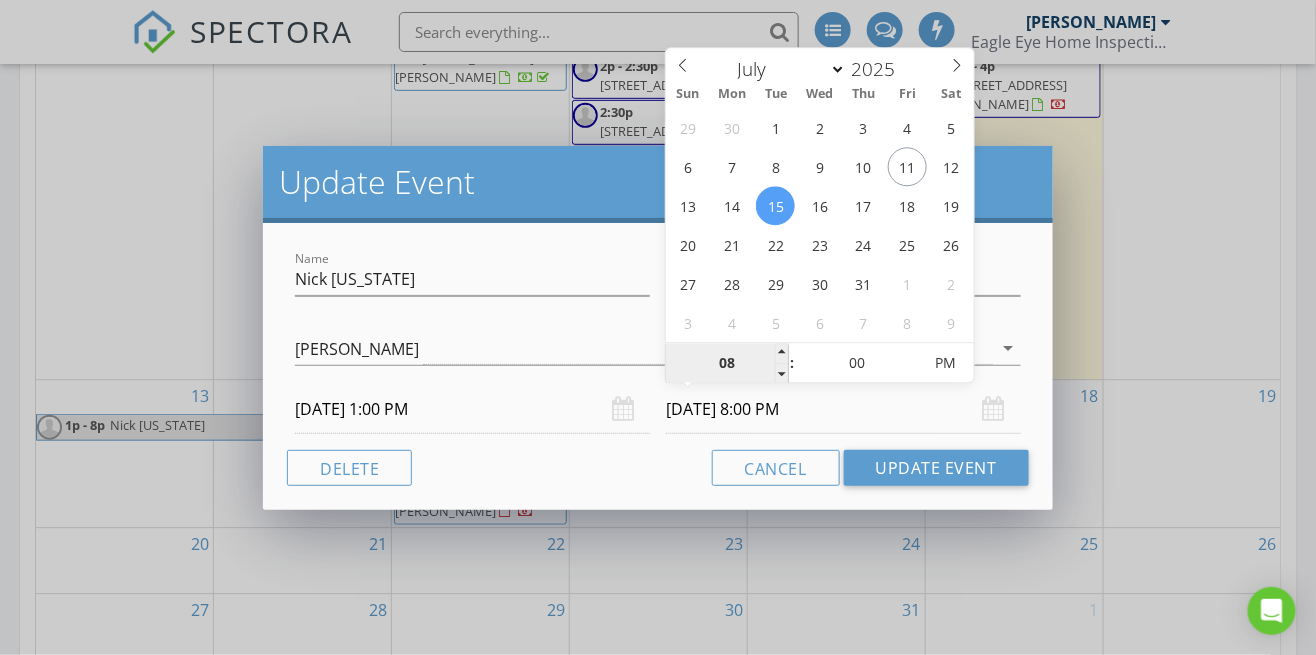 type on "2" 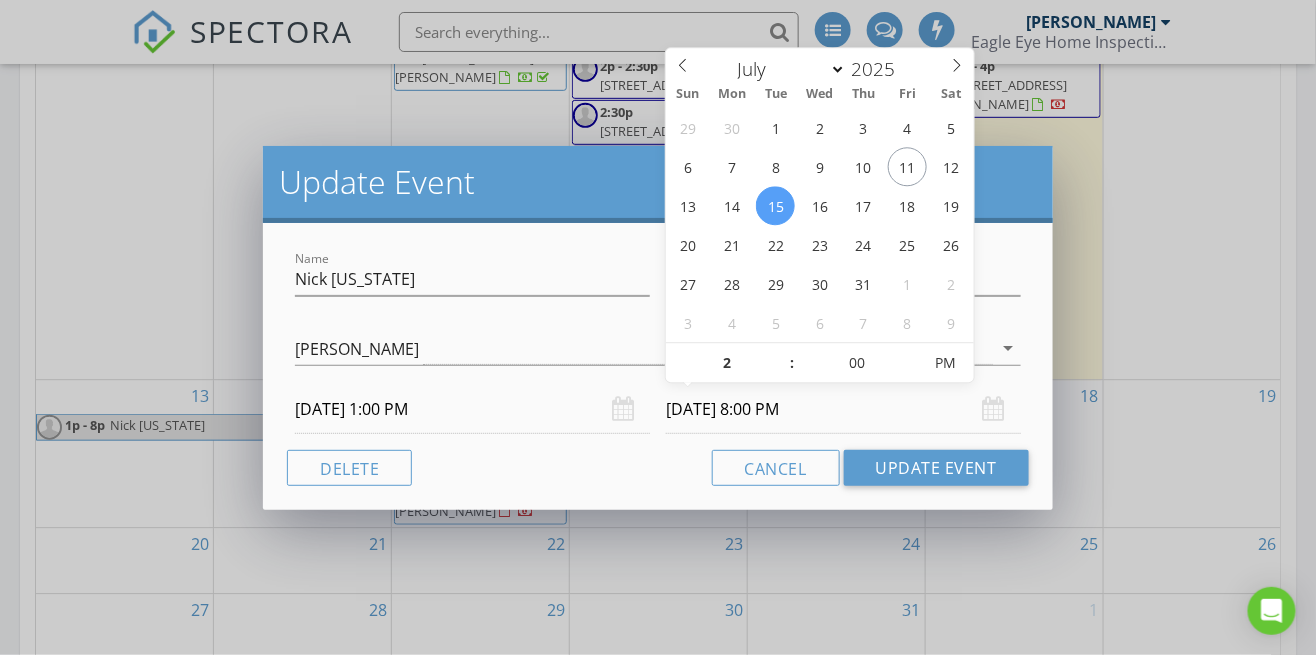 click on "Name Nick Texas   Description   Nick Korchick arrow_drop_down     07/09/2025 1:00 PM   07/15/2025 8:00 PM       Delete   Cancel   Update Event" at bounding box center [658, 366] 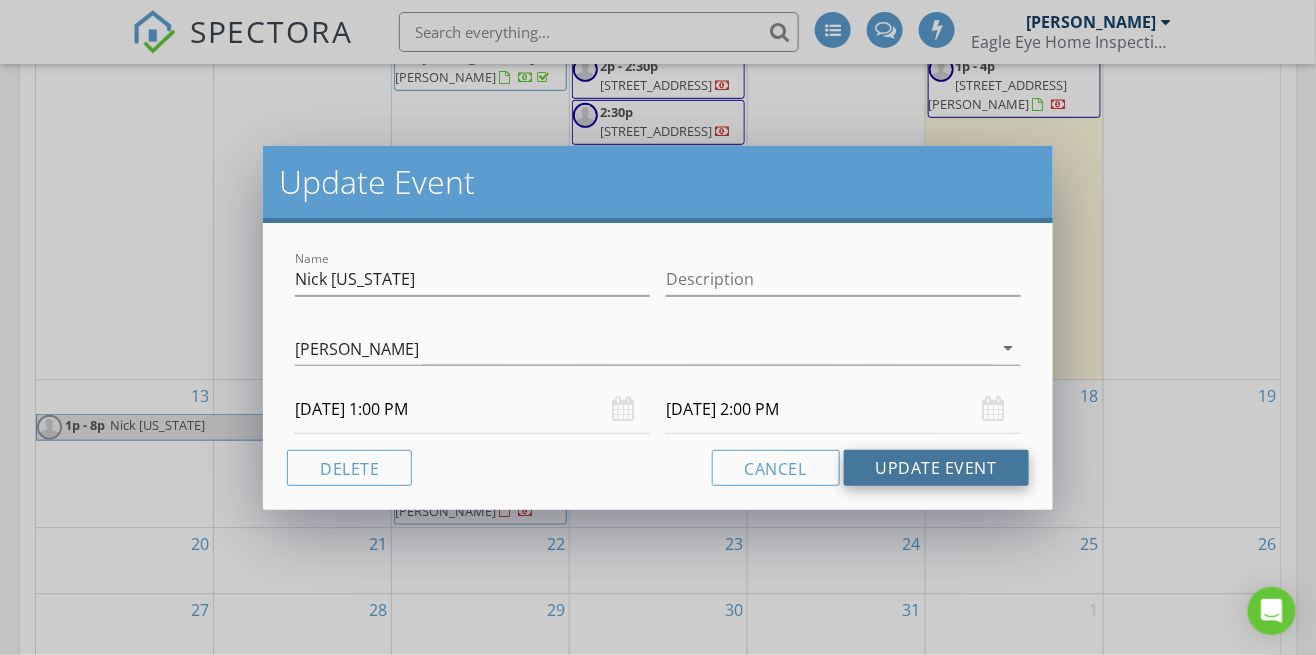 click on "Update Event" at bounding box center (936, 468) 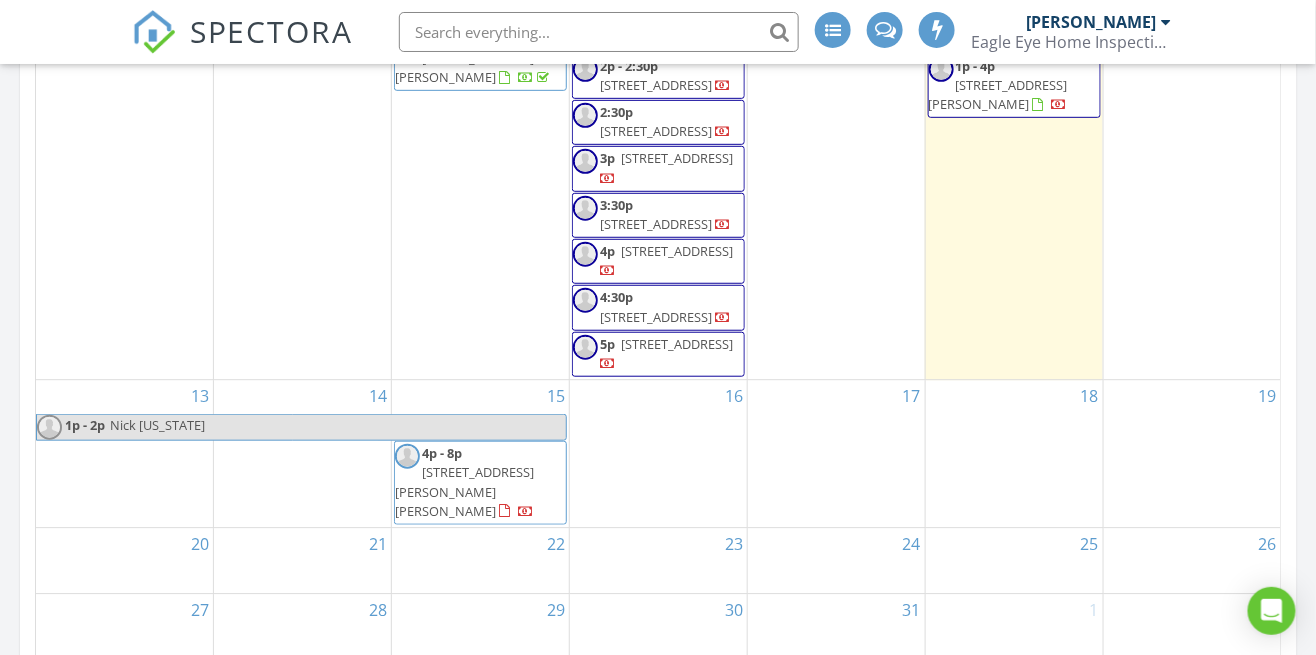 scroll, scrollTop: 0, scrollLeft: 0, axis: both 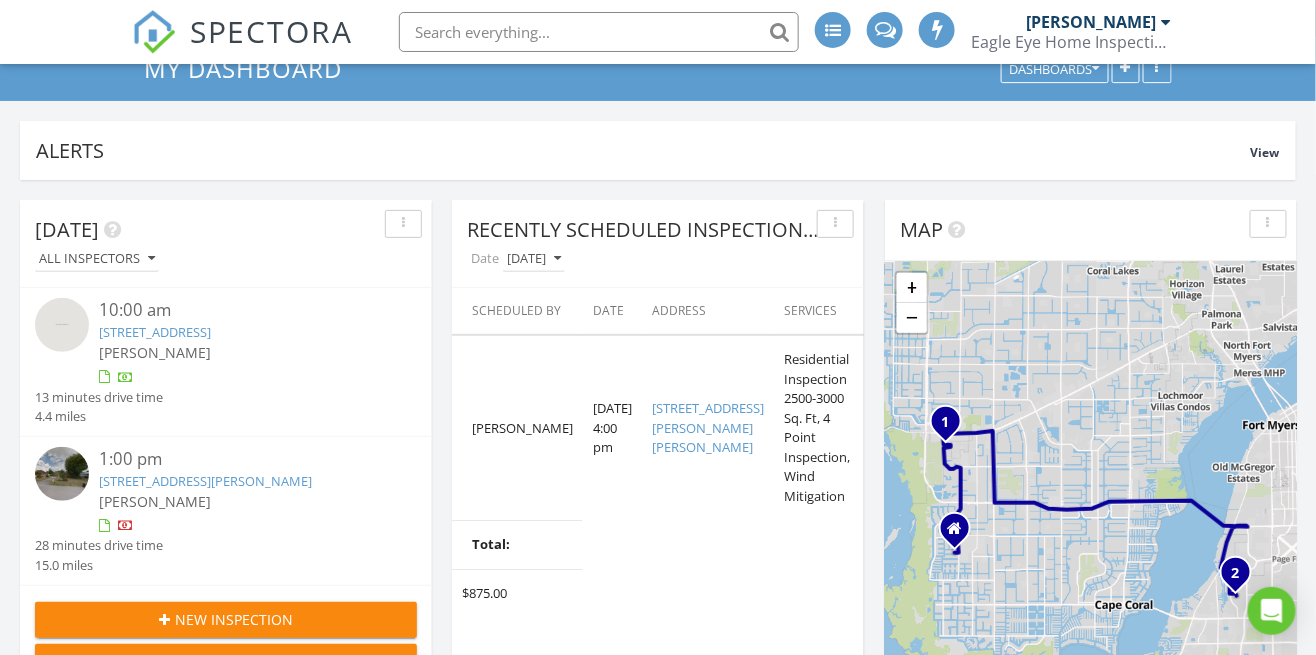 click on "[STREET_ADDRESS][PERSON_NAME]" at bounding box center [205, 481] 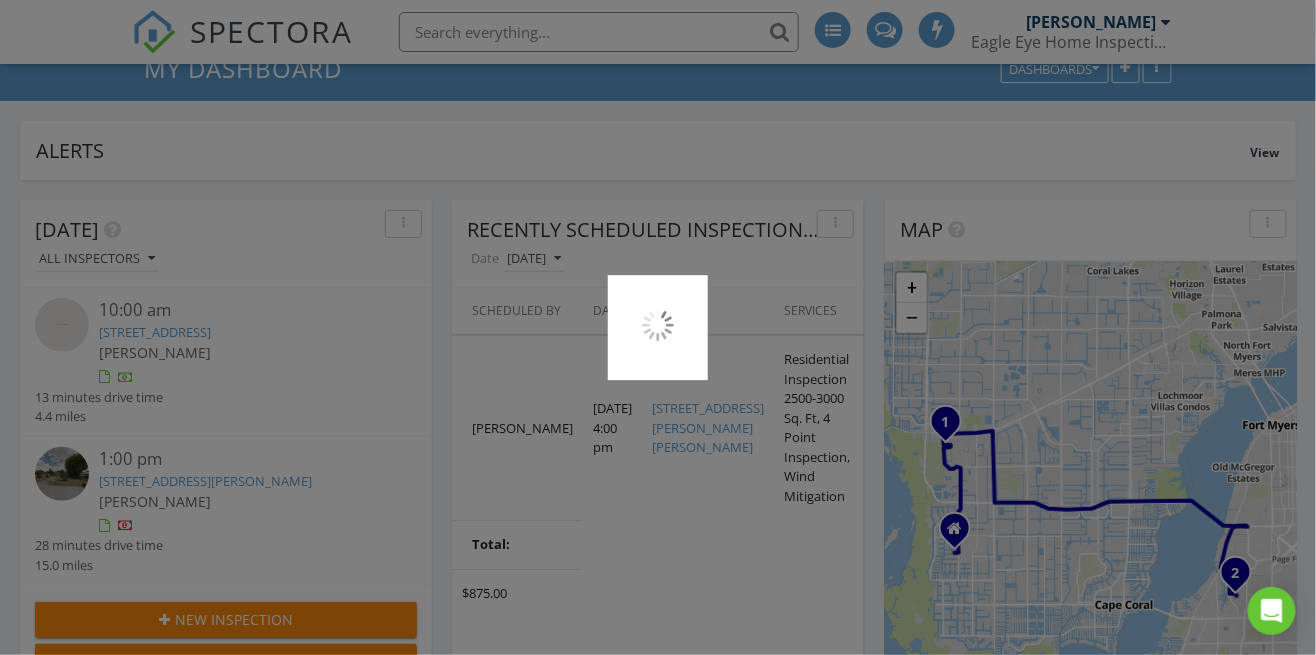scroll, scrollTop: 176, scrollLeft: 0, axis: vertical 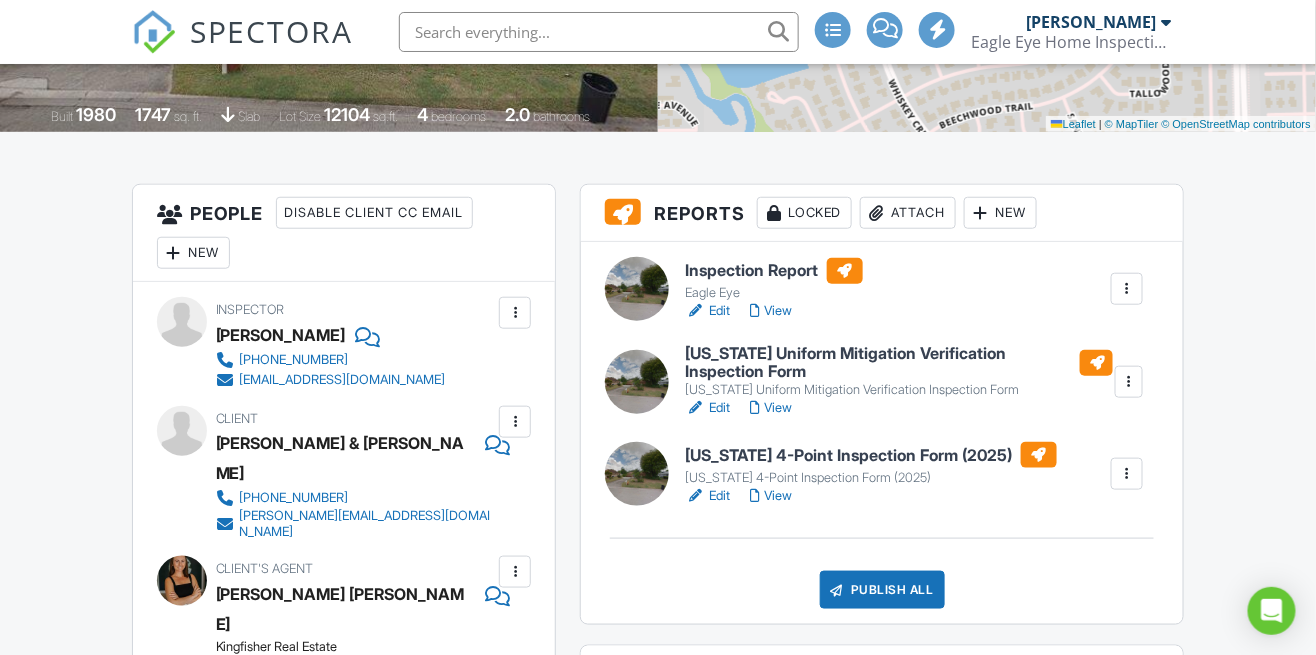 click at bounding box center [182, 581] 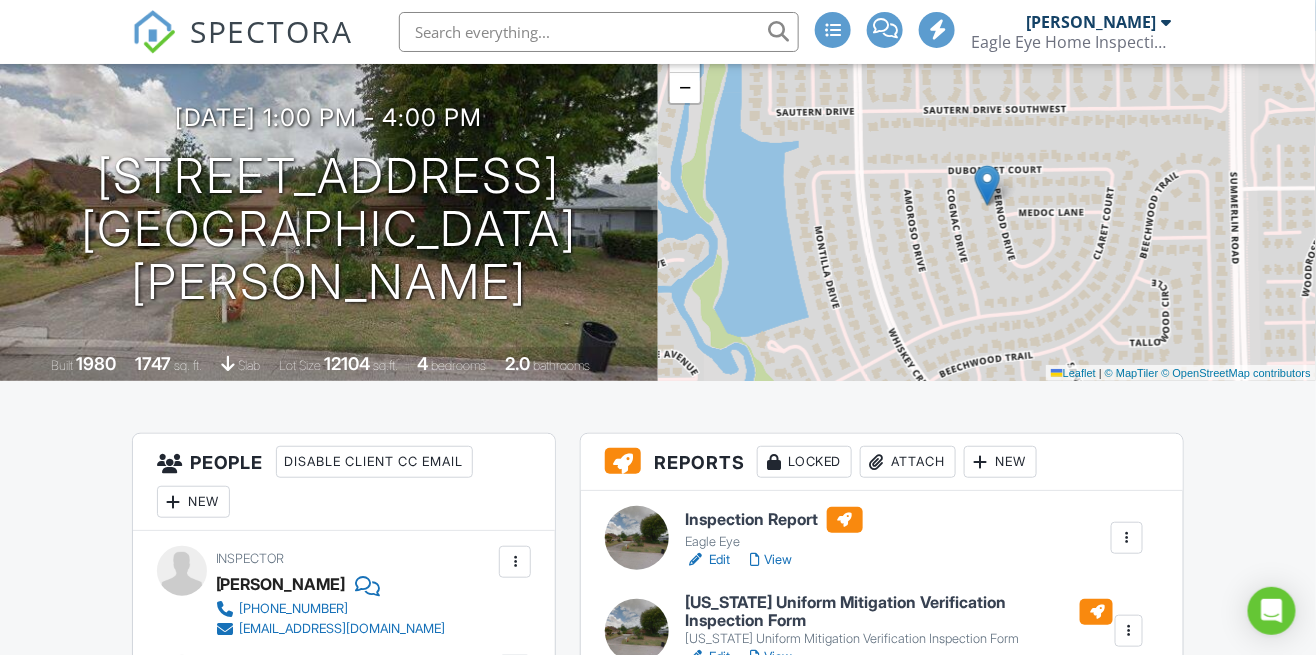 scroll, scrollTop: 0, scrollLeft: 0, axis: both 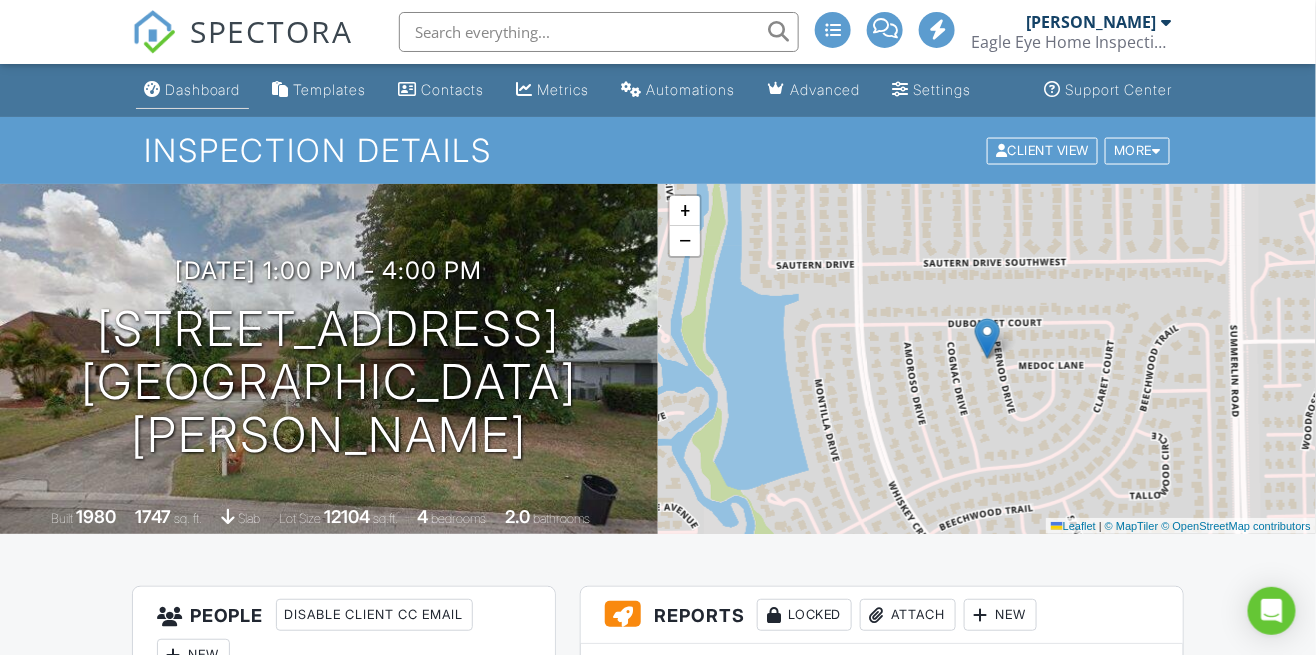 click on "Dashboard" at bounding box center [203, 89] 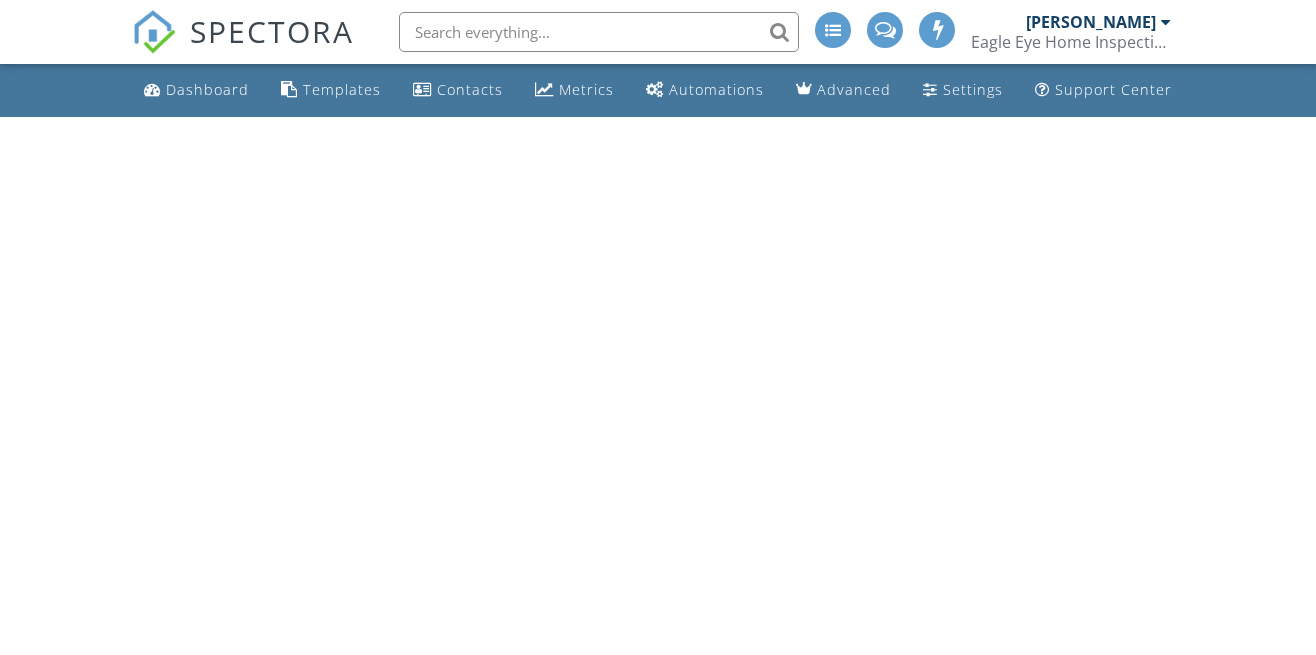 scroll, scrollTop: 0, scrollLeft: 0, axis: both 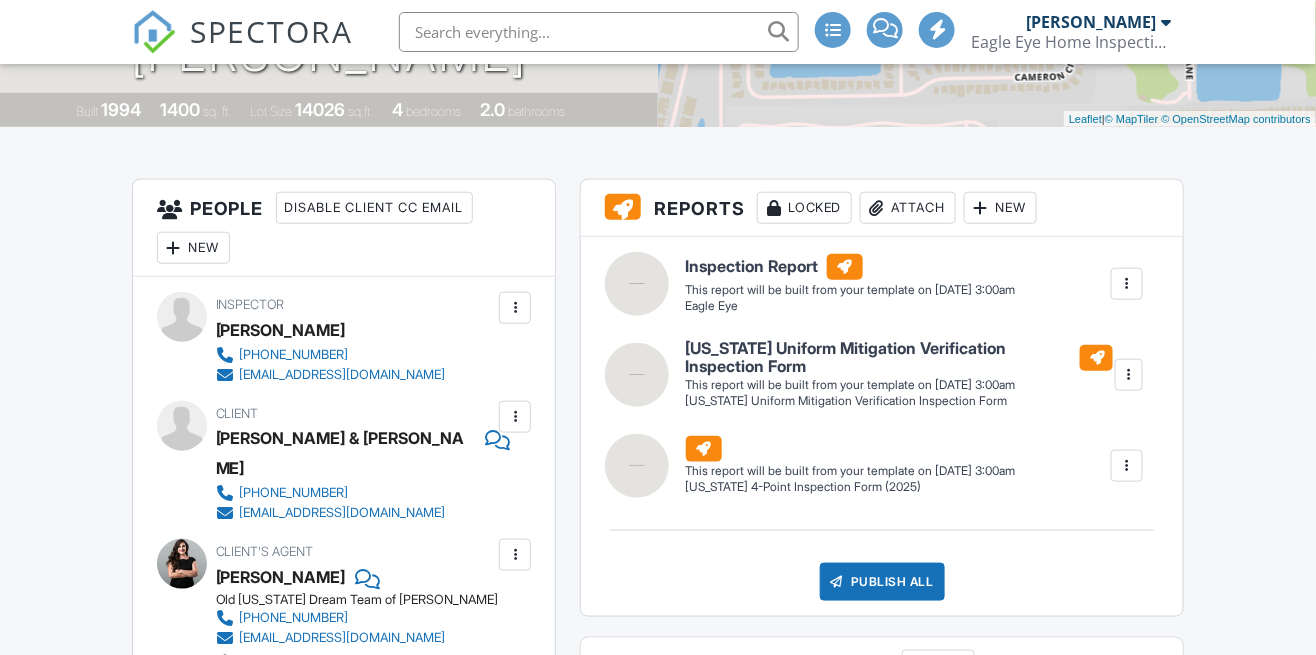 click at bounding box center [182, 564] 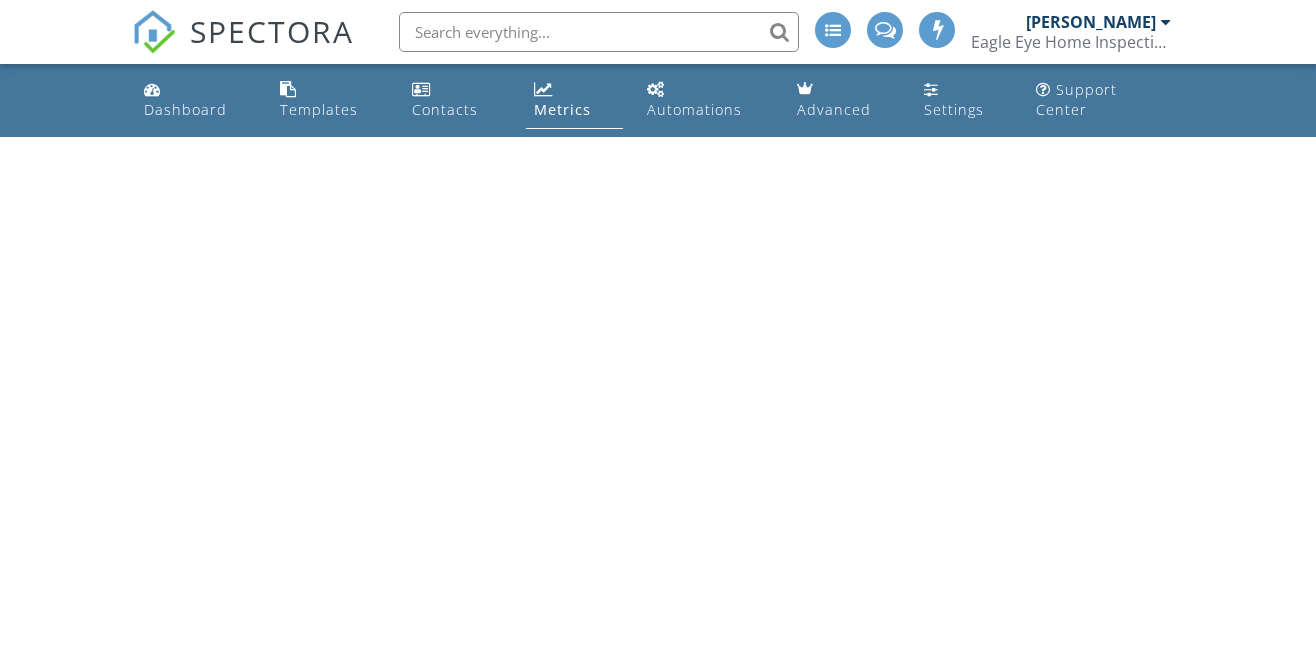scroll, scrollTop: 0, scrollLeft: 0, axis: both 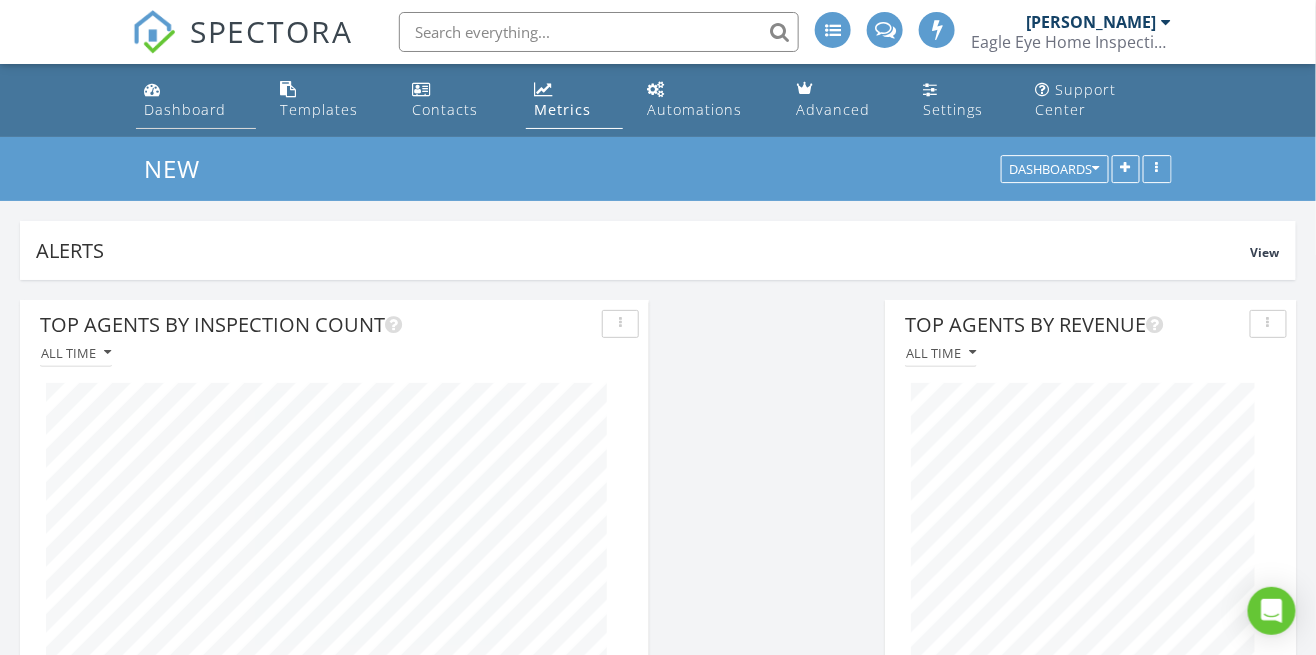 click on "Dashboard" at bounding box center [185, 109] 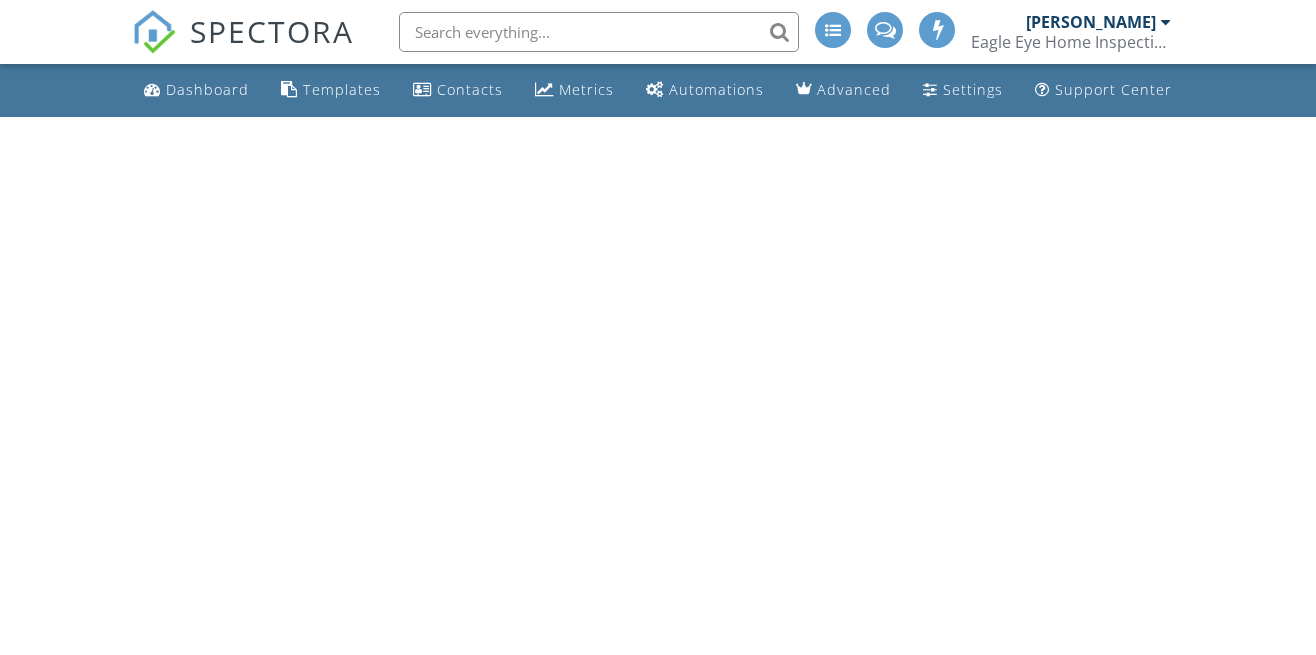 scroll, scrollTop: 0, scrollLeft: 0, axis: both 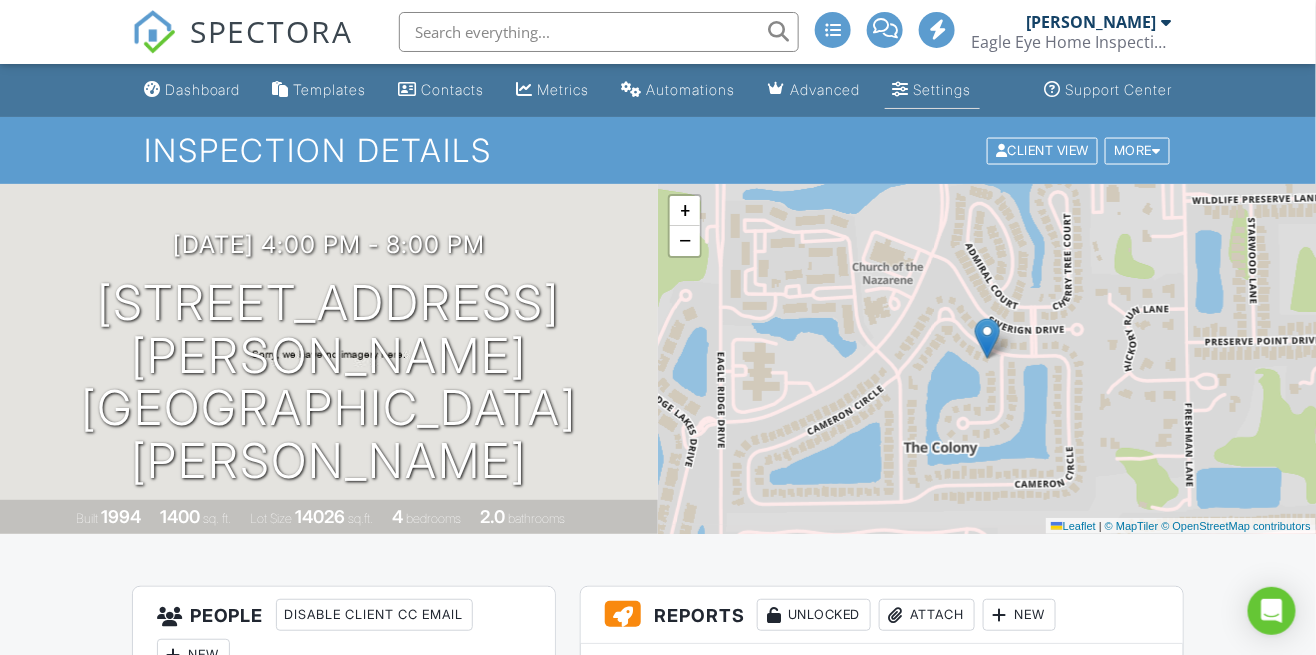 click on "Settings" at bounding box center (943, 89) 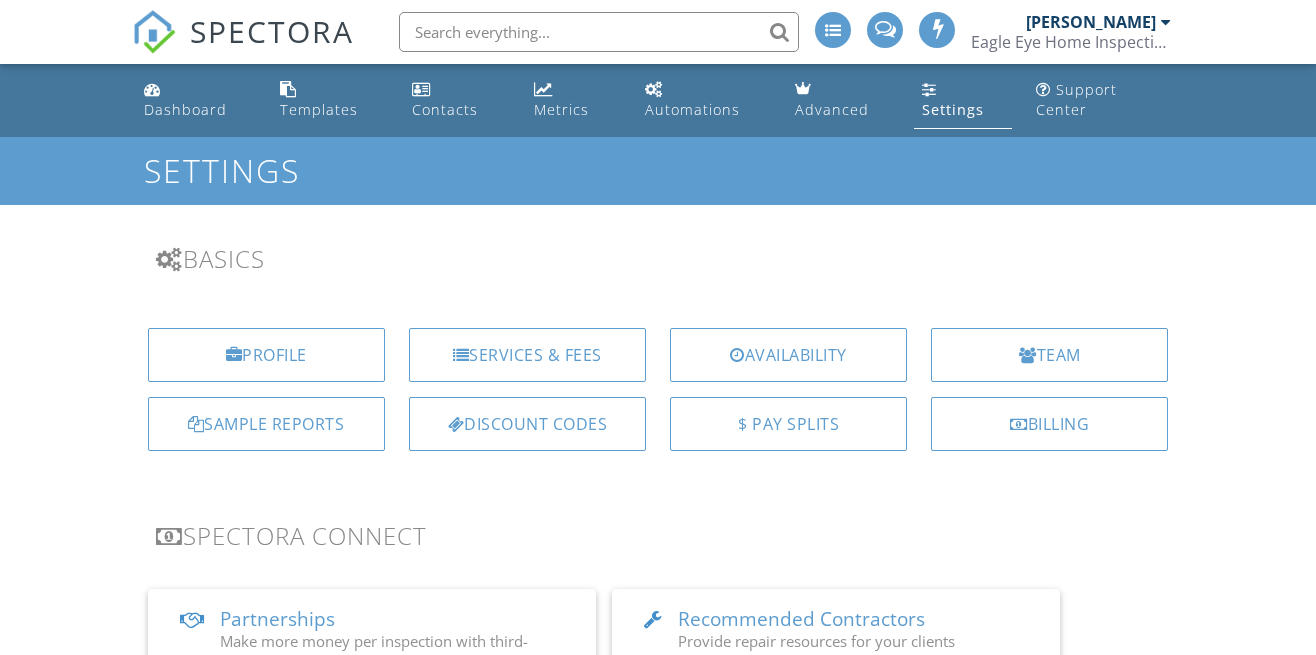 scroll, scrollTop: 293, scrollLeft: 0, axis: vertical 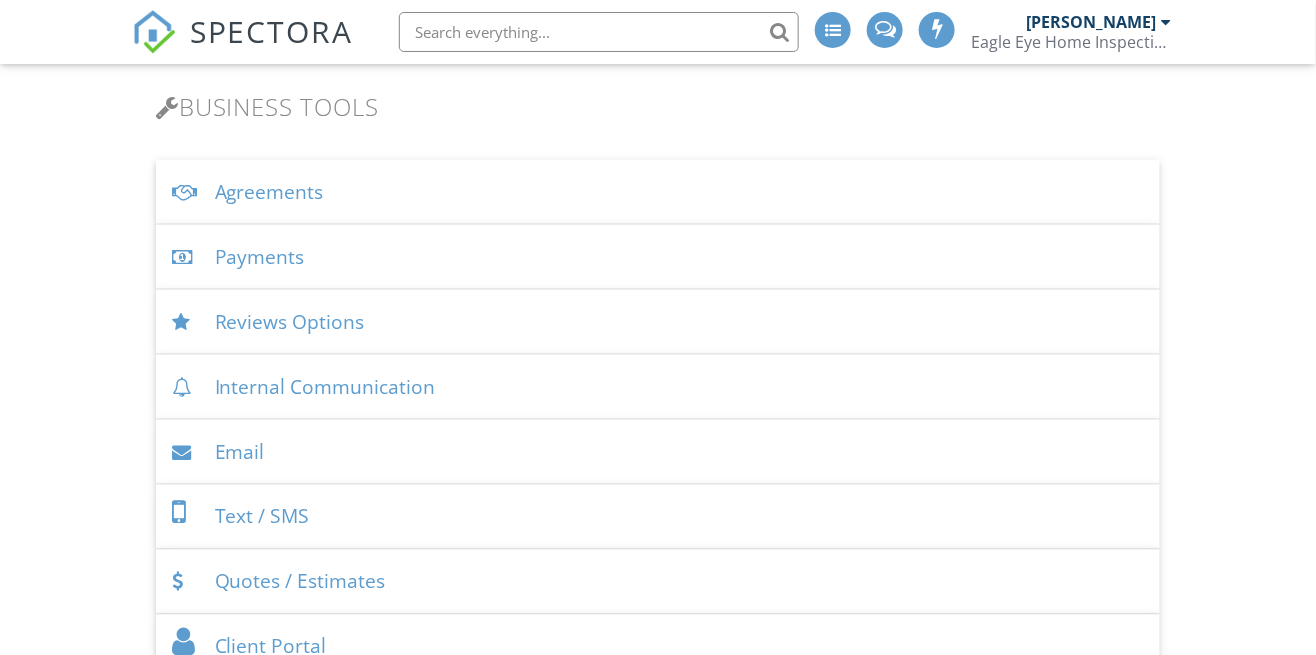 click on "Payments" at bounding box center (658, 257) 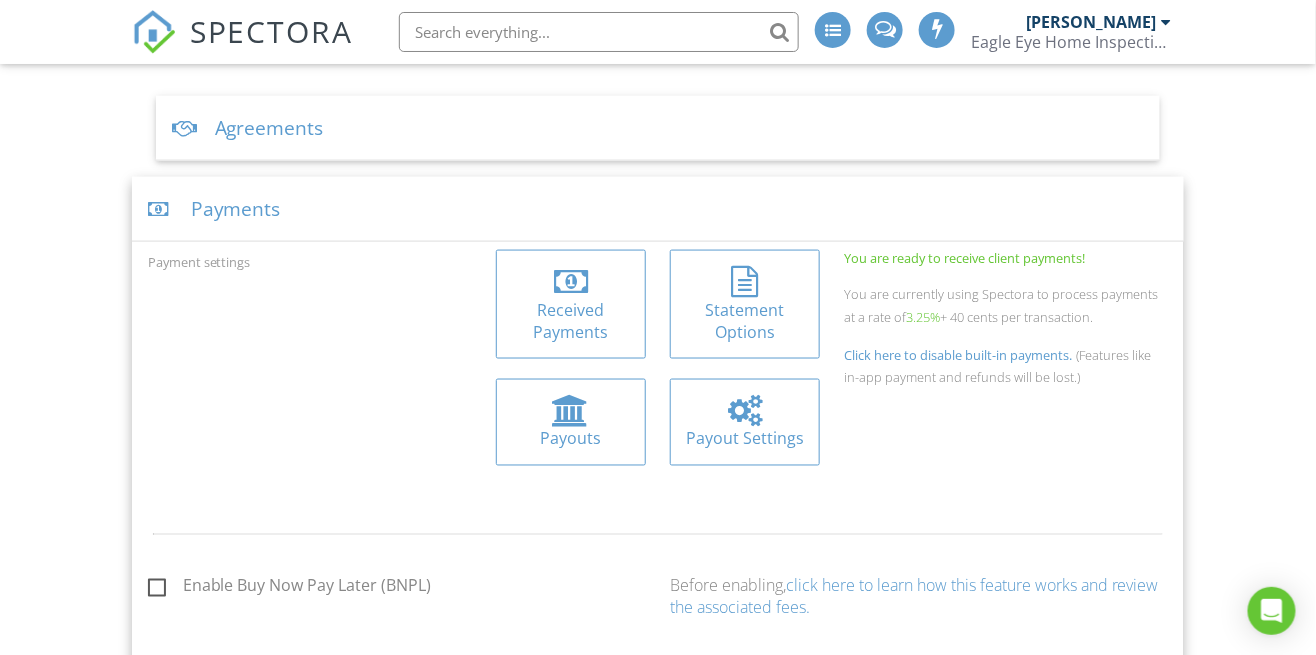 click on "Received Payments" at bounding box center [571, 321] 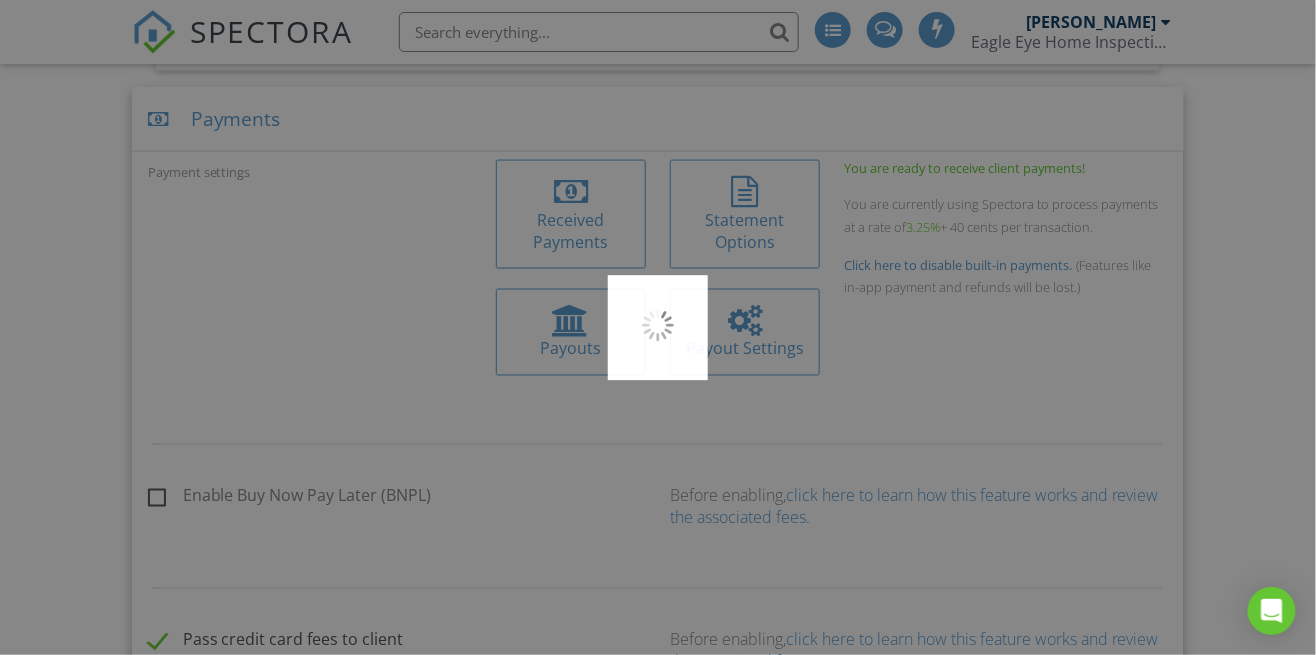 scroll, scrollTop: 824, scrollLeft: 0, axis: vertical 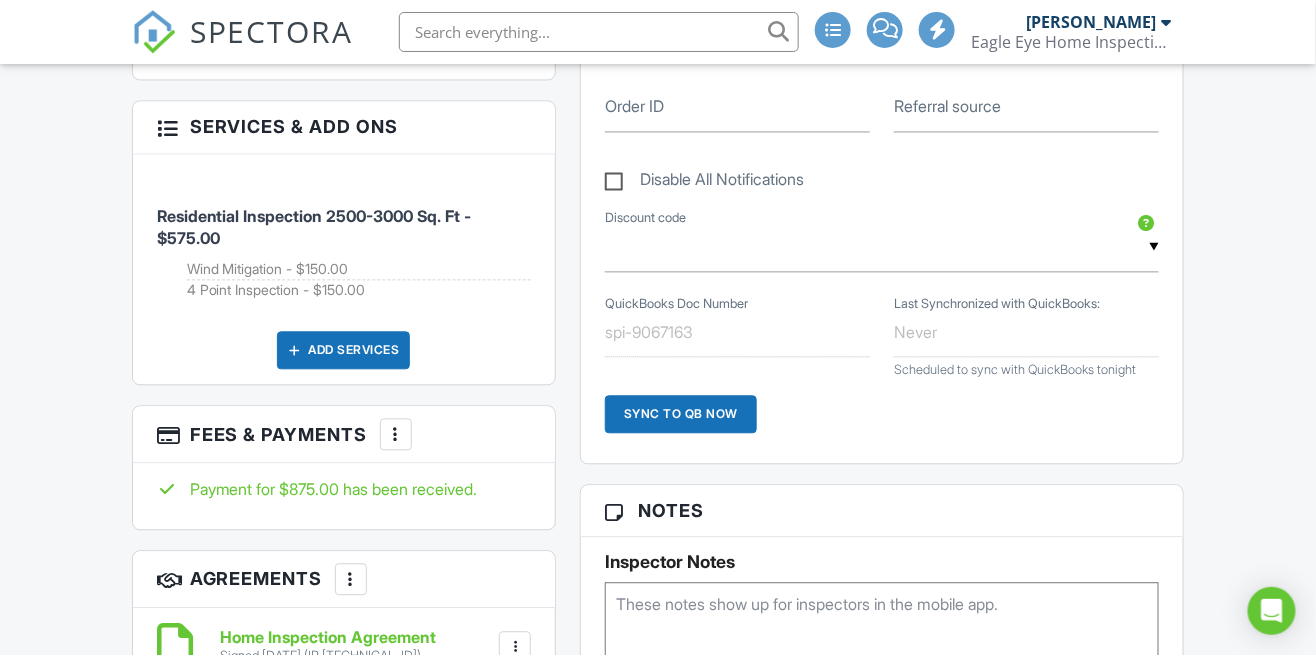 click on "Payment for $875.00 has been received." at bounding box center [344, 495] 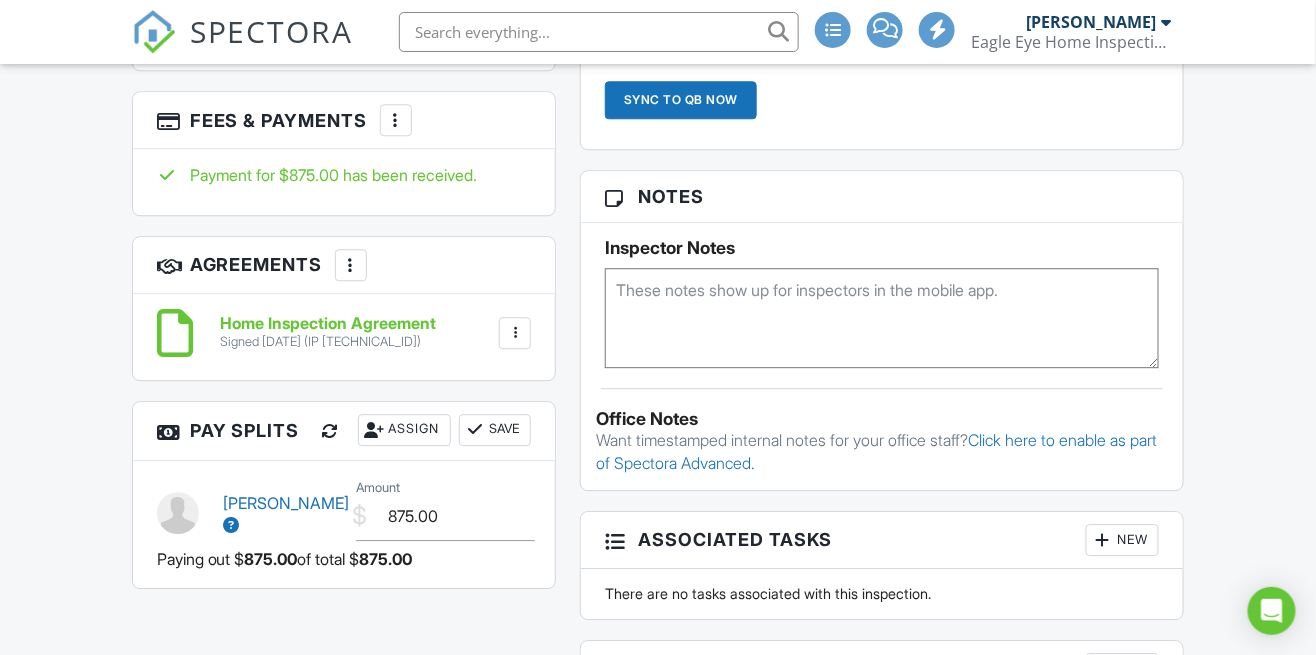 scroll, scrollTop: 1505, scrollLeft: 0, axis: vertical 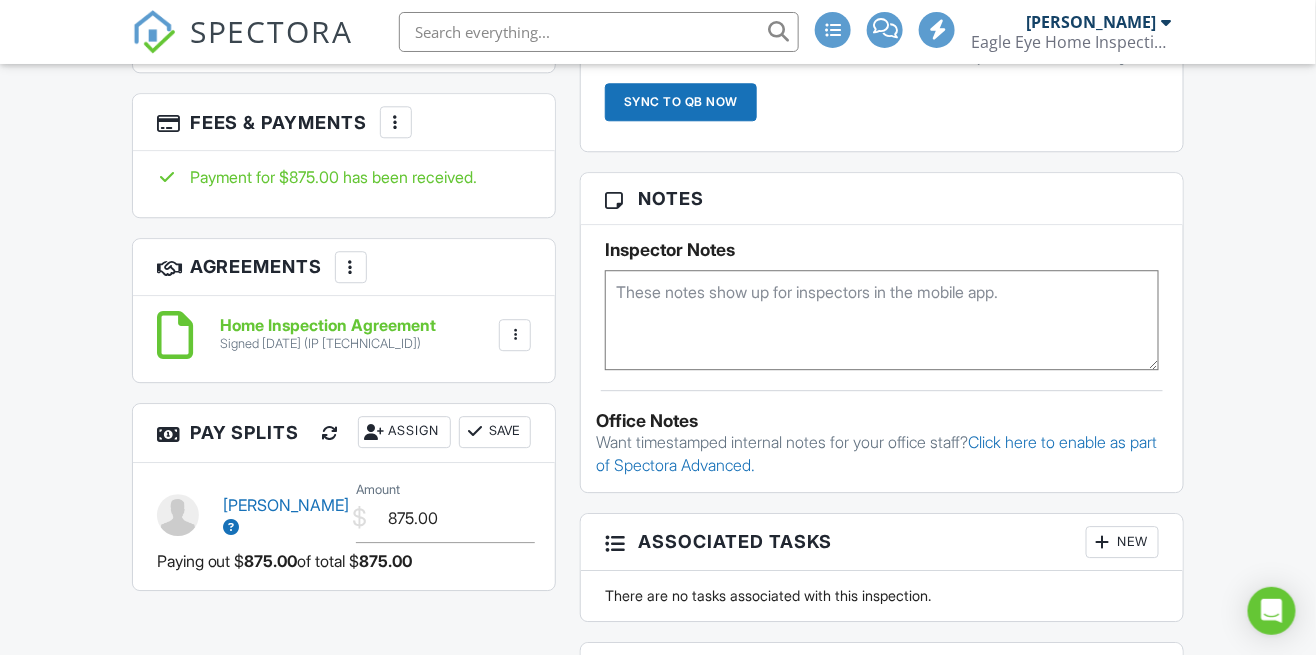 click at bounding box center [515, 335] 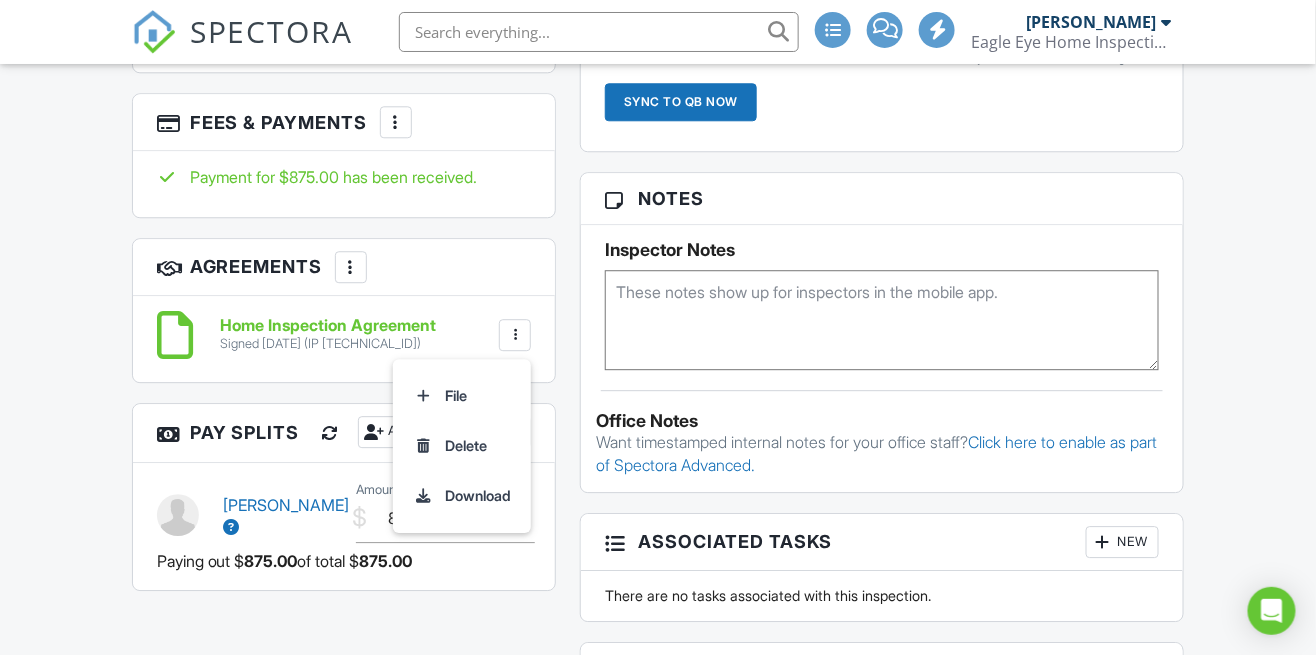 click on "Payment for $875.00 has been received." at bounding box center (344, 183) 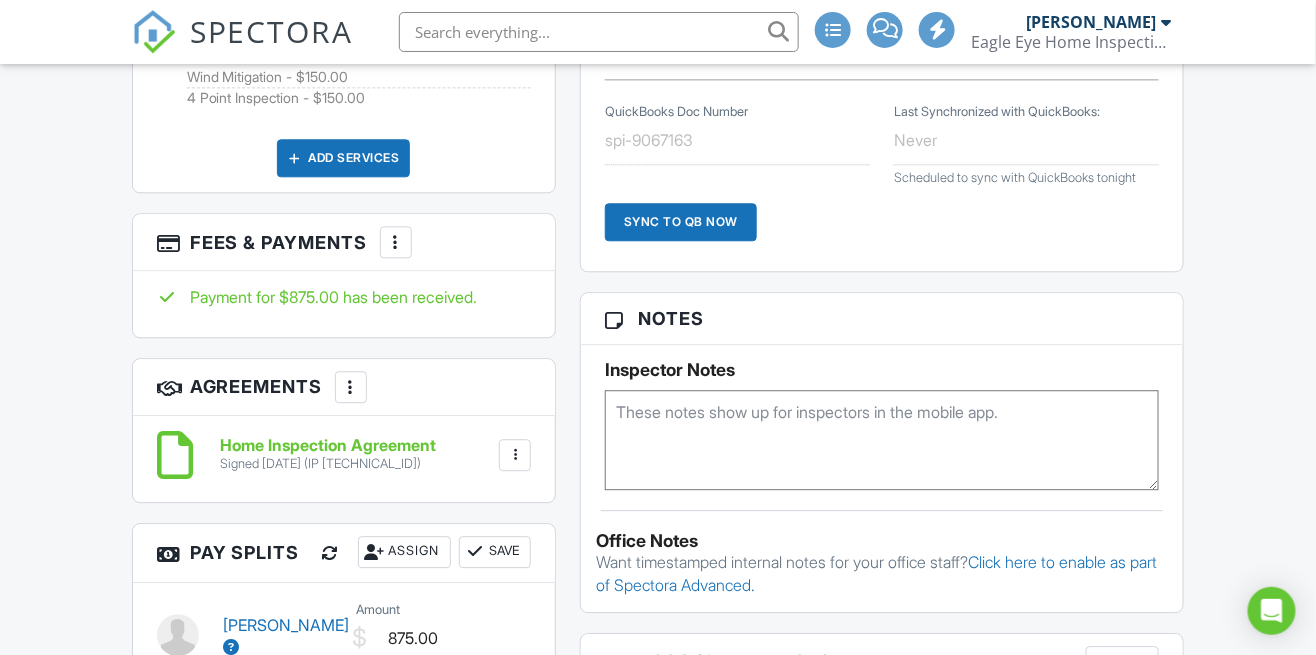 scroll, scrollTop: 1383, scrollLeft: 0, axis: vertical 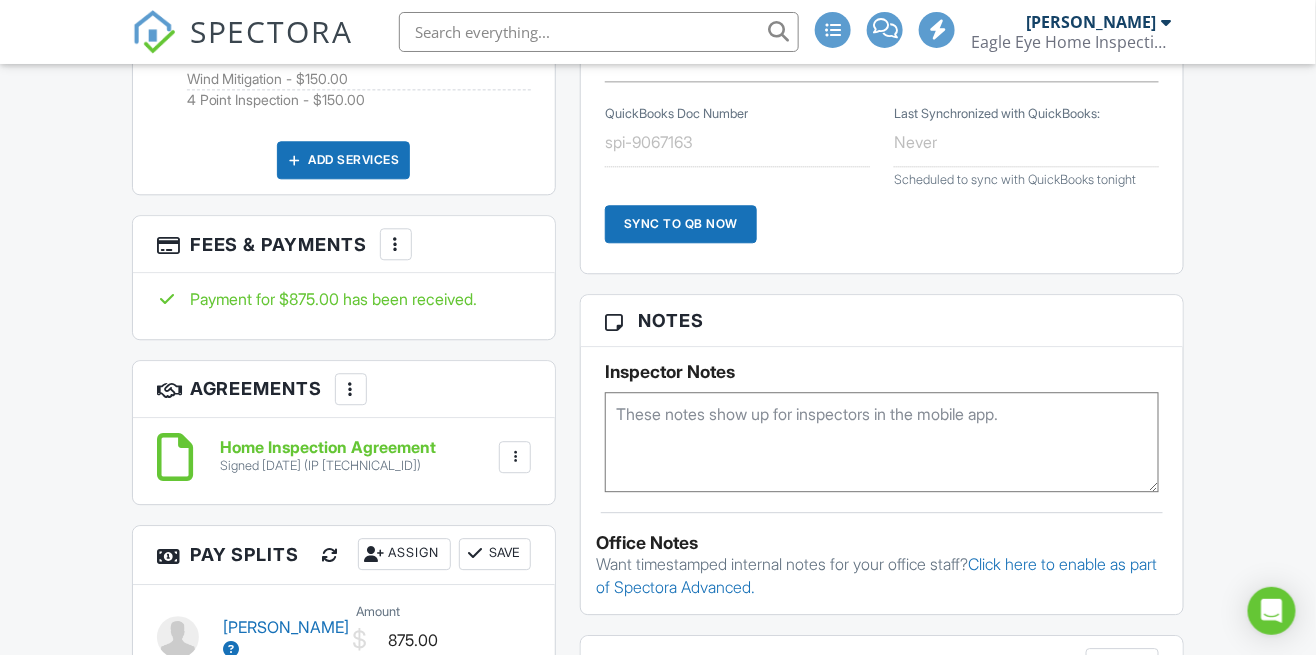 click on "More" at bounding box center (396, 244) 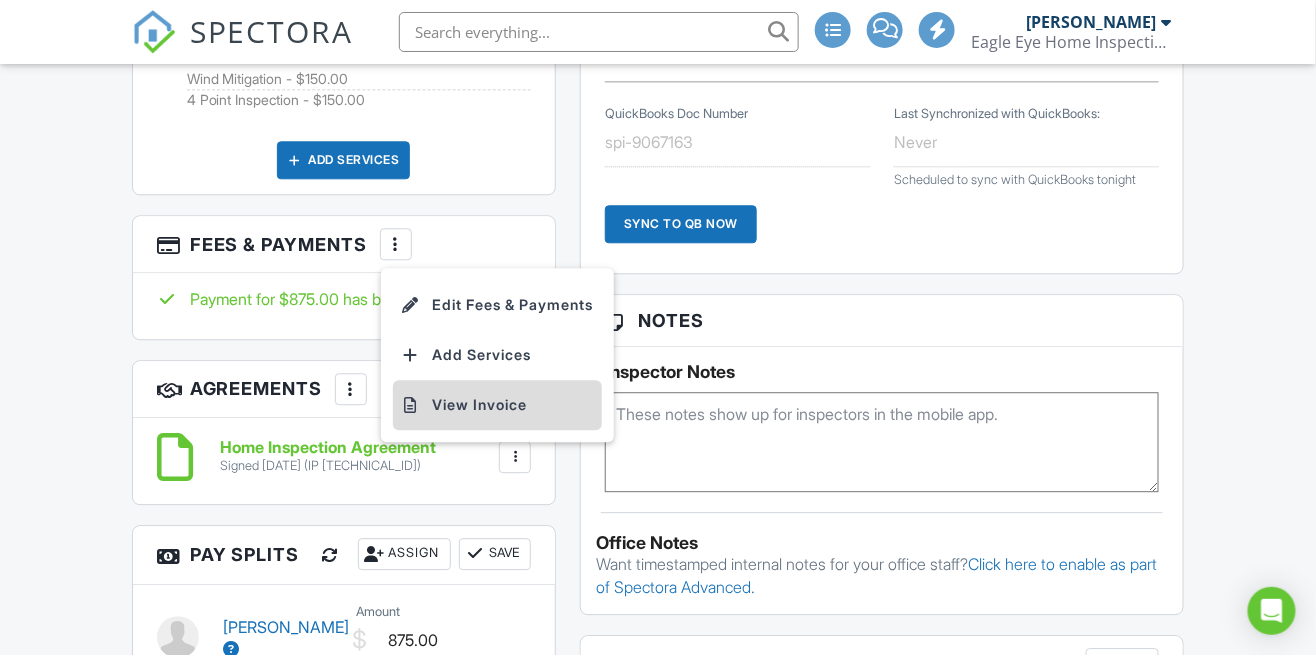 click on "View Invoice" at bounding box center (497, 405) 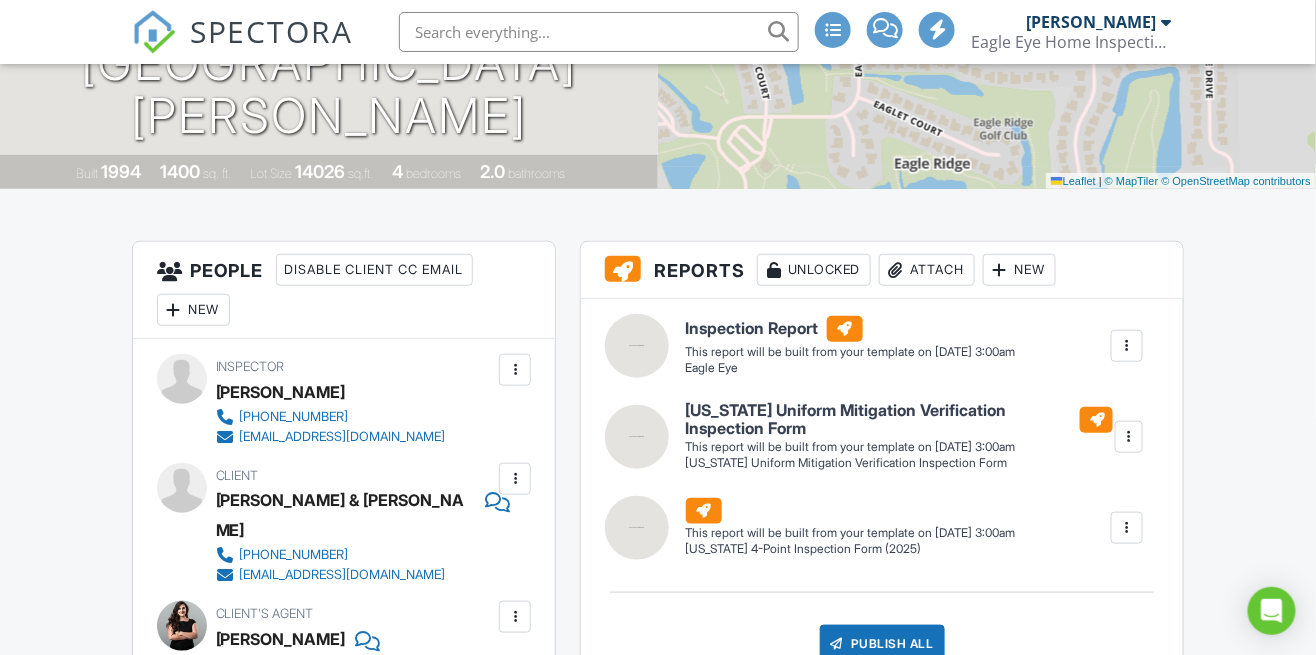 scroll, scrollTop: 0, scrollLeft: 0, axis: both 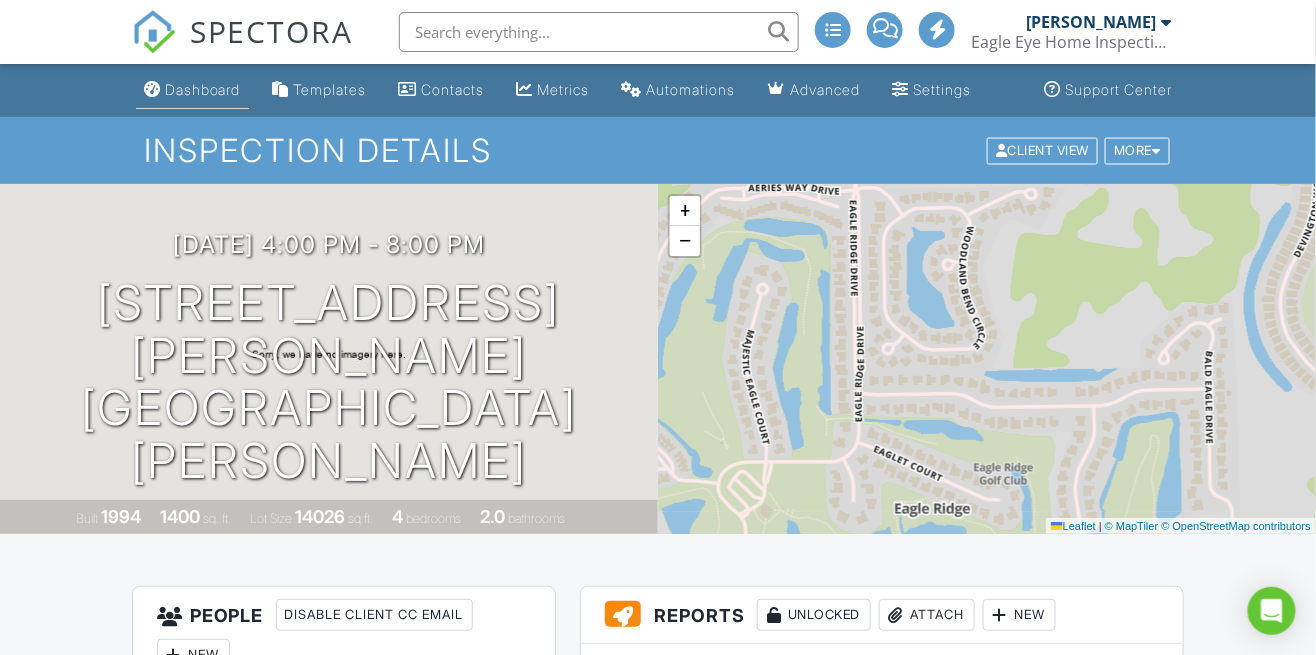 click on "Dashboard" at bounding box center [192, 90] 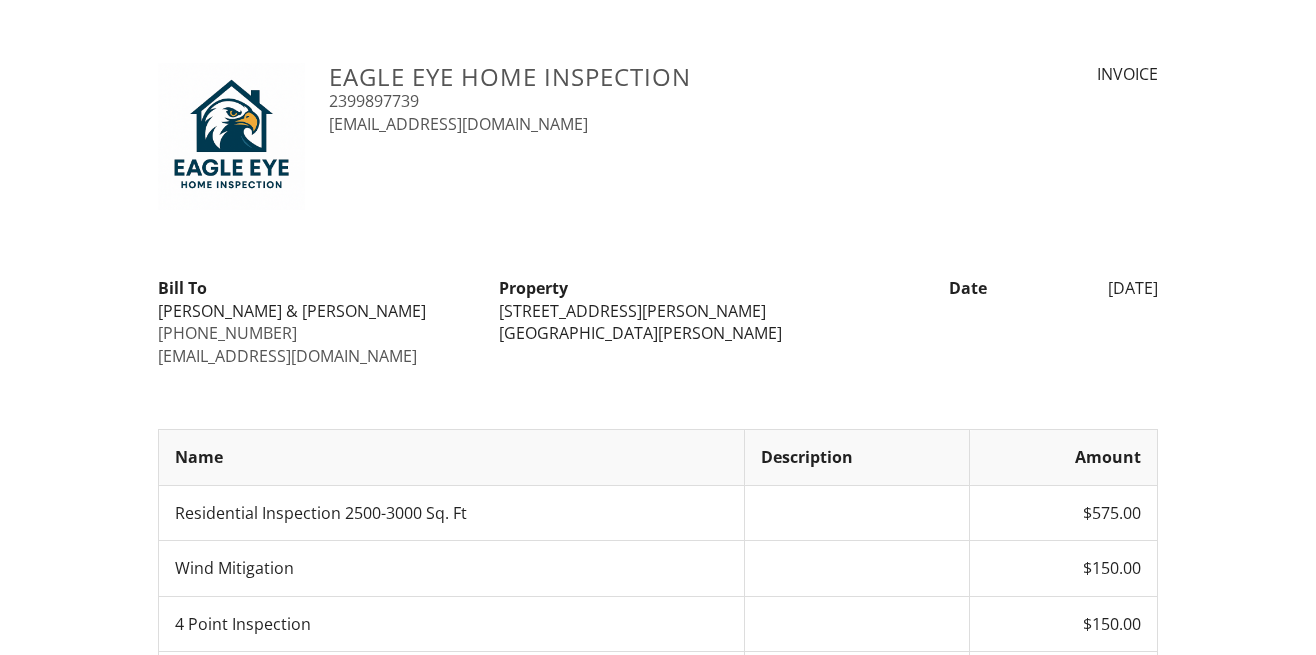 scroll, scrollTop: 0, scrollLeft: 0, axis: both 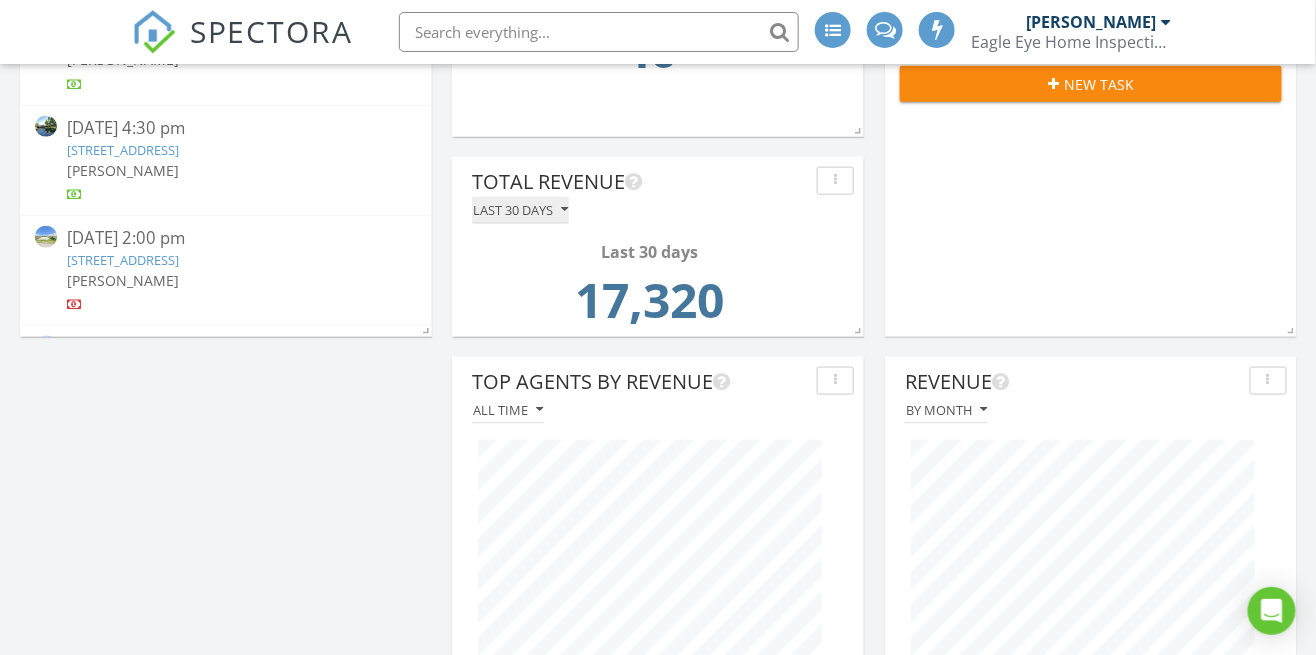 click on "Last 30 days" at bounding box center (520, 210) 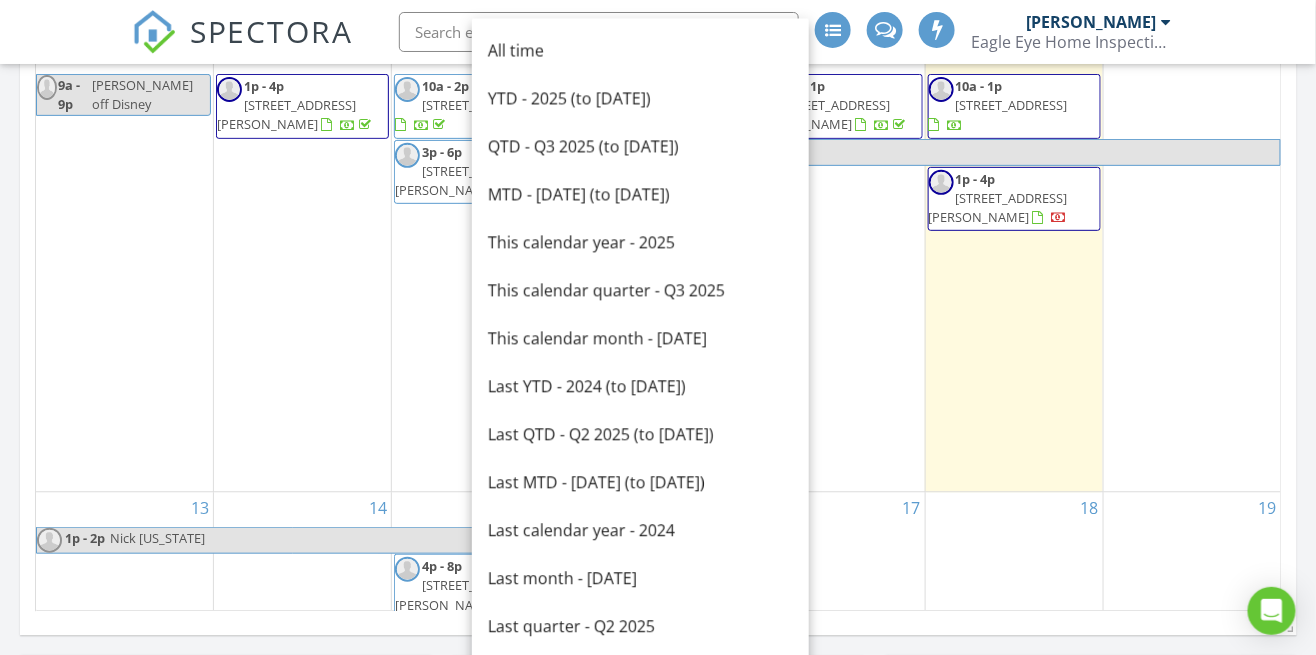 scroll, scrollTop: 1223, scrollLeft: 0, axis: vertical 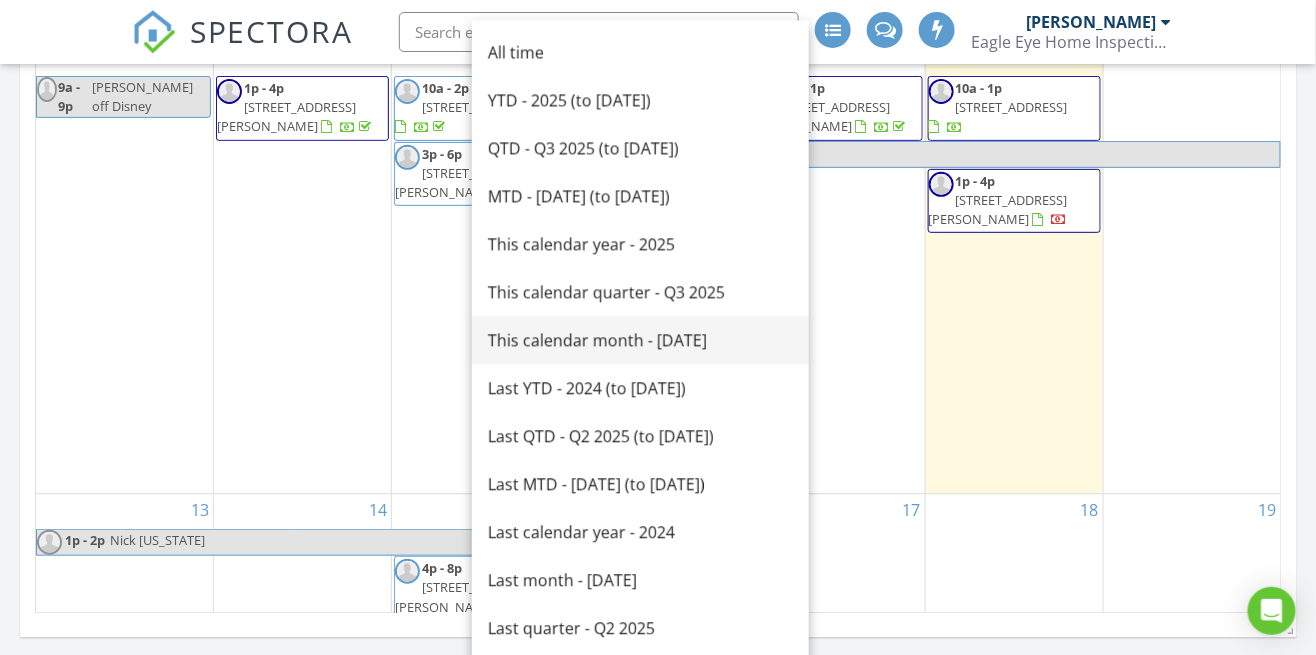 click on "This calendar month - [DATE]" at bounding box center (640, 340) 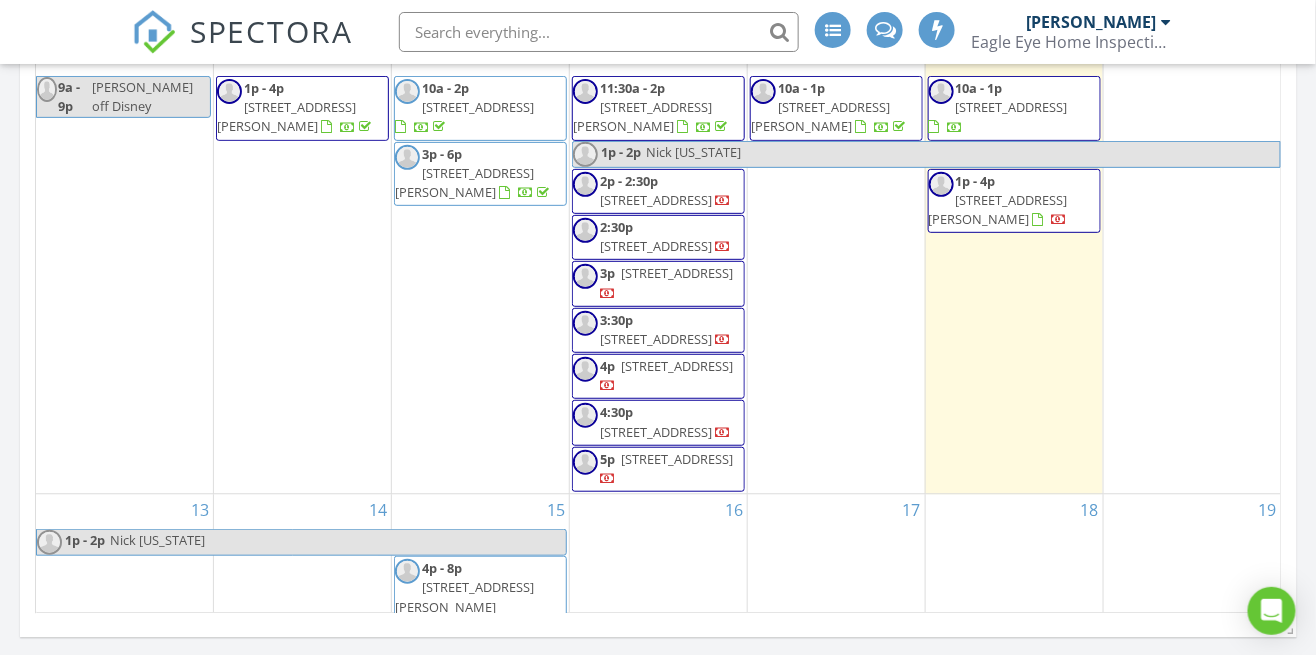 scroll, scrollTop: 227, scrollLeft: 0, axis: vertical 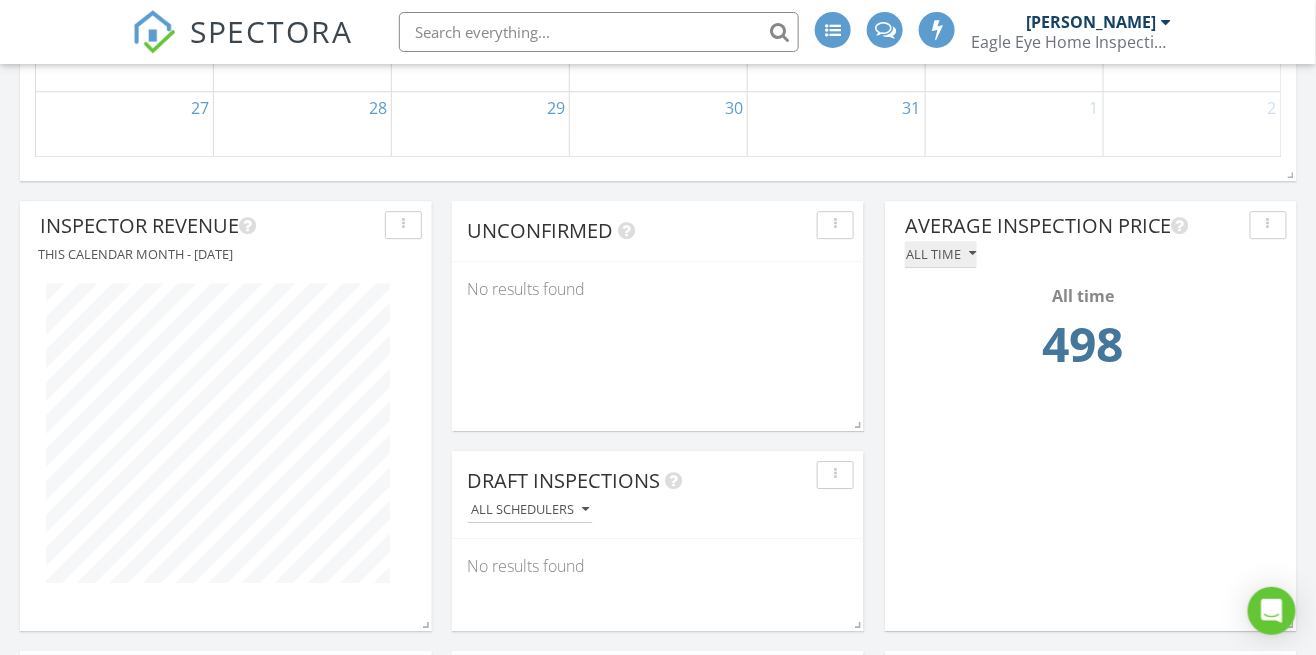 click on "All time" at bounding box center [941, 254] 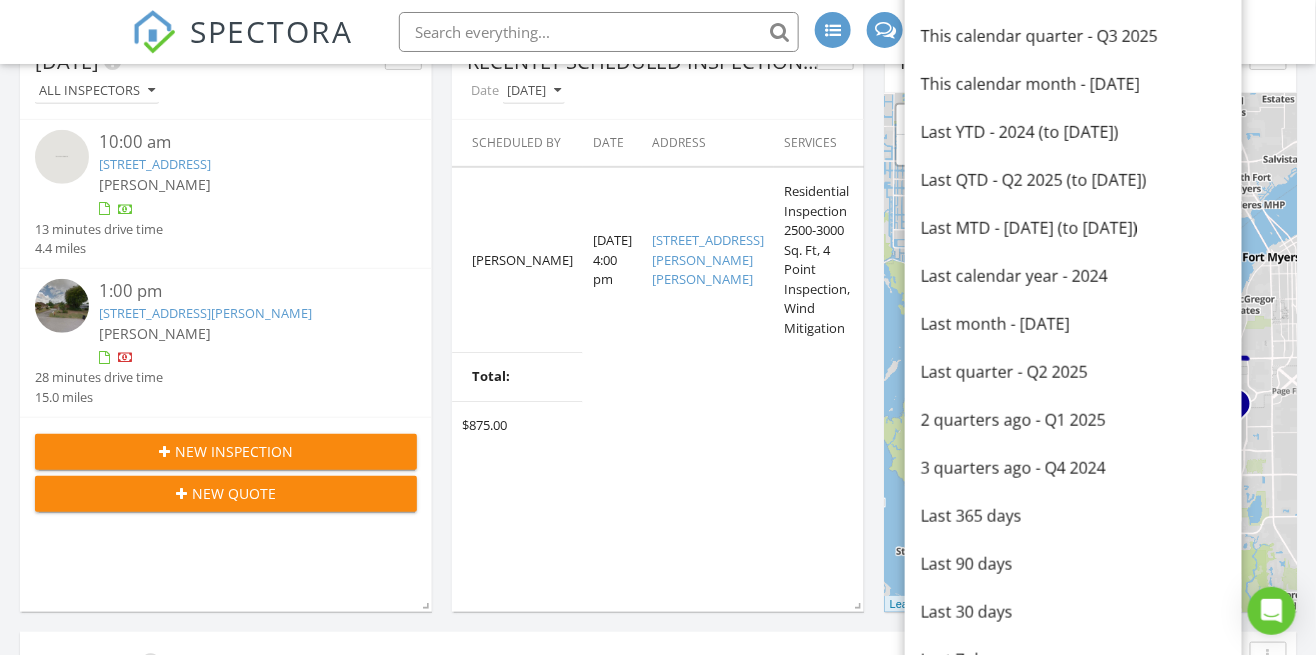 scroll, scrollTop: 257, scrollLeft: 0, axis: vertical 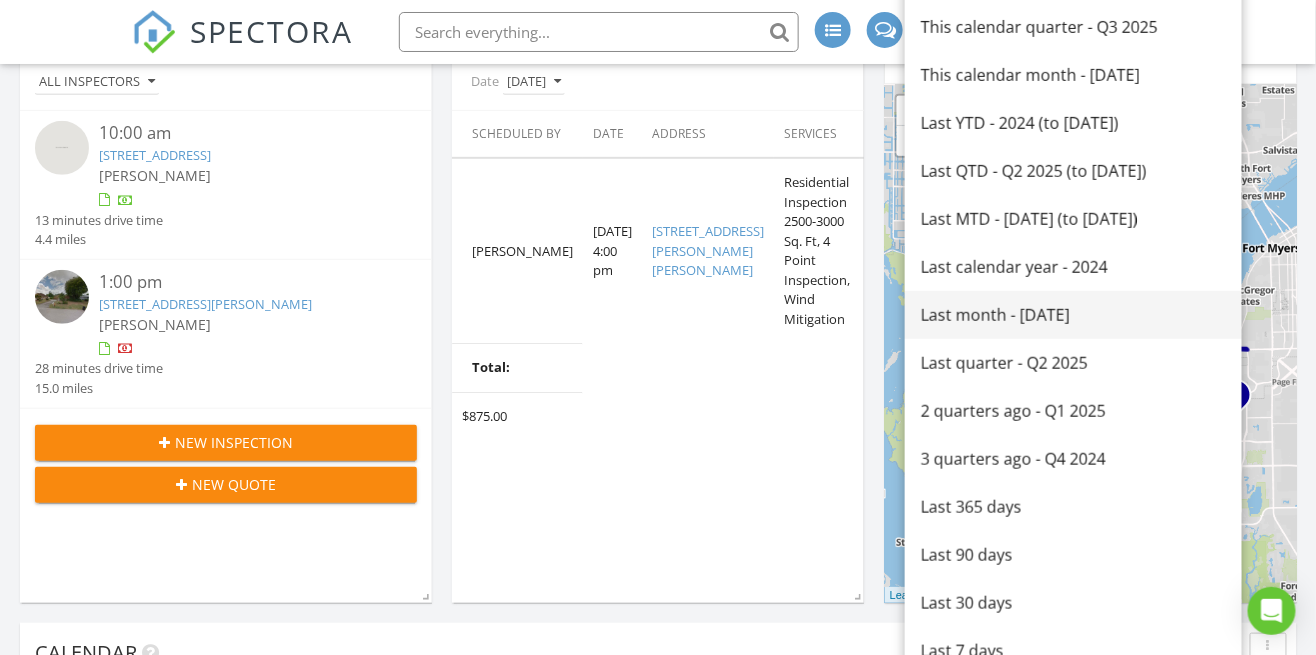 click on "Last month - [DATE]" at bounding box center (1073, 315) 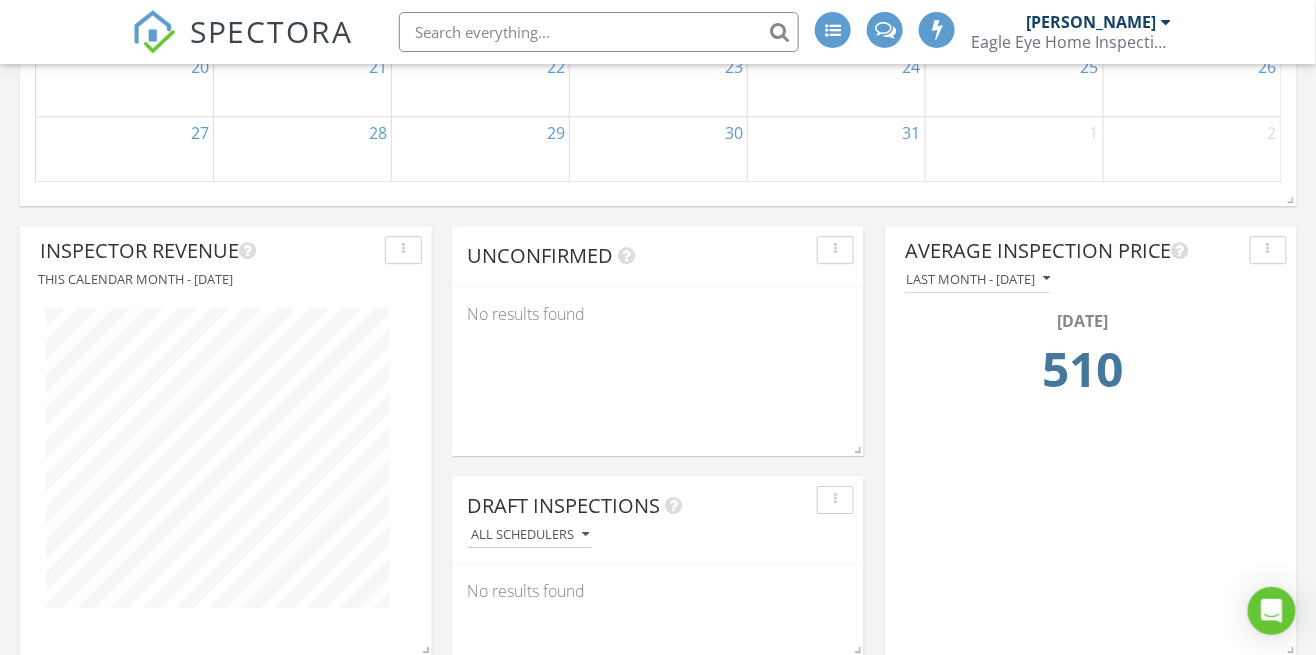 scroll, scrollTop: 1652, scrollLeft: 0, axis: vertical 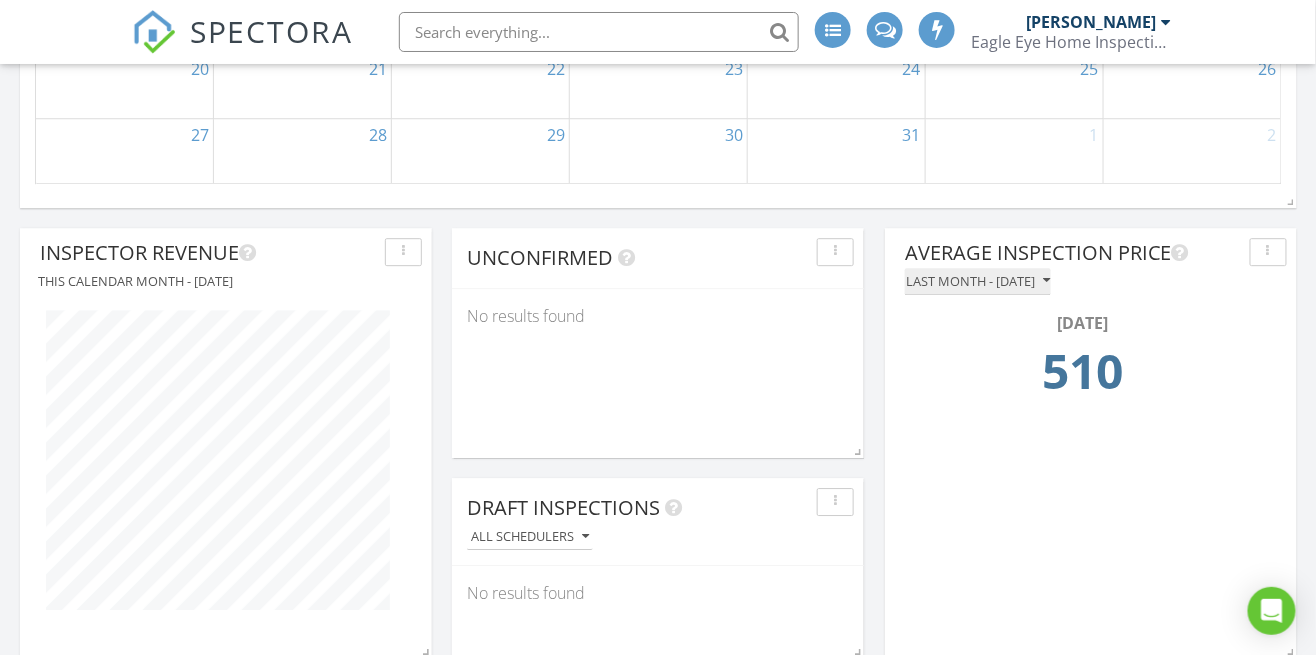 click on "Last month - [DATE]" at bounding box center (978, 281) 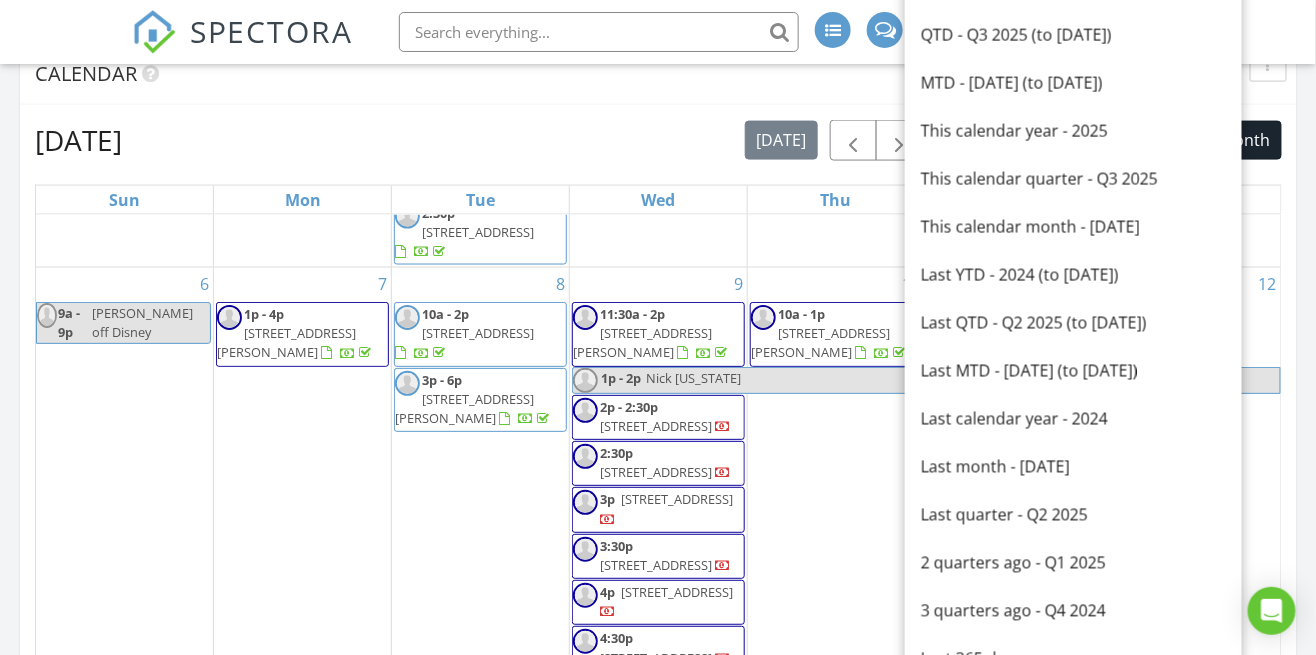 scroll, scrollTop: 832, scrollLeft: 0, axis: vertical 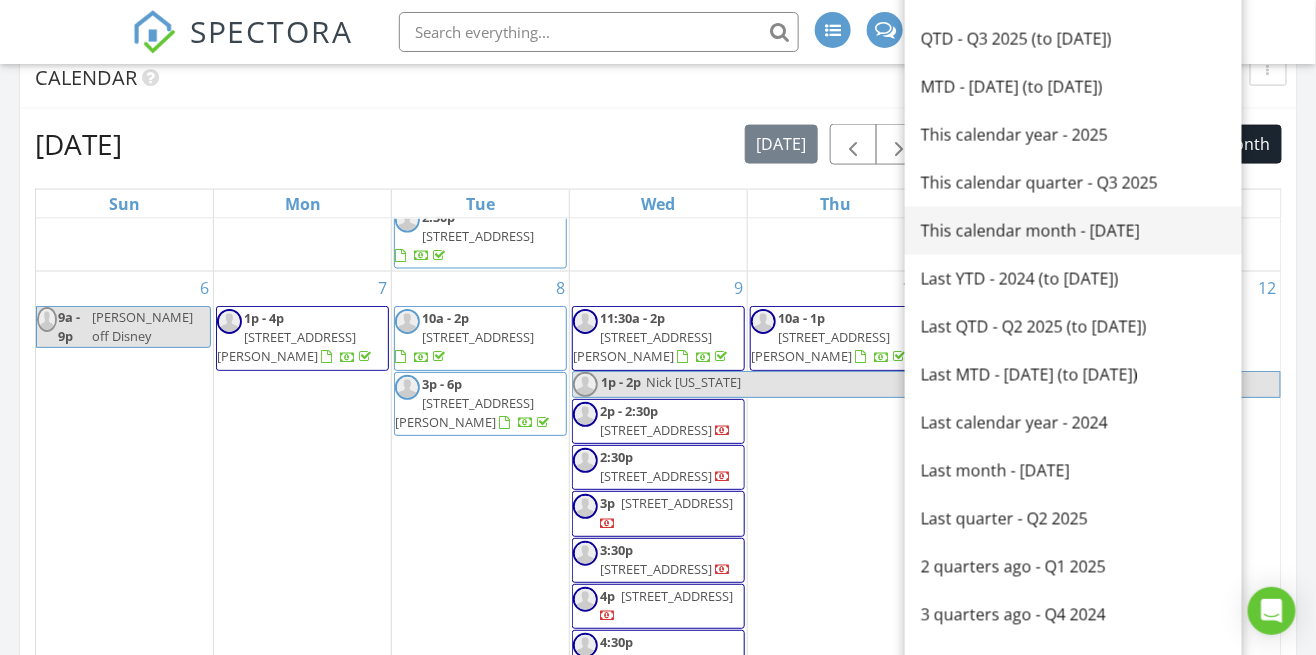click on "This calendar month - [DATE]" at bounding box center [1073, 231] 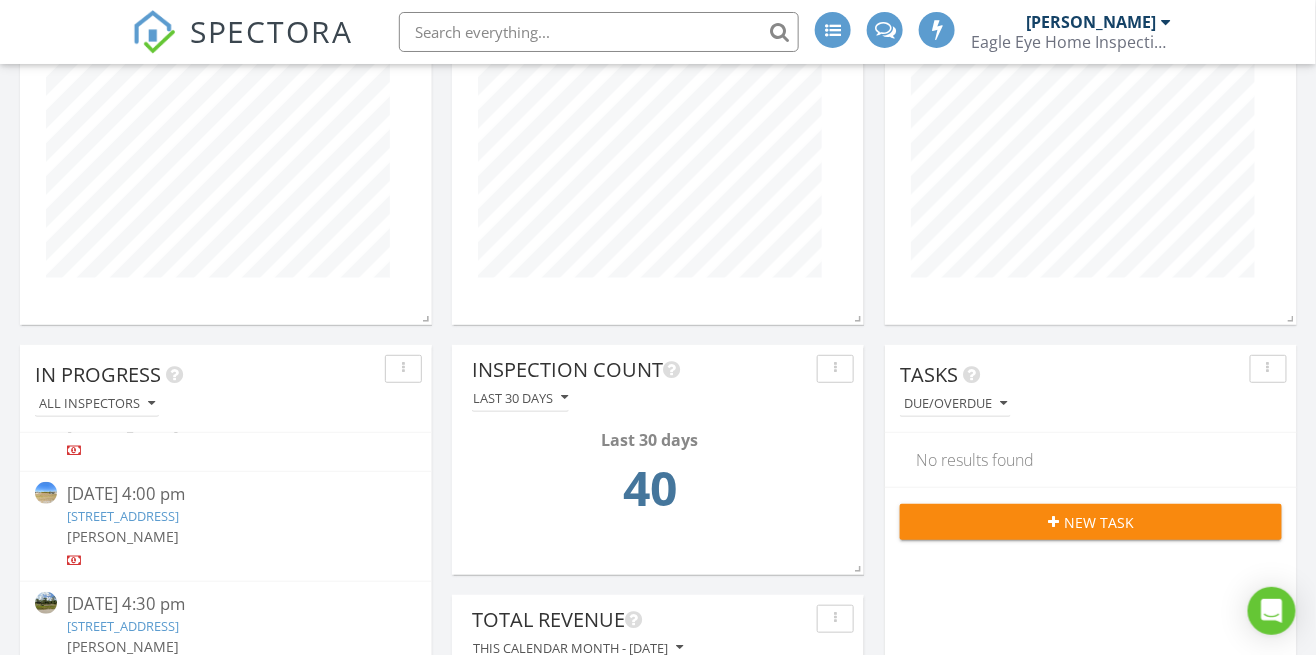 scroll, scrollTop: 2444, scrollLeft: 0, axis: vertical 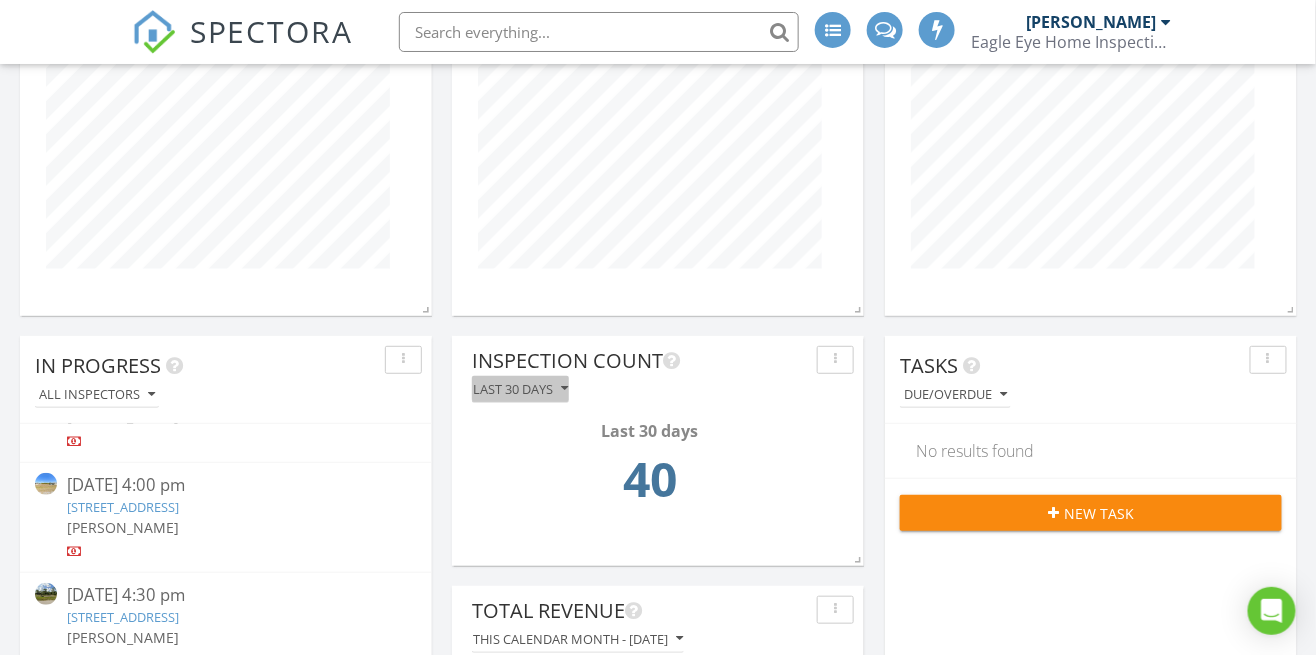 click on "Last 30 days" at bounding box center (520, 389) 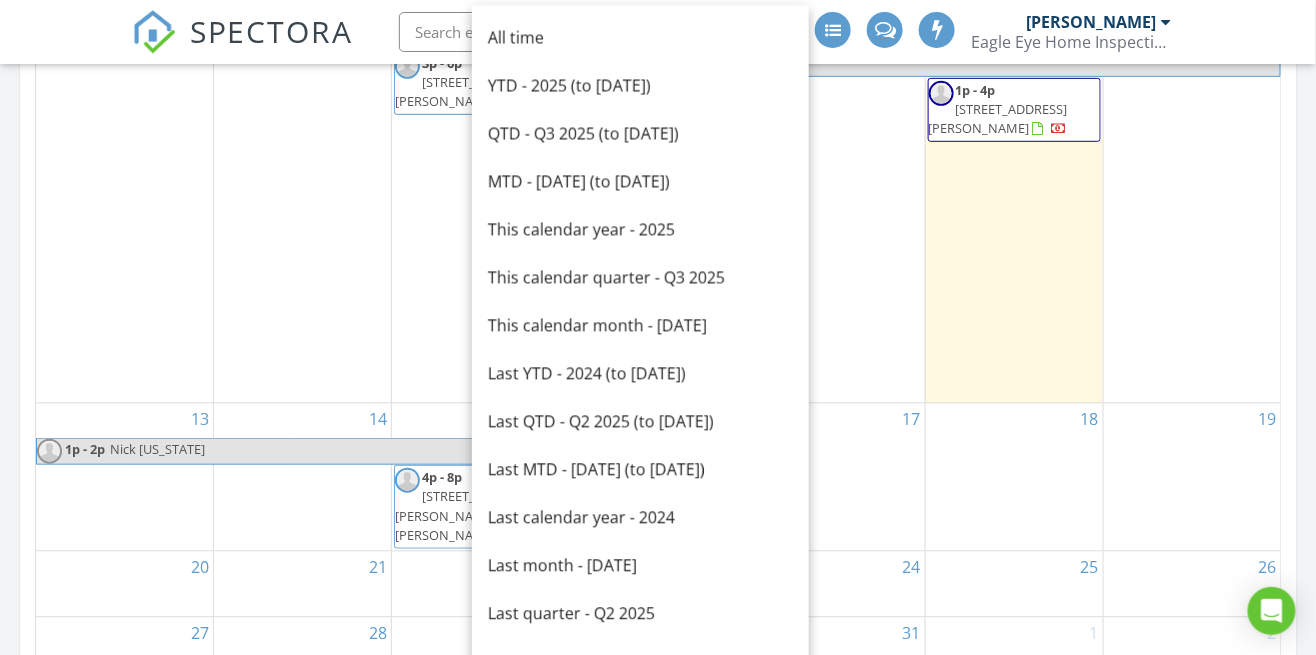 scroll, scrollTop: 1154, scrollLeft: 0, axis: vertical 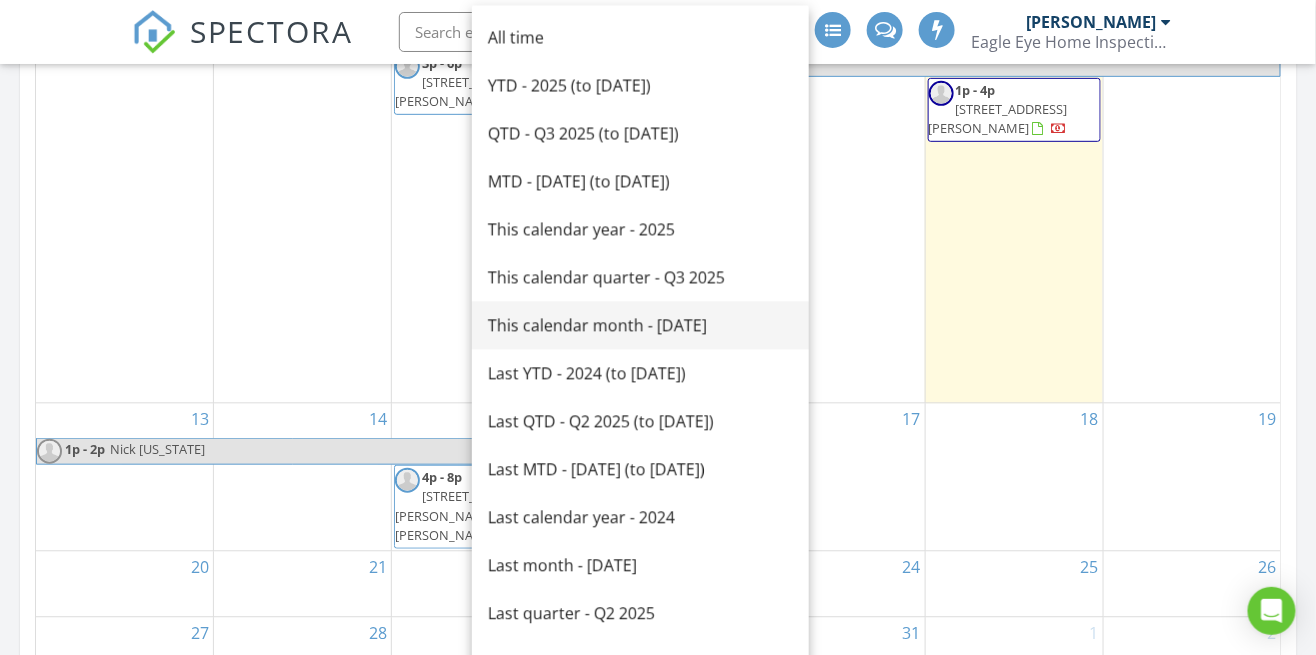 click on "This calendar month - [DATE]" at bounding box center [640, 325] 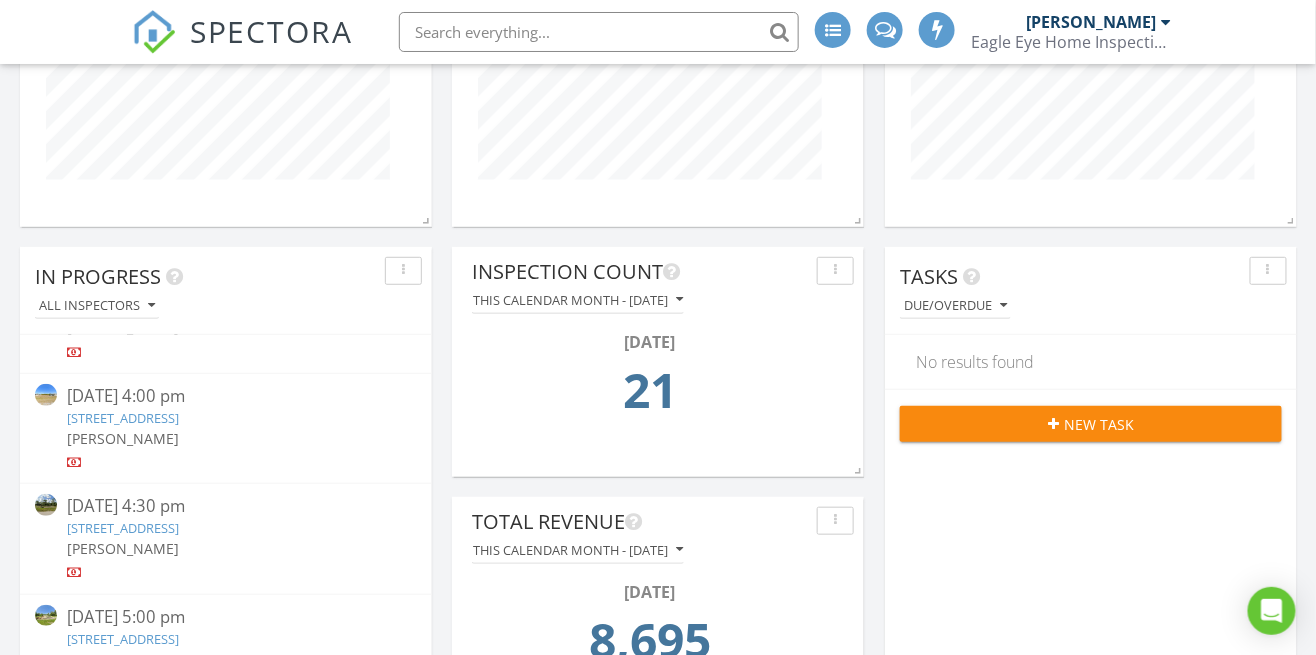 scroll, scrollTop: 2535, scrollLeft: 0, axis: vertical 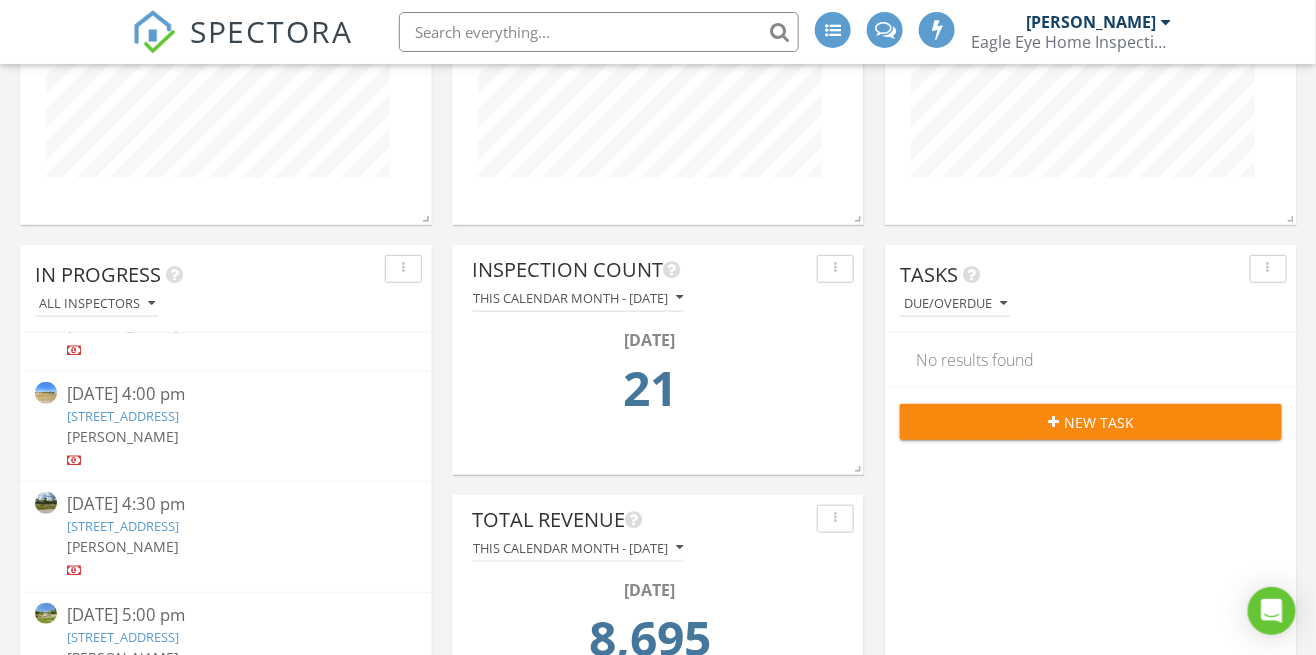 click on "21" at bounding box center (650, 394) 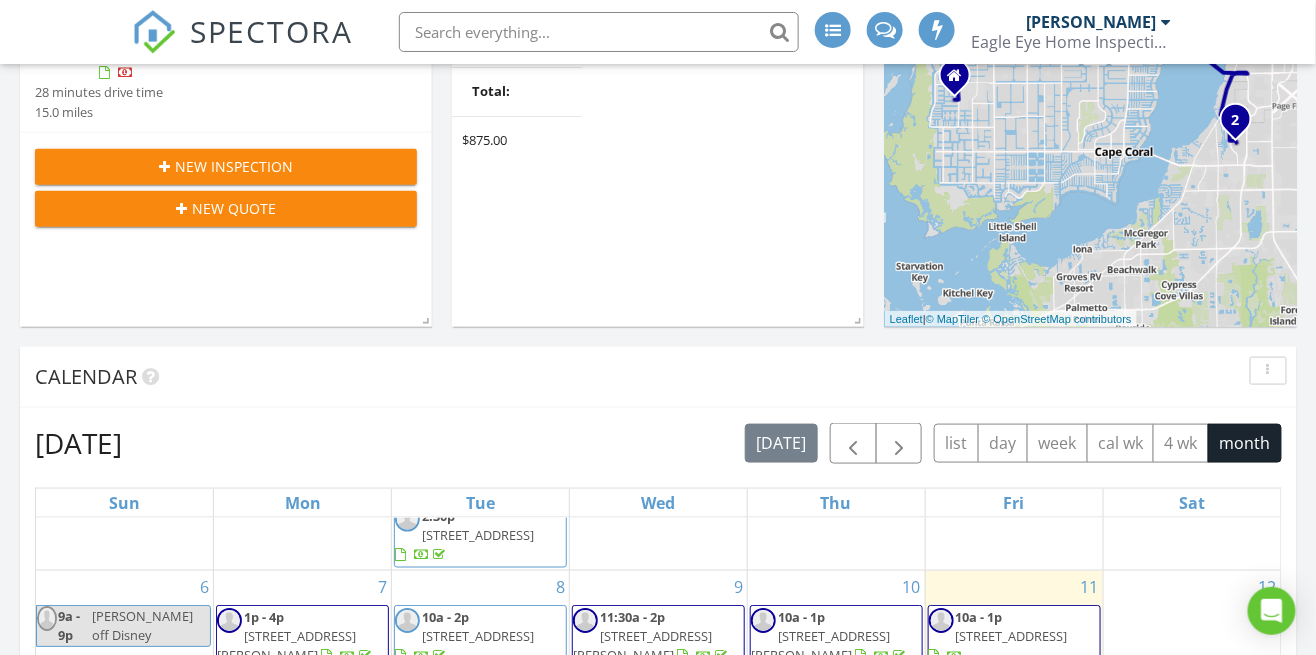 scroll, scrollTop: 0, scrollLeft: 0, axis: both 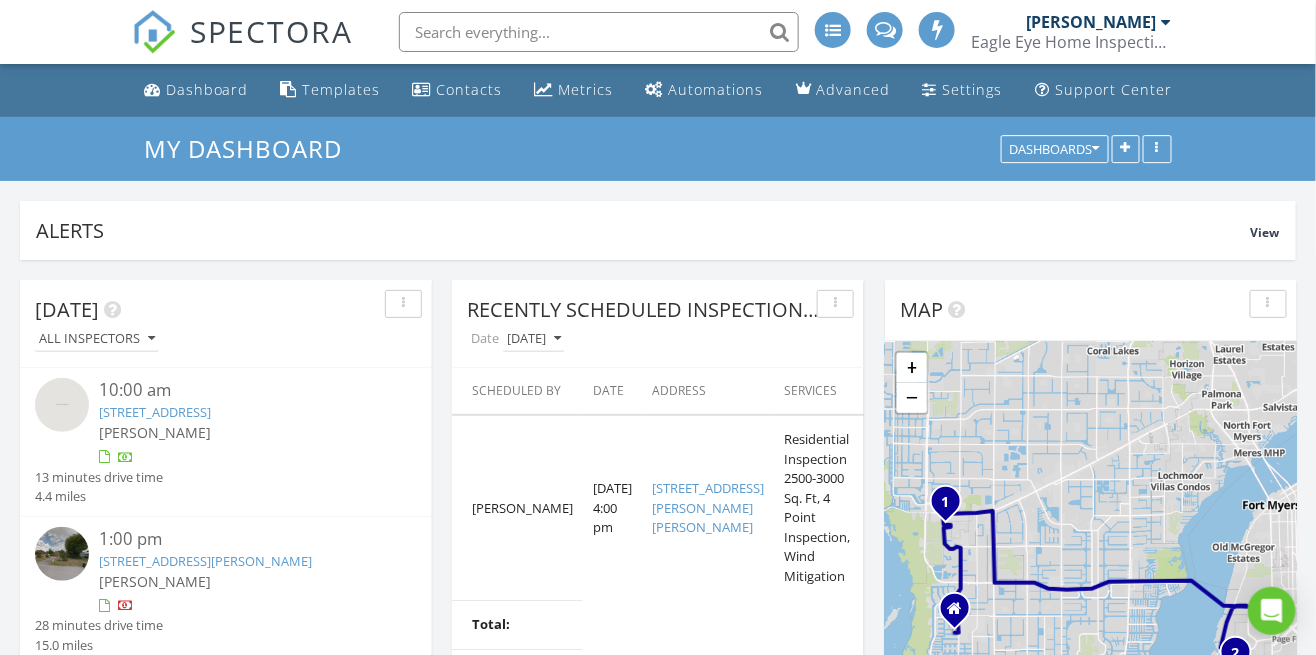 click on "My Dashboard
Dashboards" at bounding box center [658, 149] 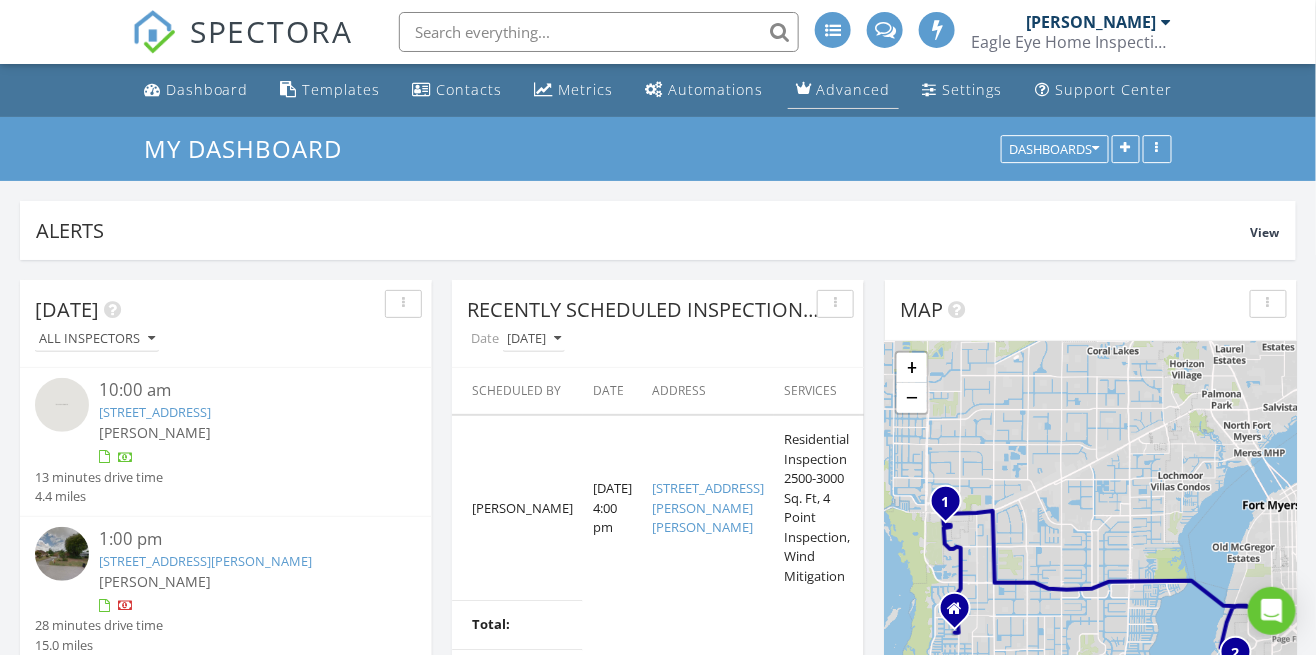 click on "Advanced" at bounding box center (843, 90) 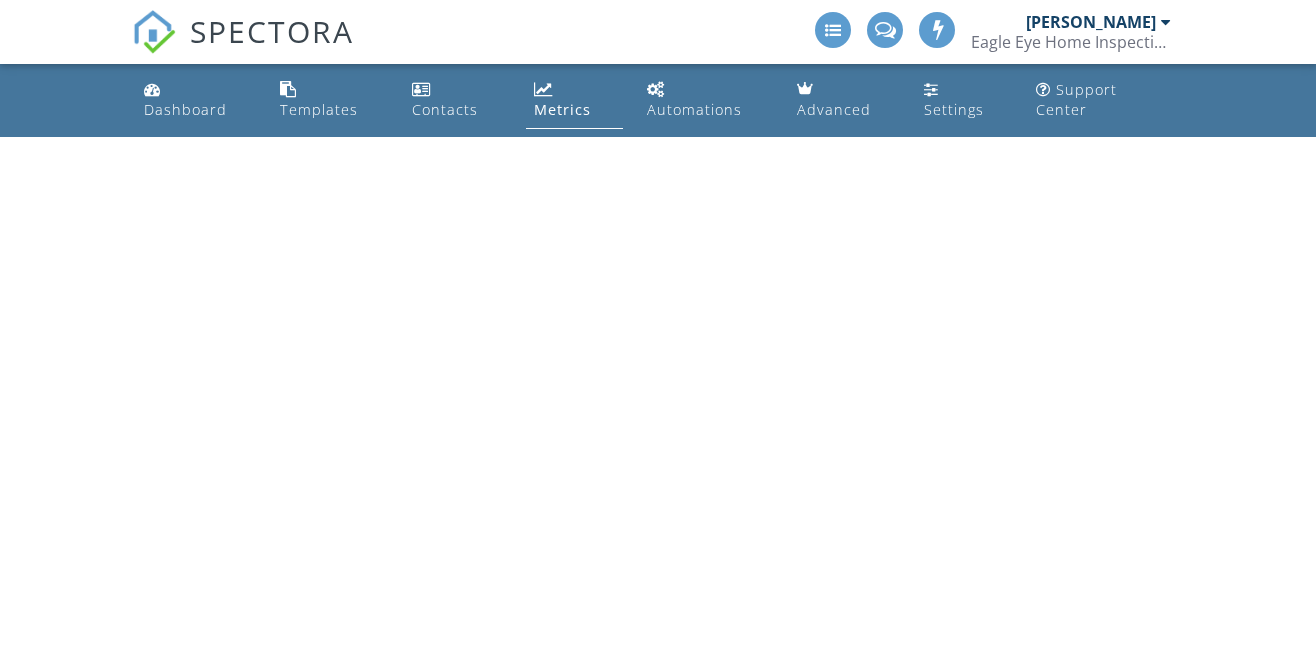 scroll, scrollTop: 0, scrollLeft: 0, axis: both 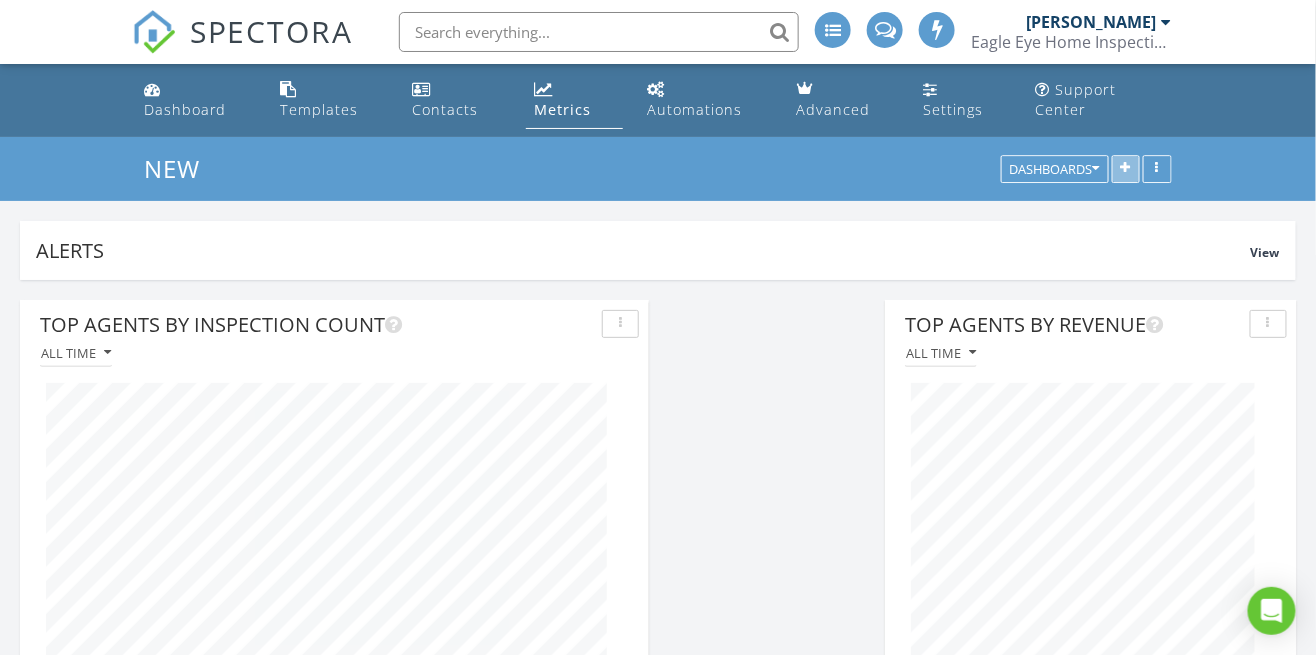 click at bounding box center (1126, 170) 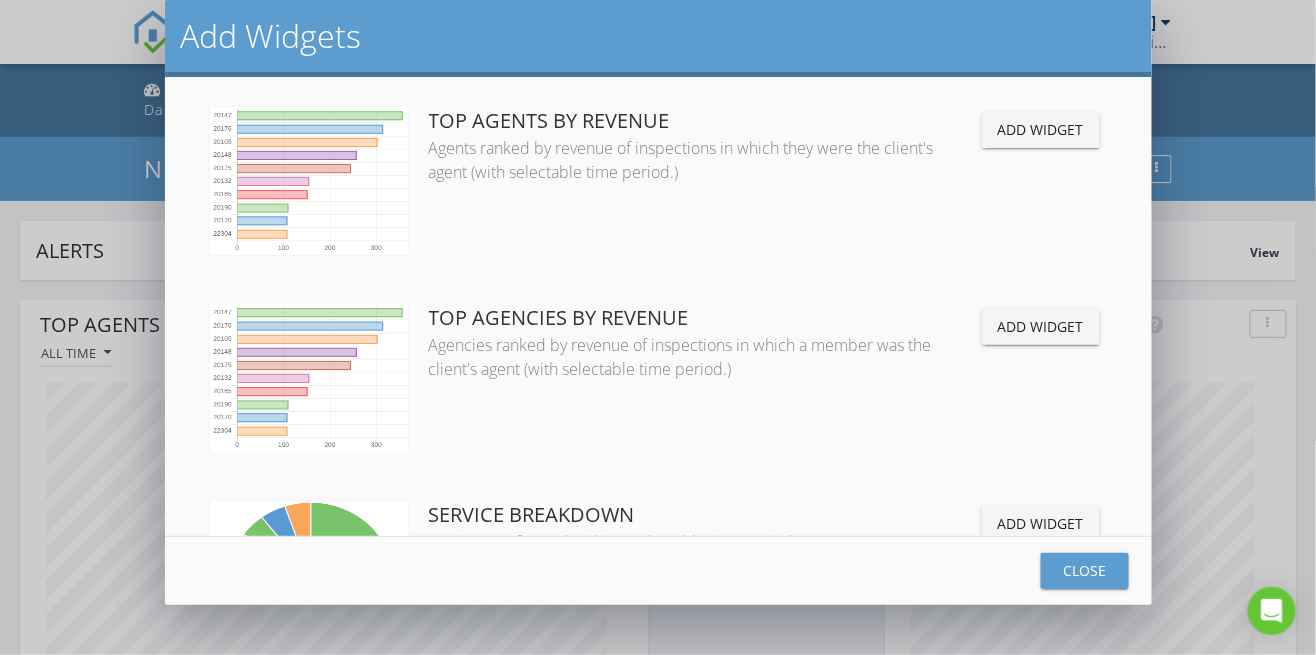 scroll, scrollTop: 4052, scrollLeft: 0, axis: vertical 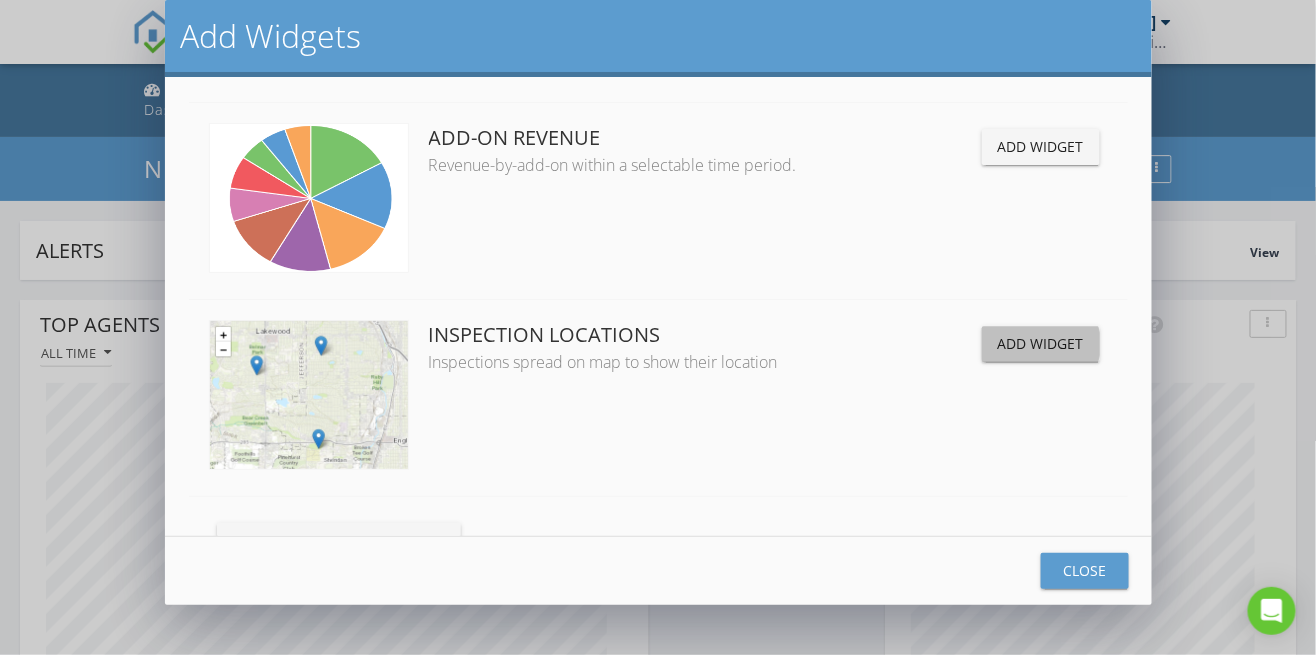 click on "Add Widget" at bounding box center (1041, 343) 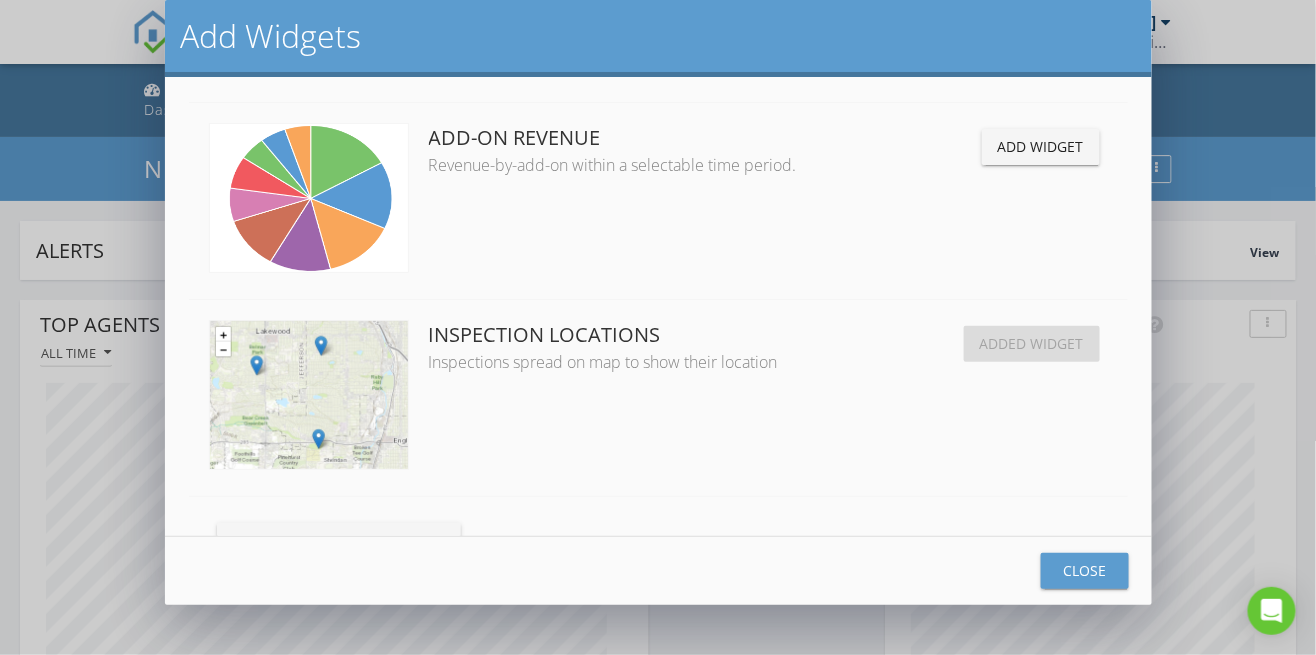 scroll, scrollTop: 9, scrollLeft: 10, axis: both 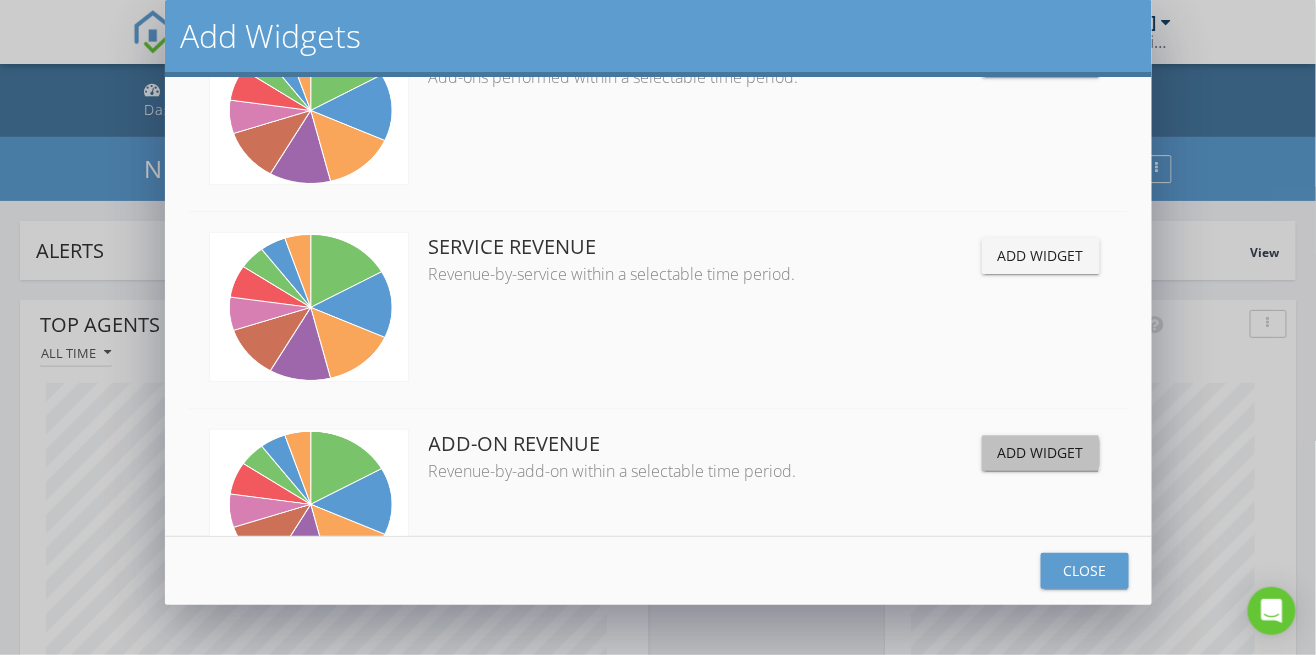 click on "Add Widget" at bounding box center [1041, 453] 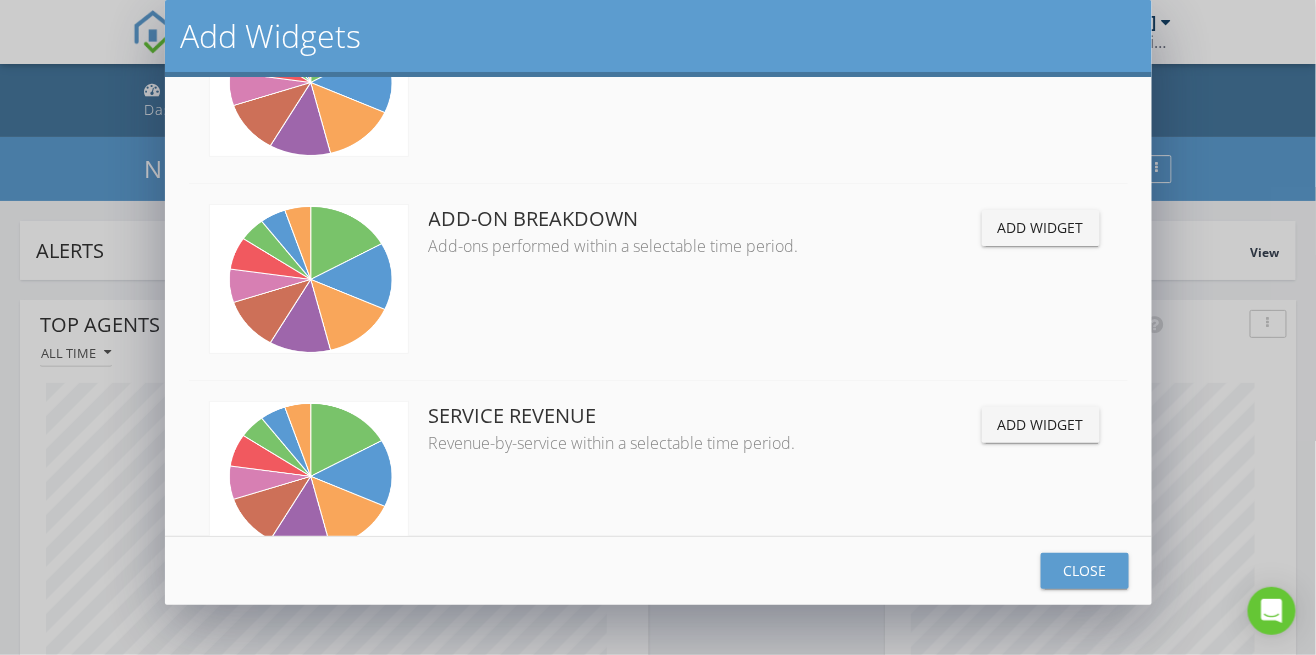 click on "Add Widget" at bounding box center [1041, 424] 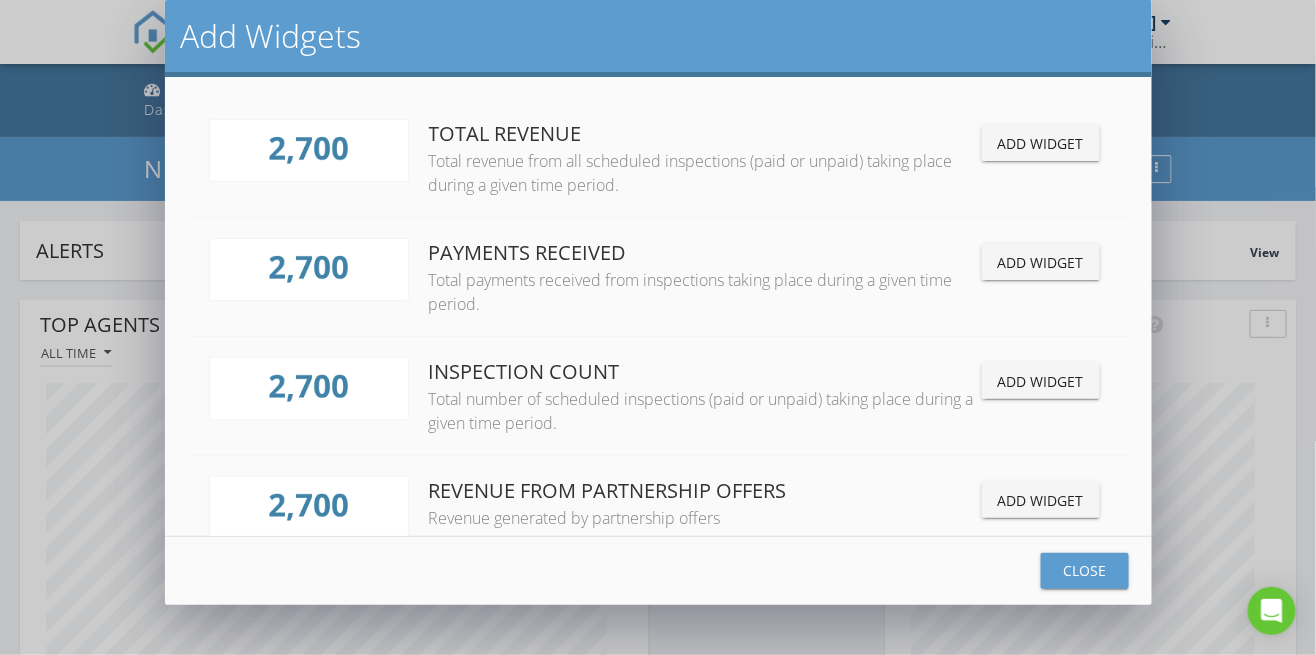 scroll, scrollTop: 0, scrollLeft: 0, axis: both 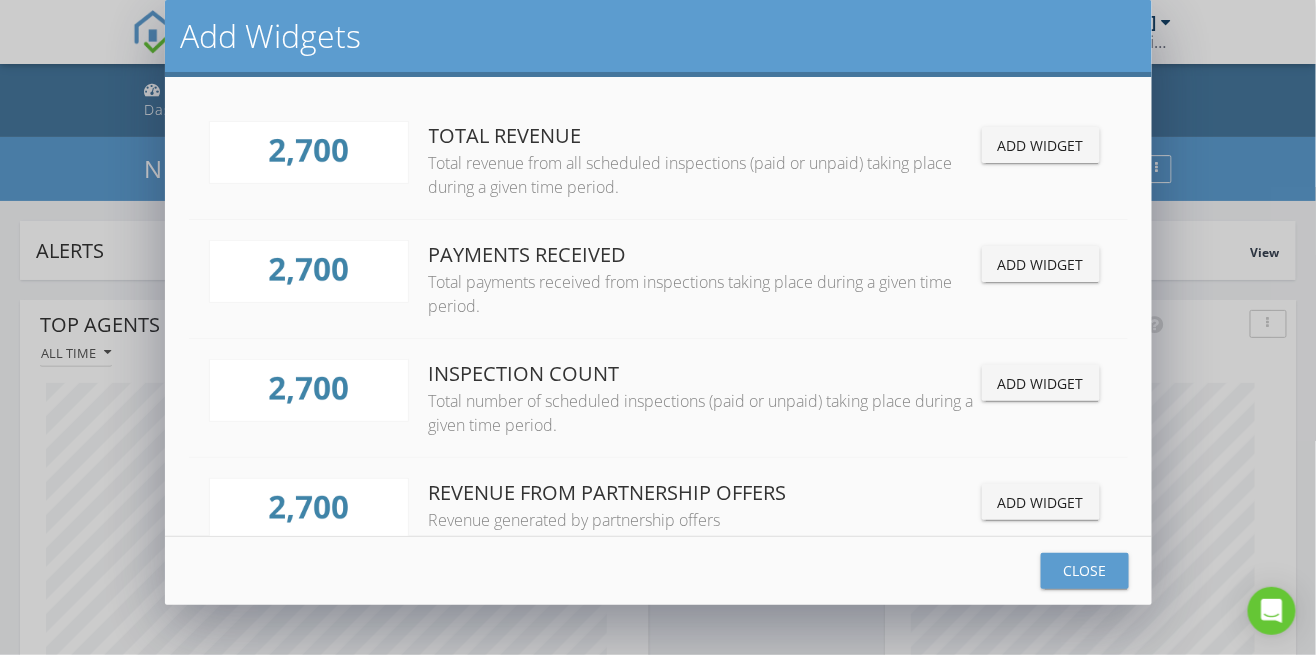 click on "Add Widget" at bounding box center [1041, 383] 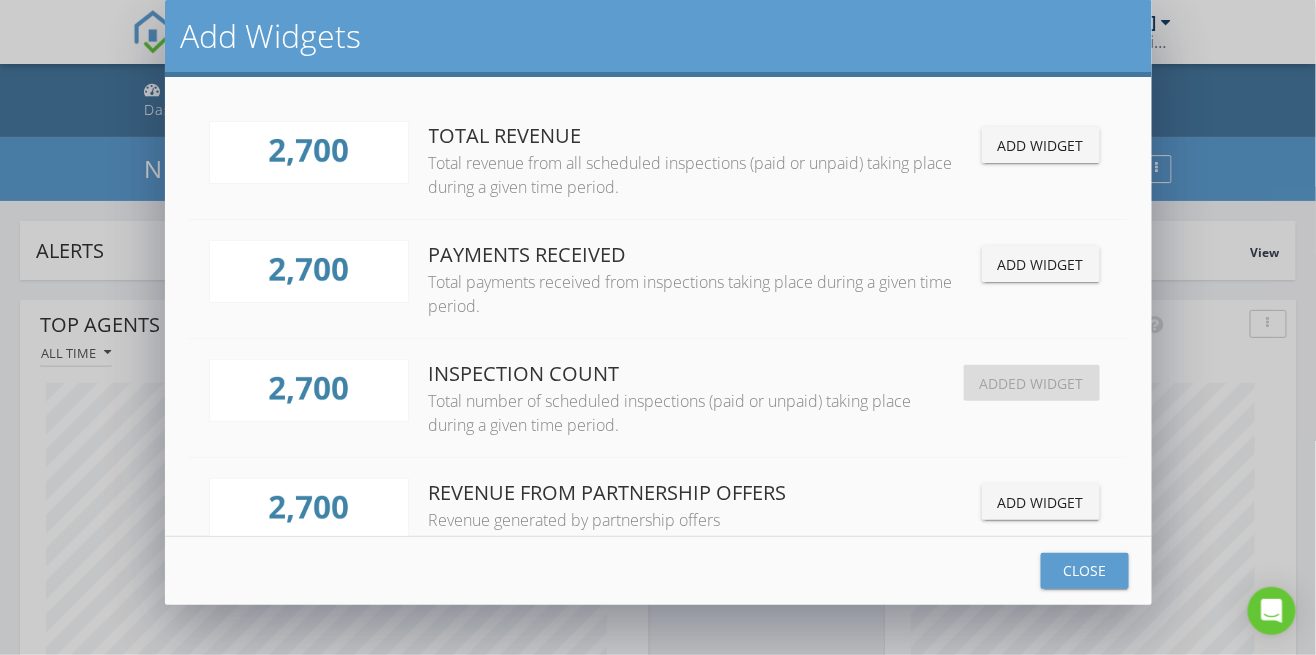 scroll, scrollTop: 10, scrollLeft: 10, axis: both 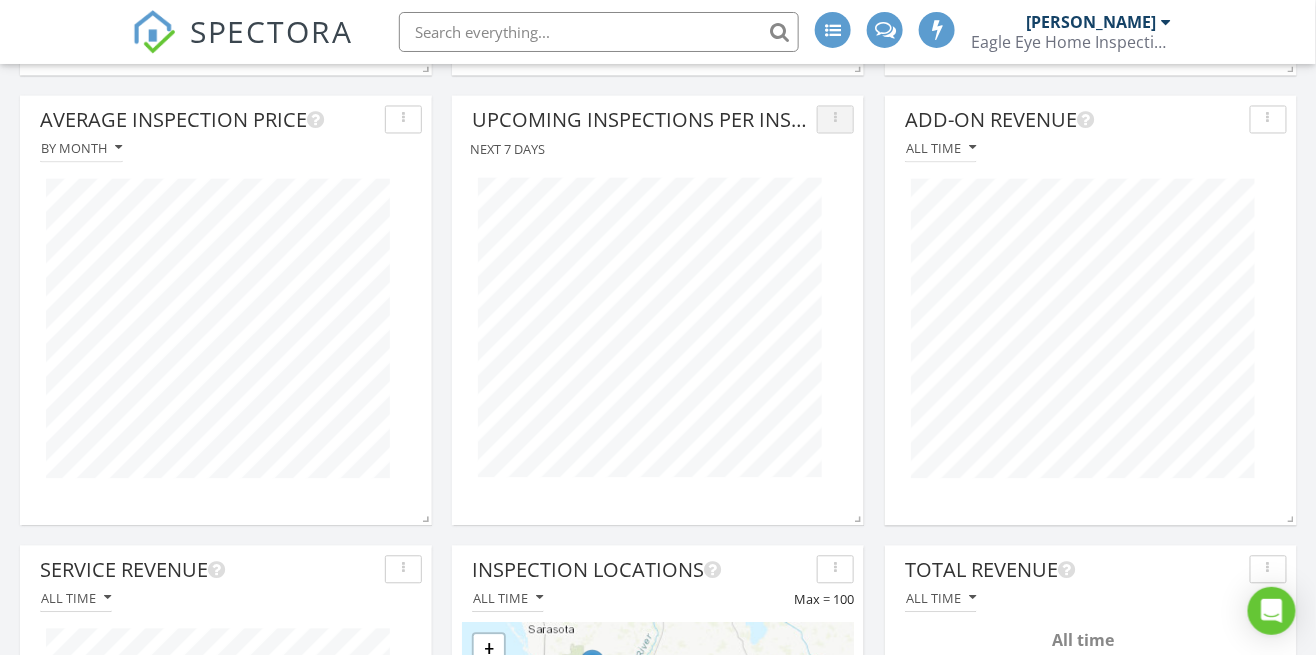 click at bounding box center [835, 120] 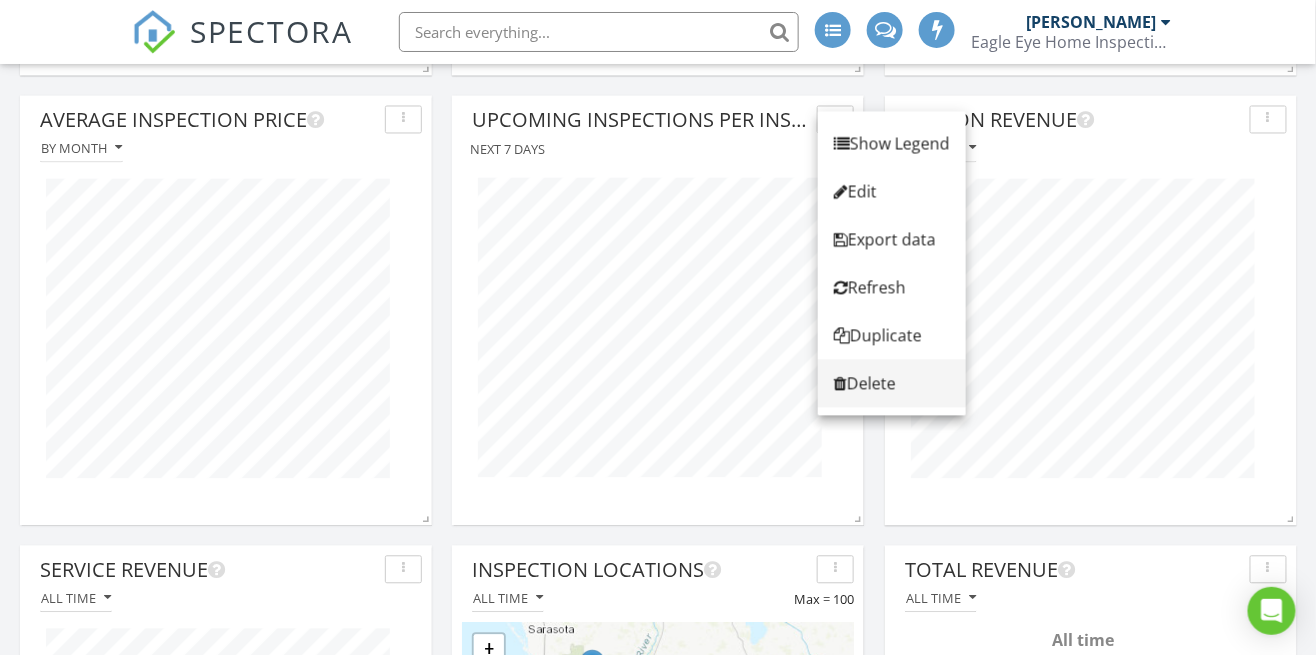 click on "Delete" at bounding box center [892, 384] 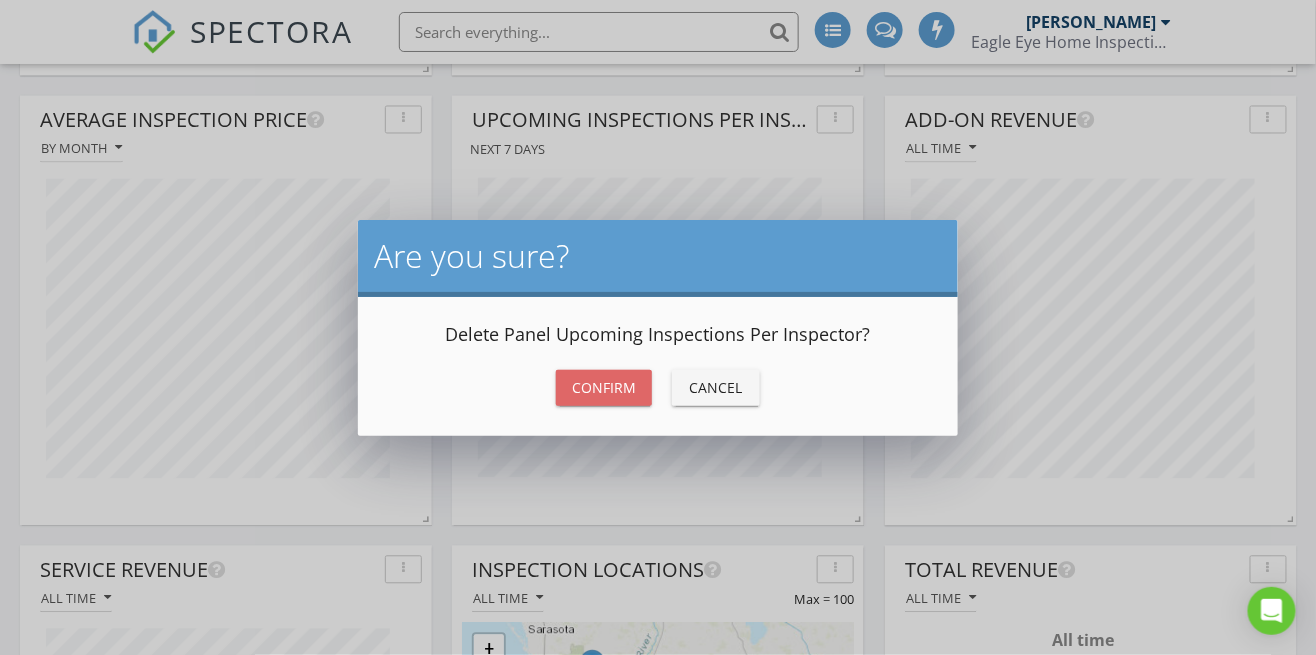 click on "Confirm" at bounding box center (604, 388) 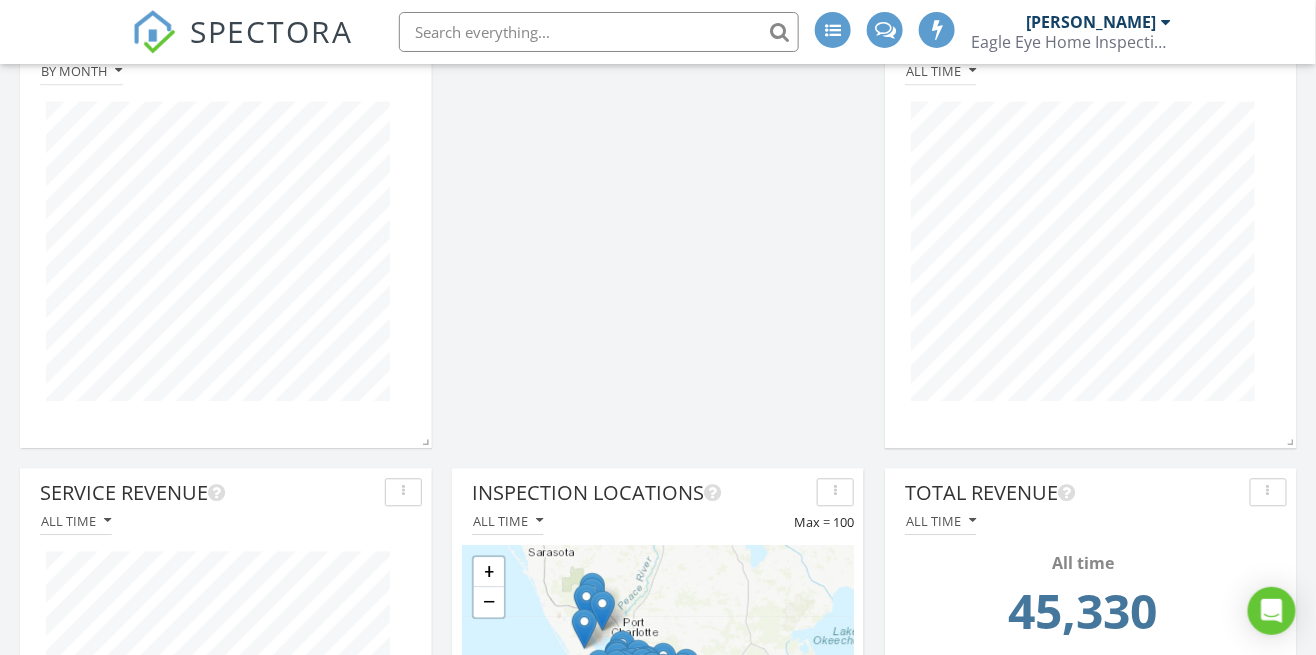 scroll, scrollTop: 1305, scrollLeft: 0, axis: vertical 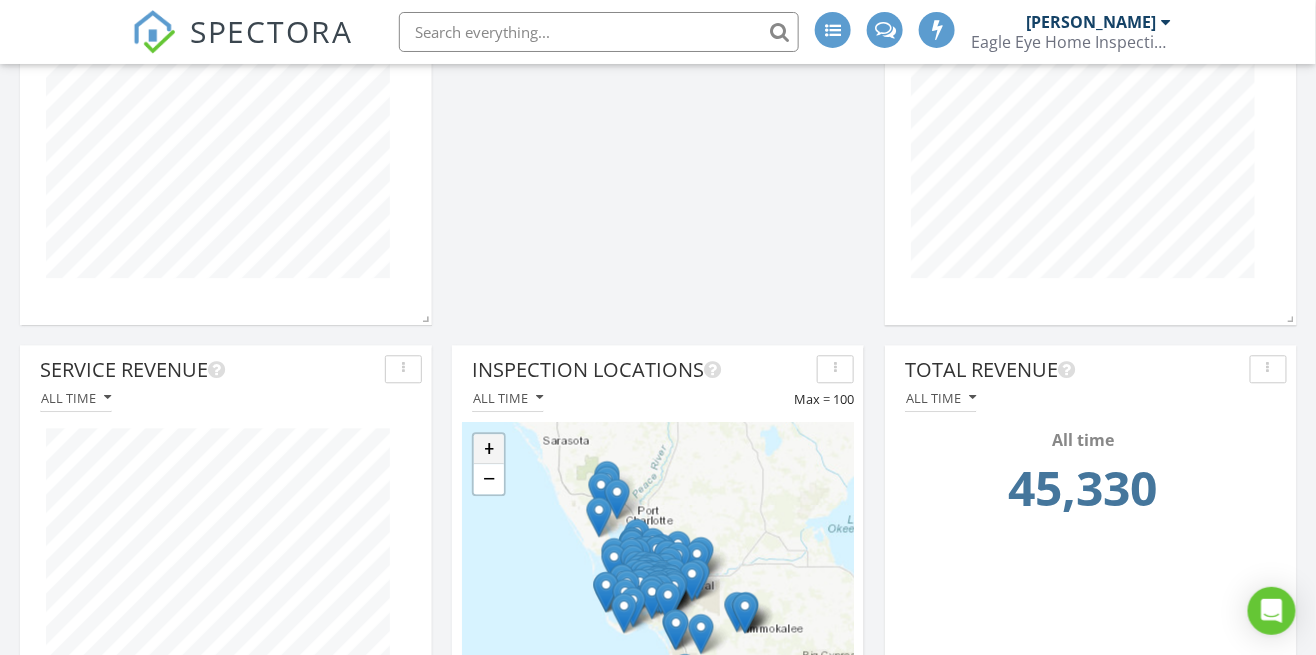 click on "+" at bounding box center (489, 449) 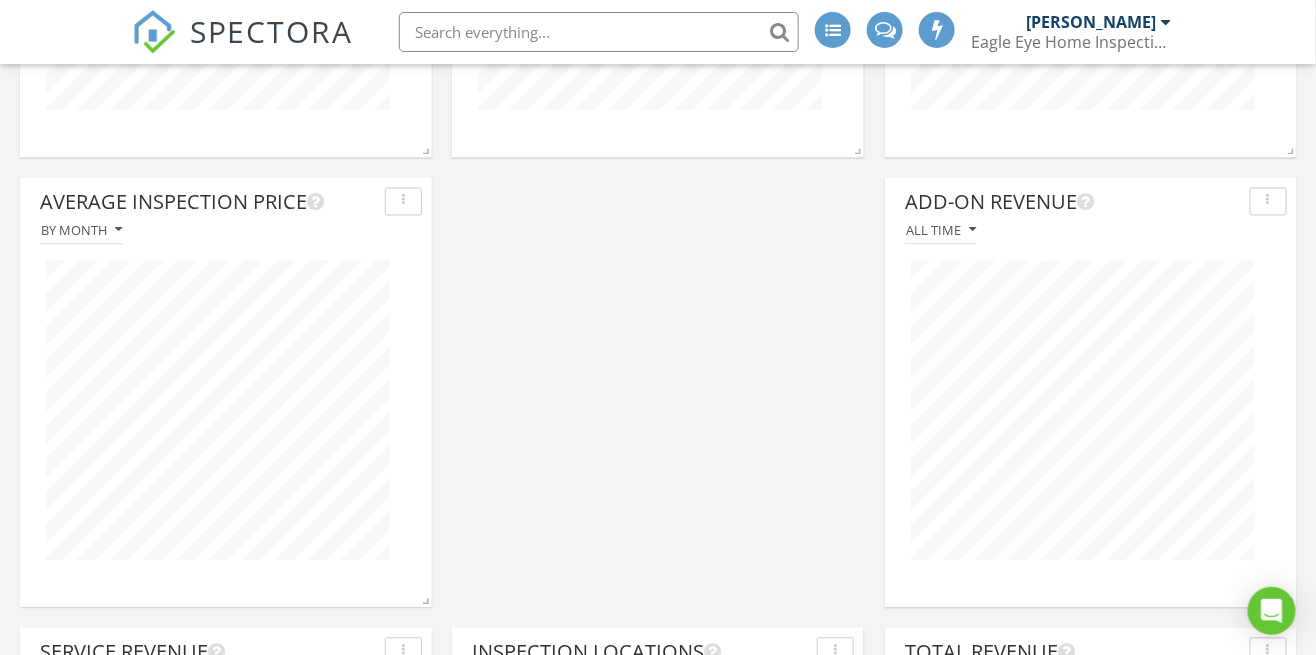 scroll, scrollTop: 1021, scrollLeft: 0, axis: vertical 